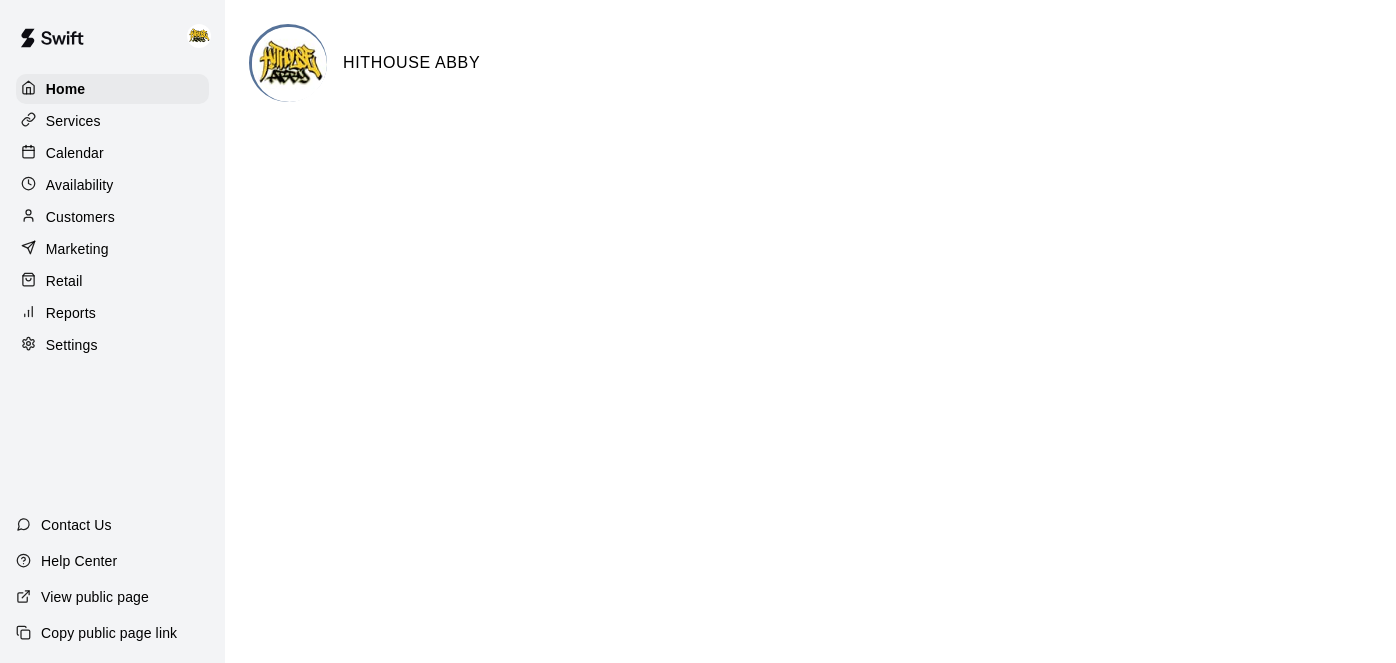 scroll, scrollTop: 0, scrollLeft: 0, axis: both 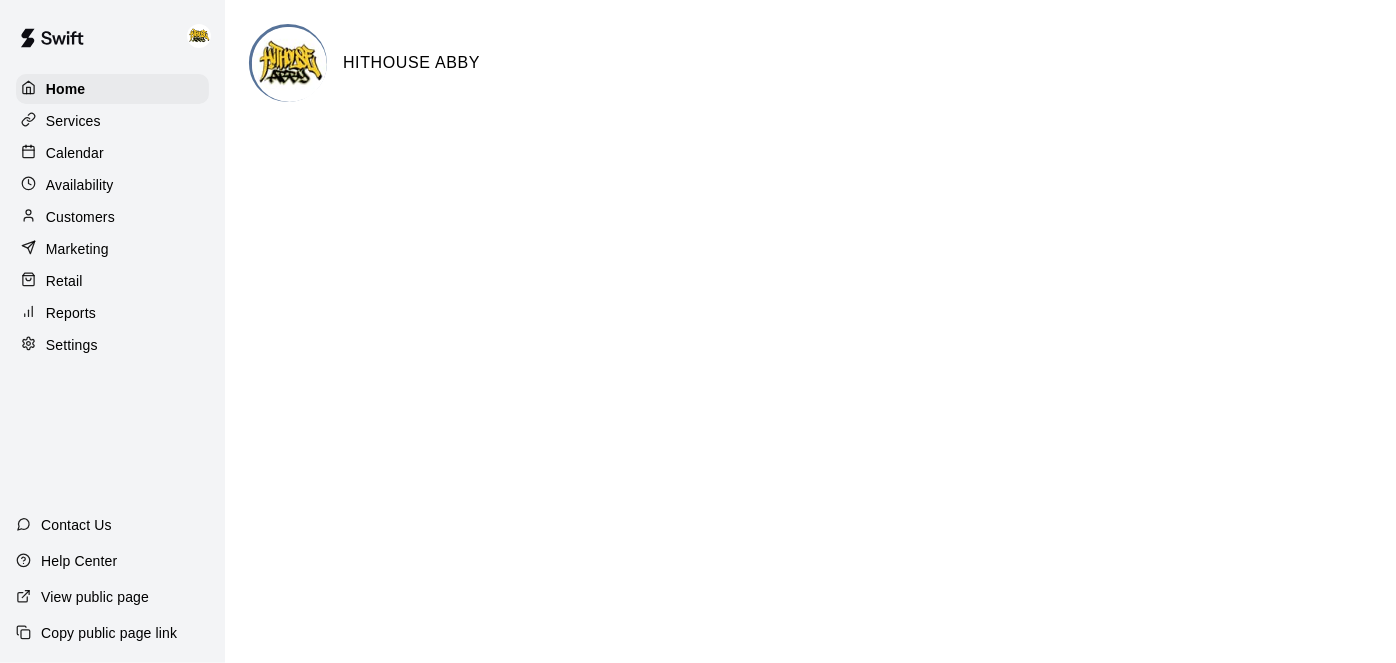 click on "Calendar" at bounding box center [75, 153] 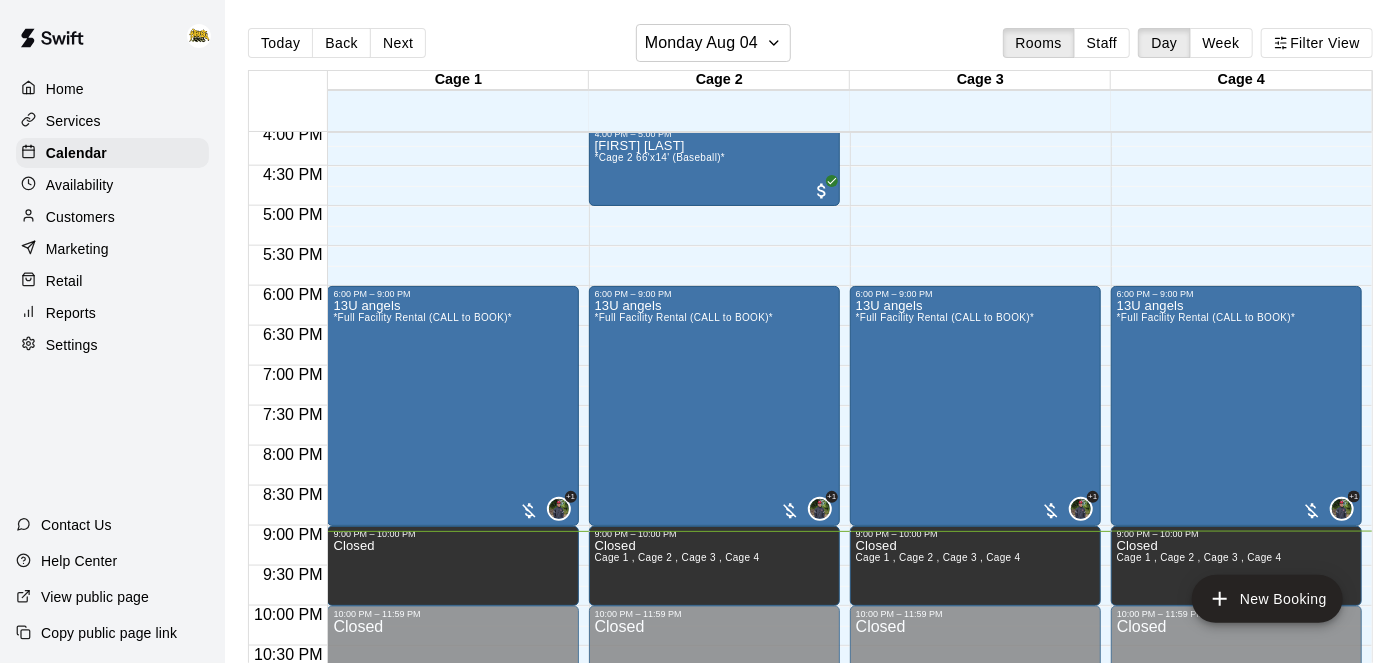 scroll, scrollTop: 1284, scrollLeft: 0, axis: vertical 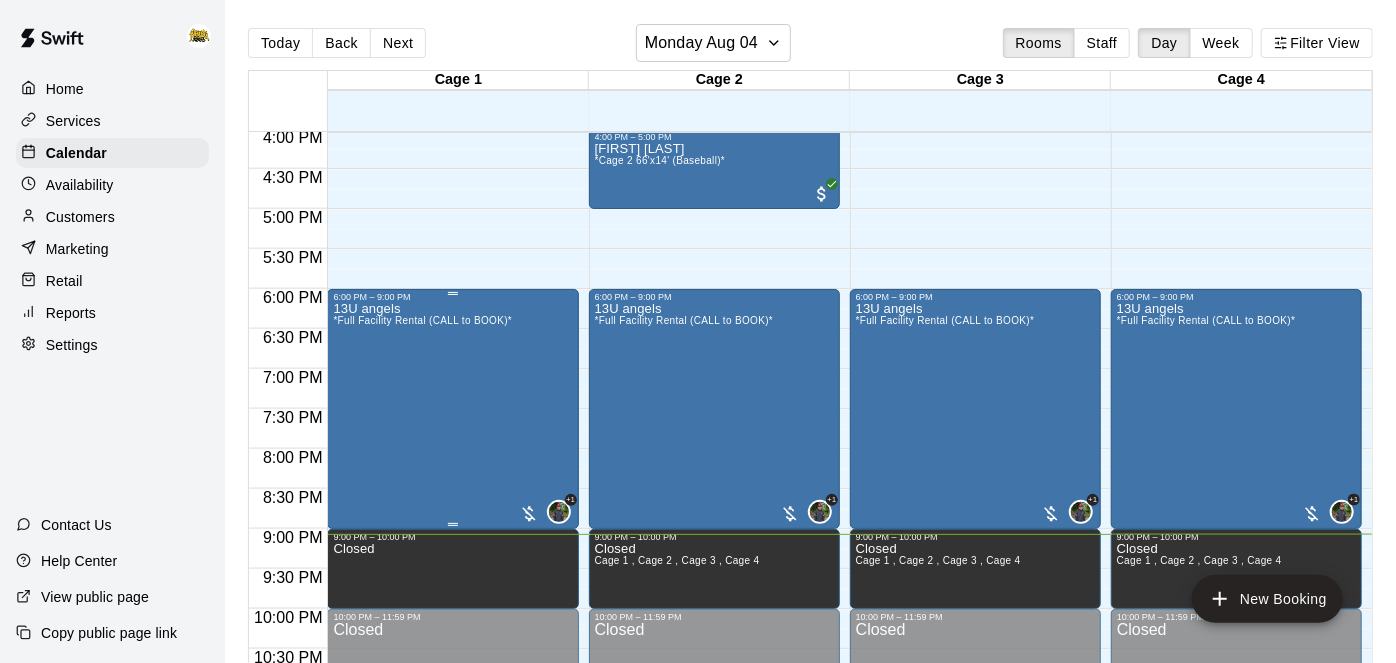 click on "13U angels *Full Facility Rental (CALL to BOOK)*" at bounding box center [422, 633] 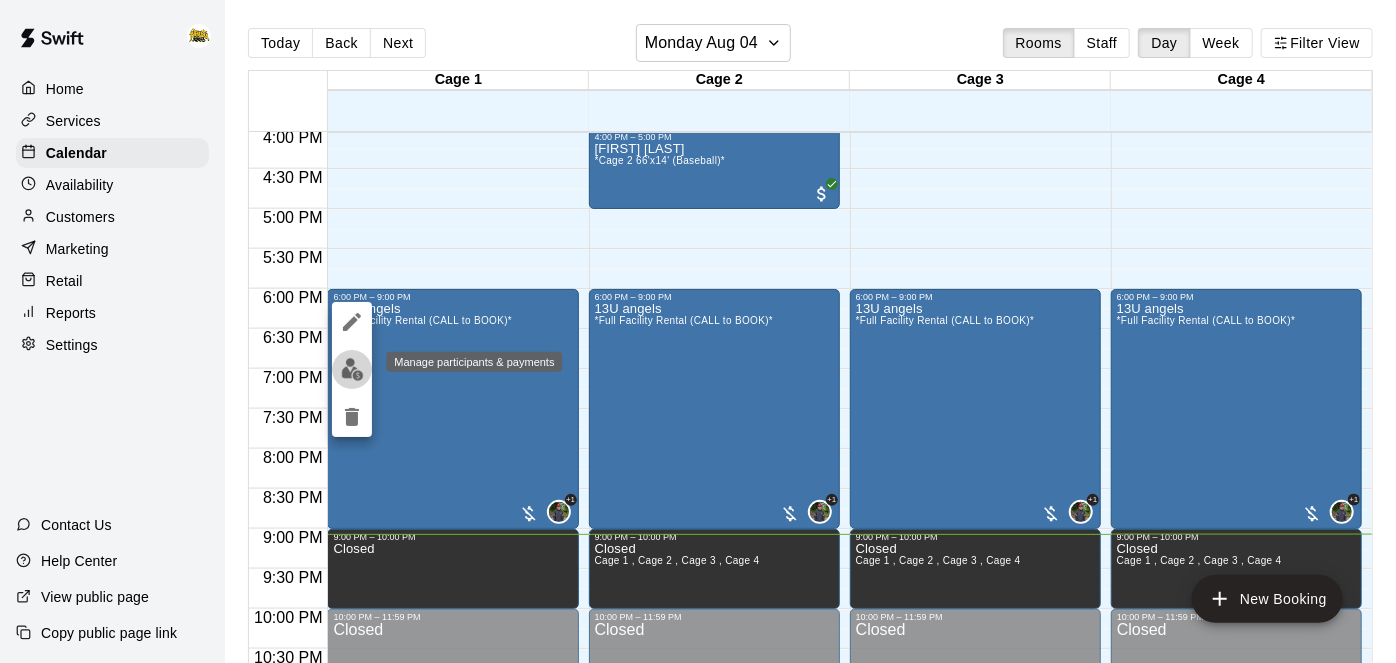 click at bounding box center (352, 369) 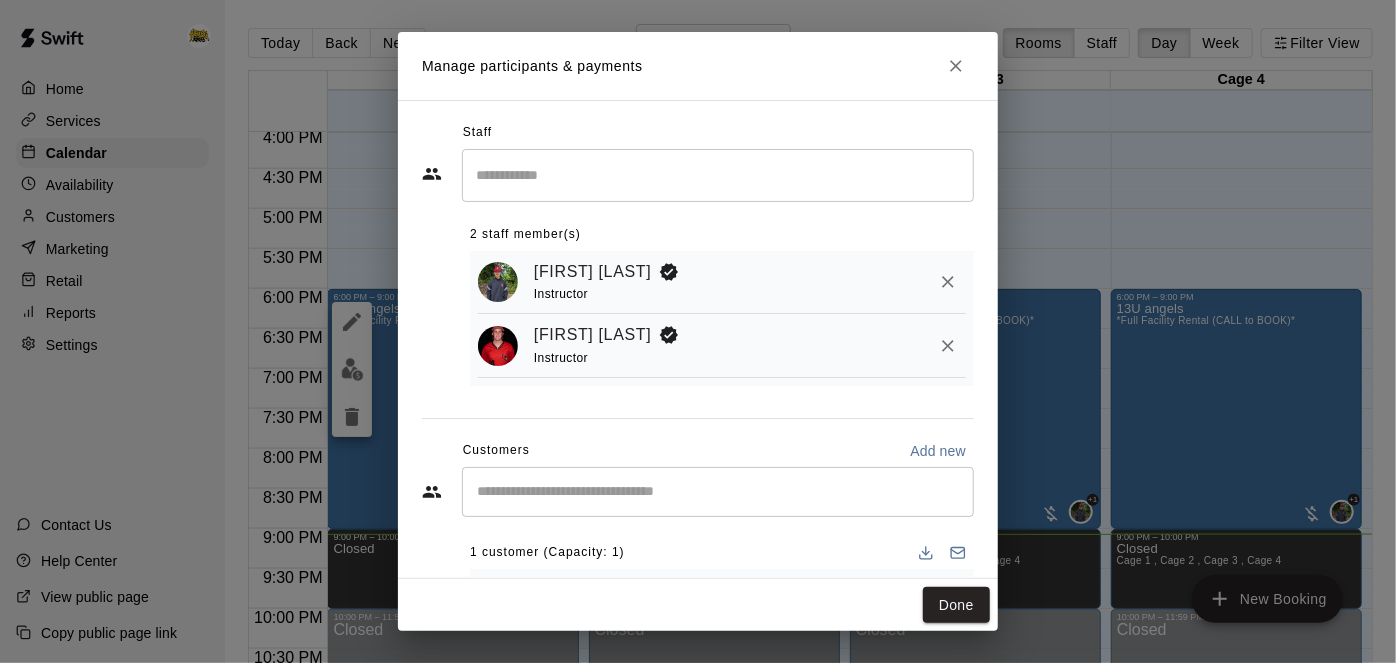 scroll, scrollTop: 82, scrollLeft: 0, axis: vertical 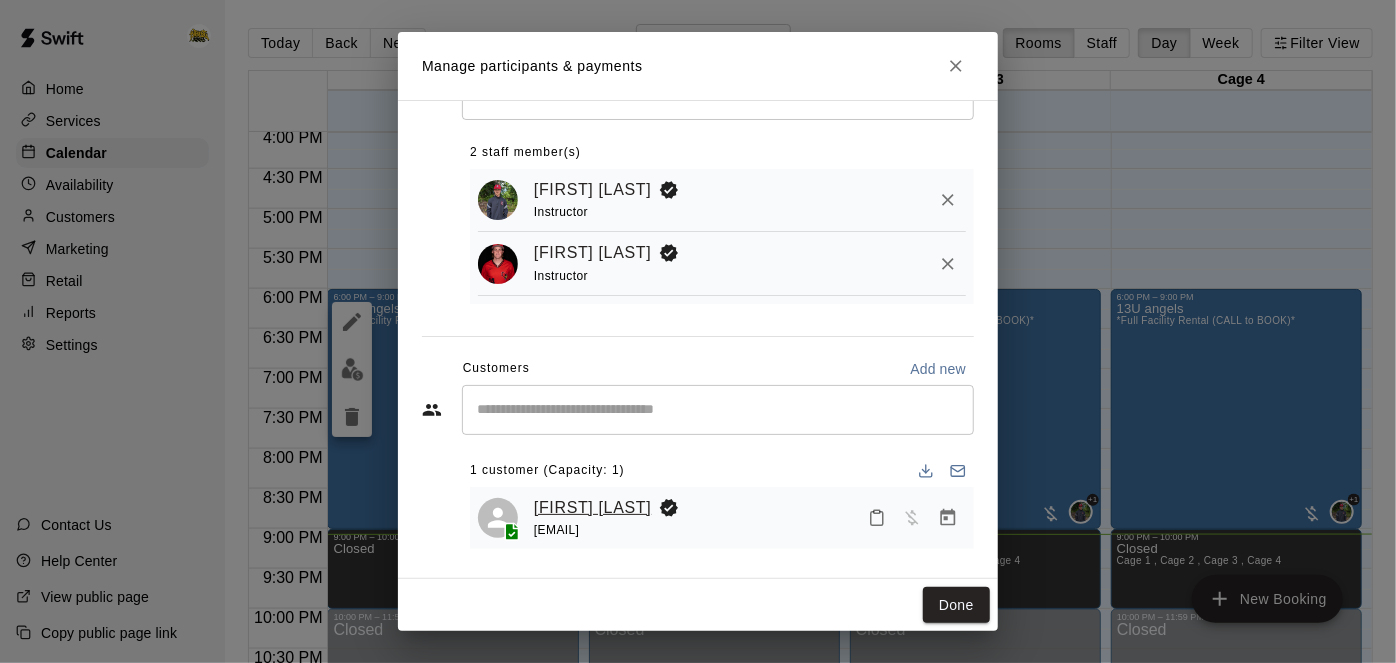 click on "[FIRST] [LAST]" at bounding box center (592, 508) 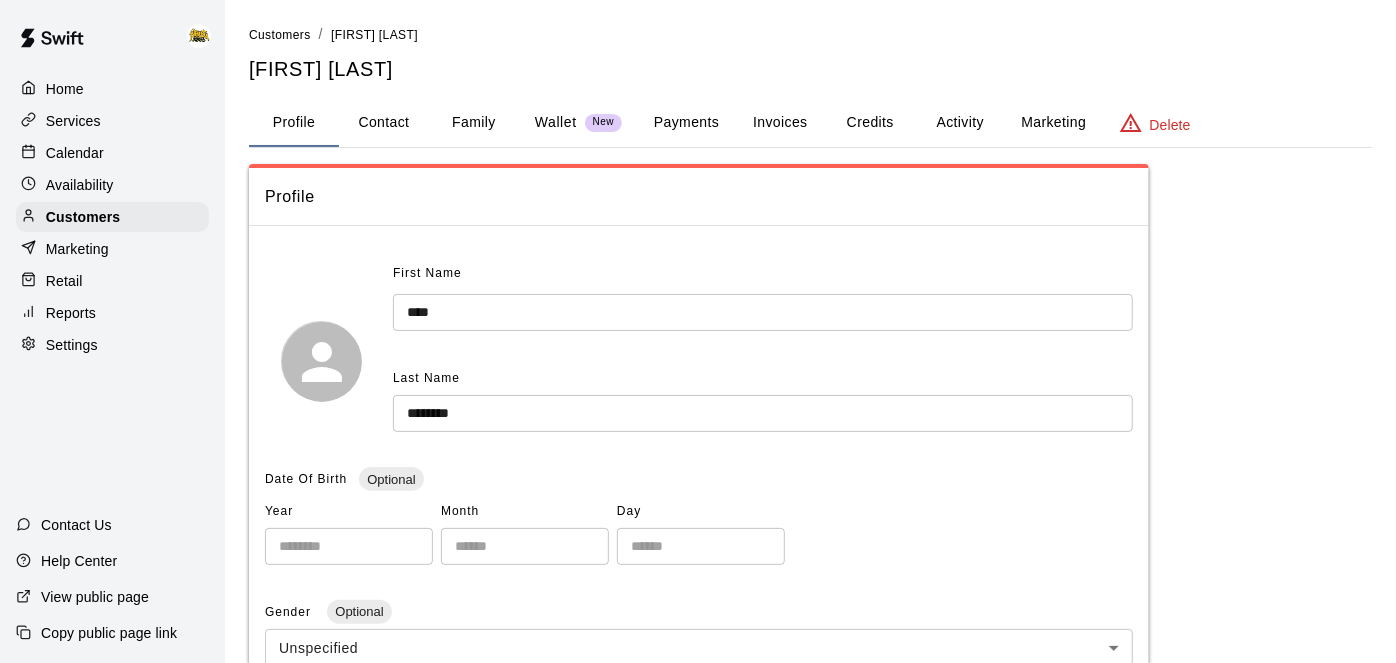 click on "Services" at bounding box center [73, 121] 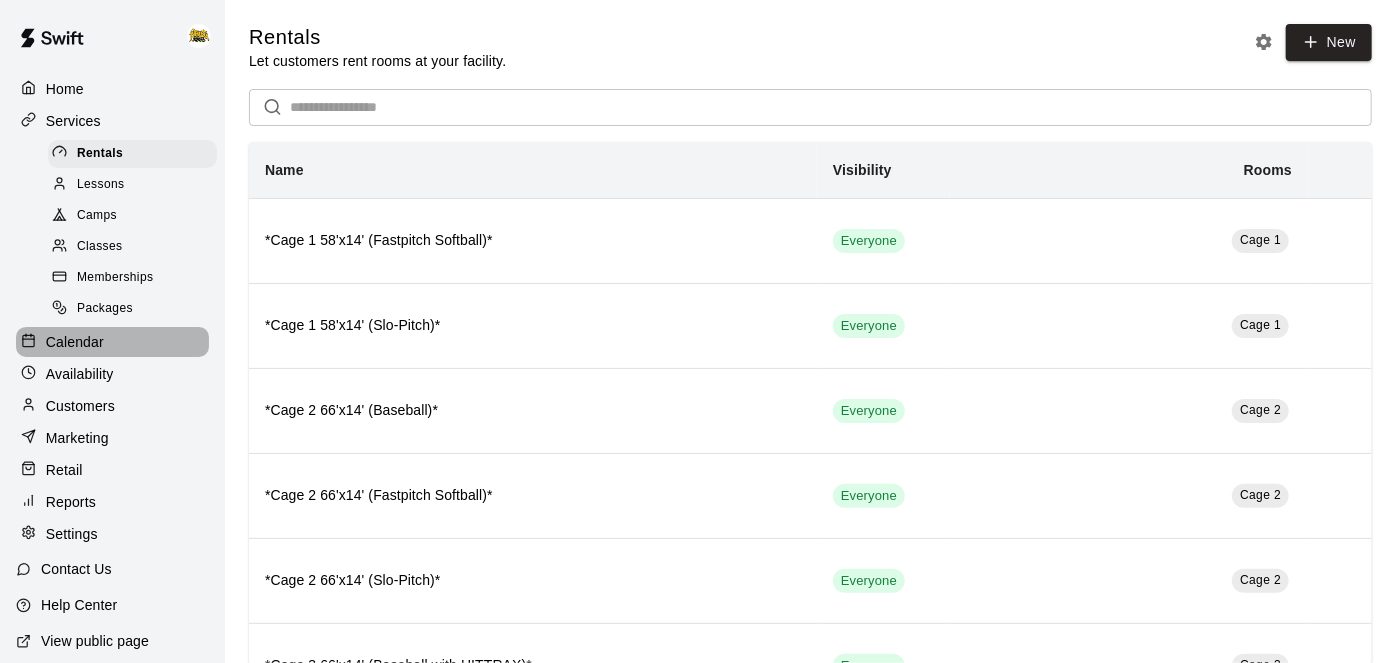click on "Calendar" at bounding box center (75, 342) 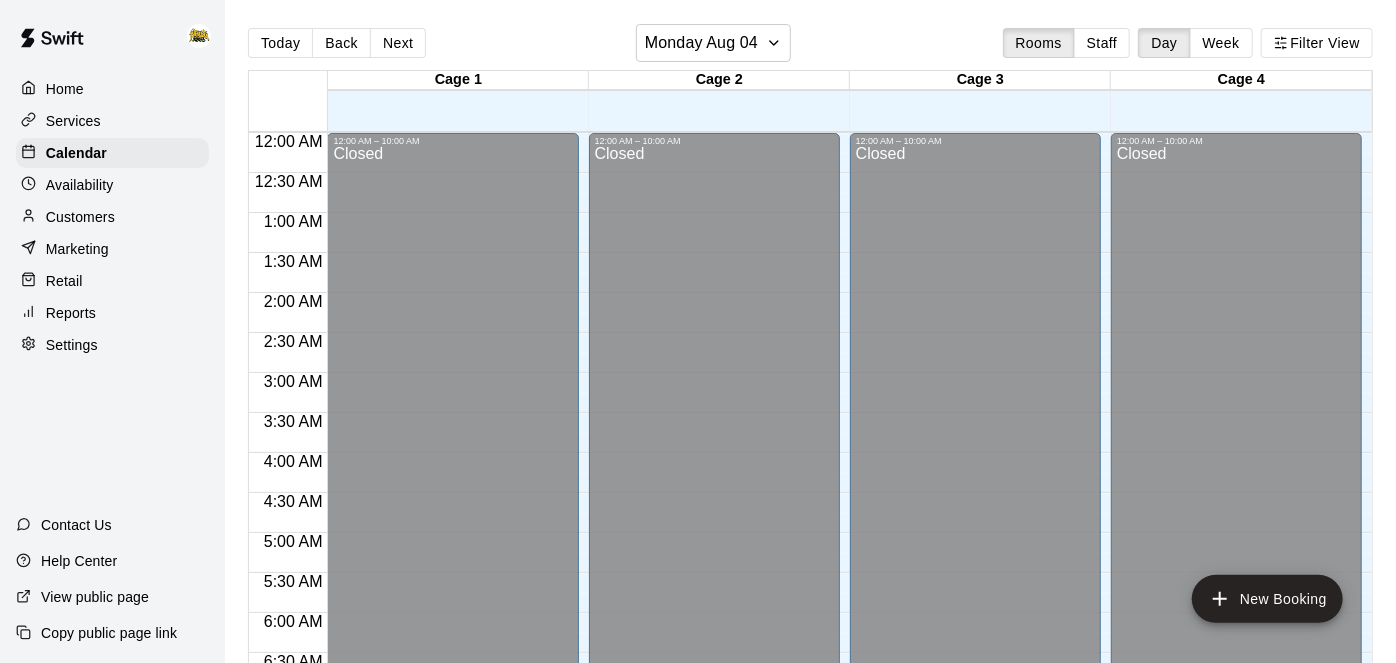 scroll, scrollTop: 1306, scrollLeft: 0, axis: vertical 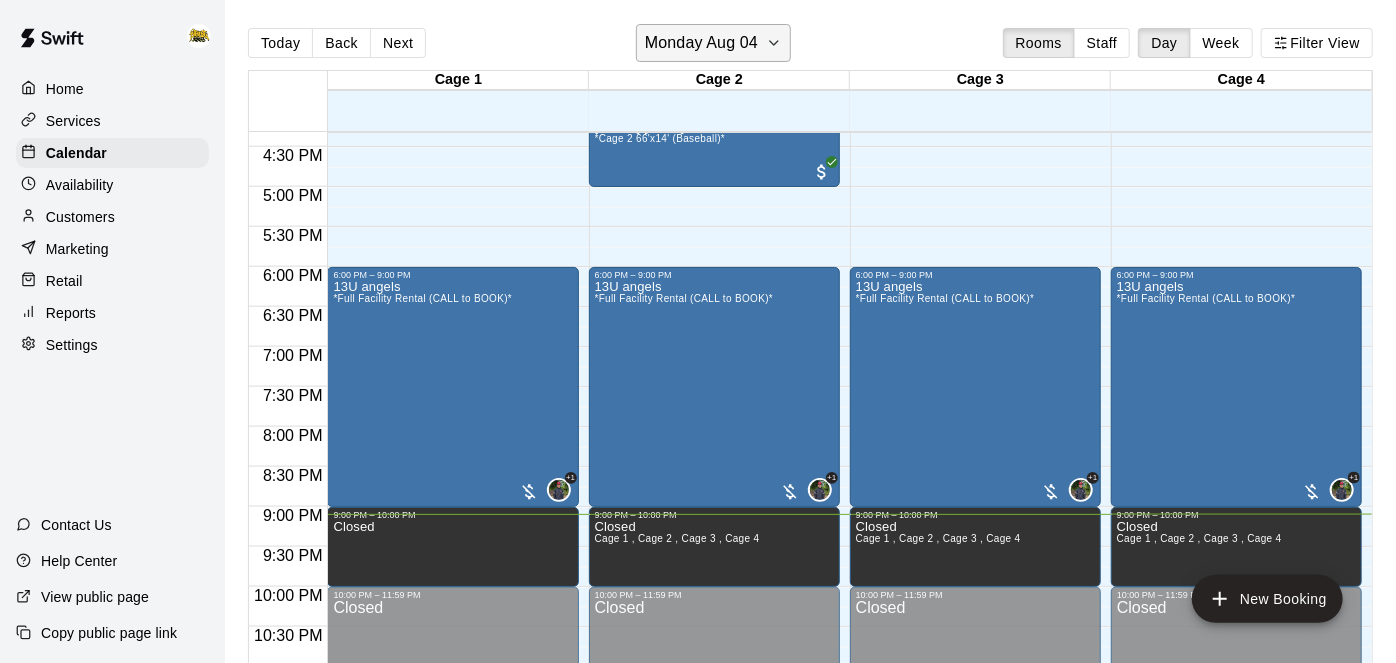 click on "Monday Aug 04" at bounding box center (701, 43) 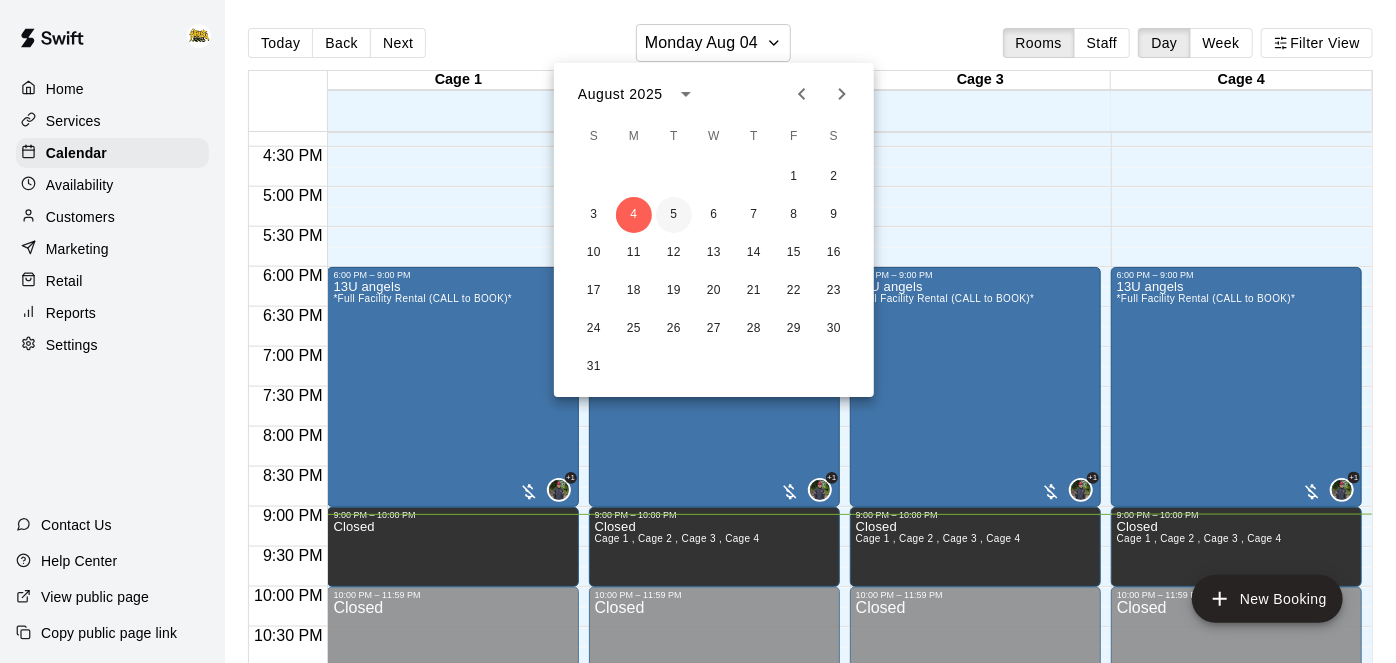 click on "5" at bounding box center (674, 215) 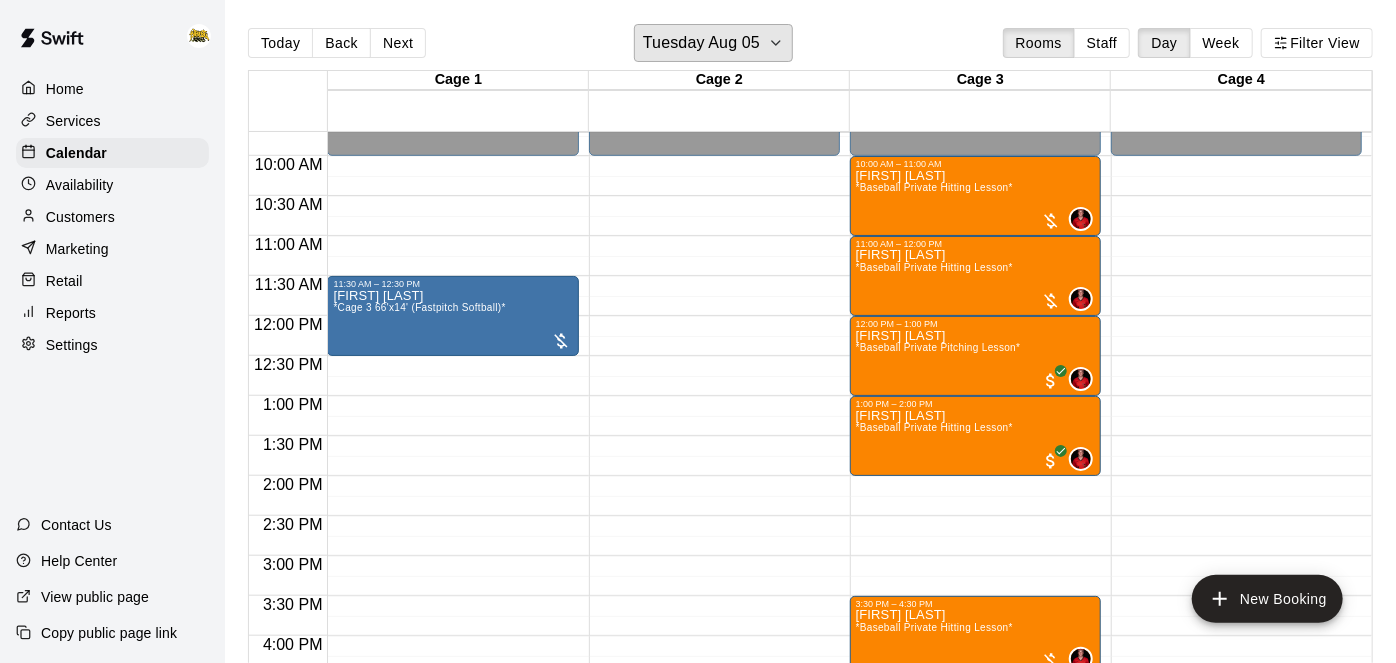 scroll, scrollTop: 779, scrollLeft: 0, axis: vertical 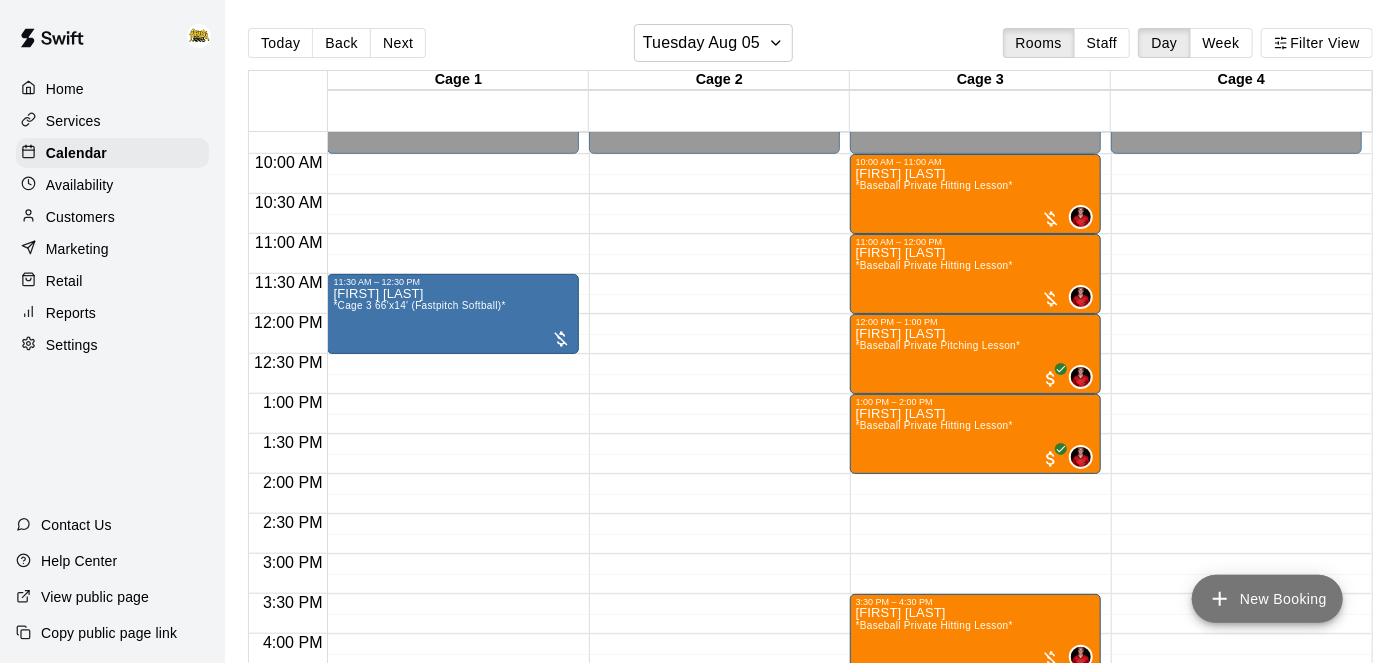 click 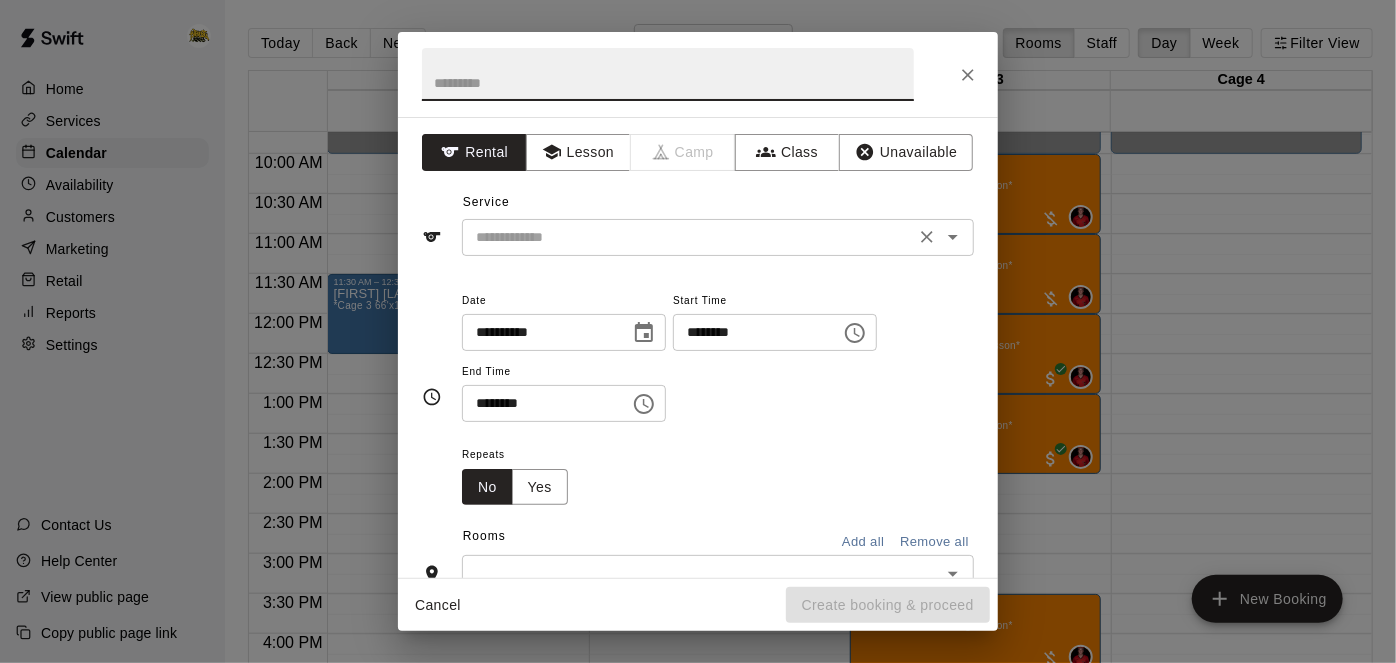 click 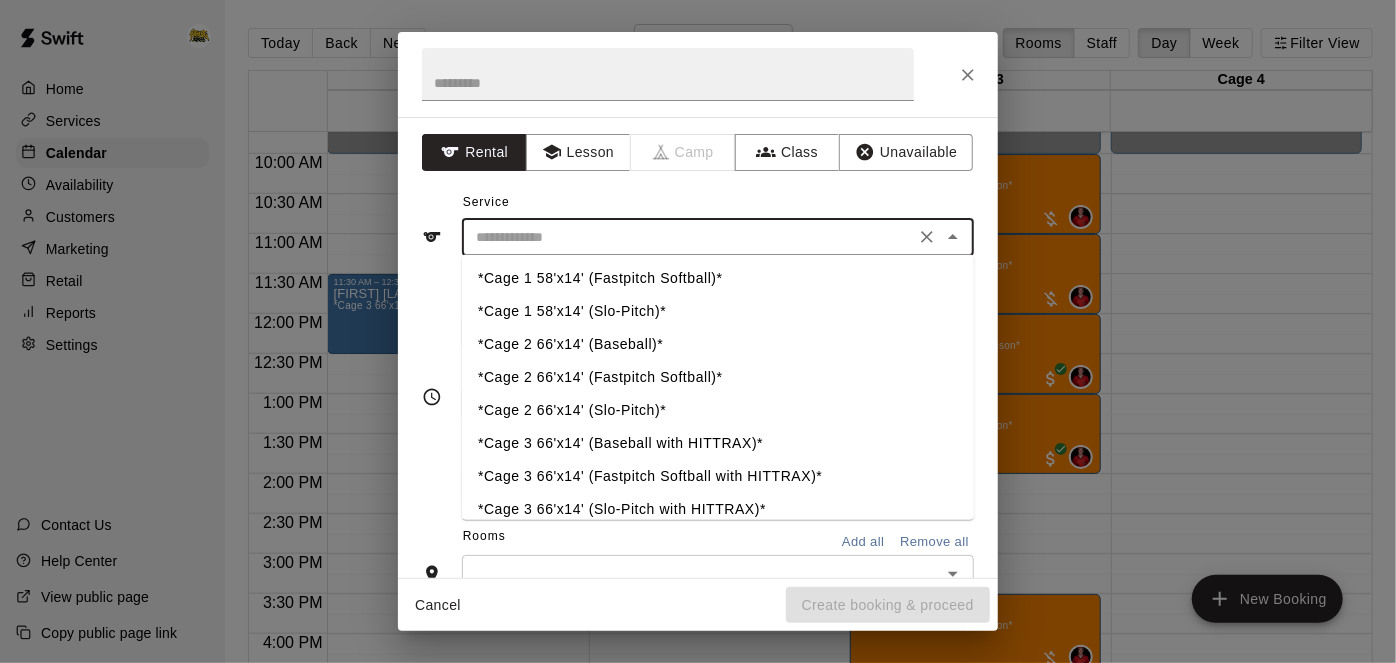 click on "*Cage 2 66'x14' (Baseball)*" at bounding box center [718, 345] 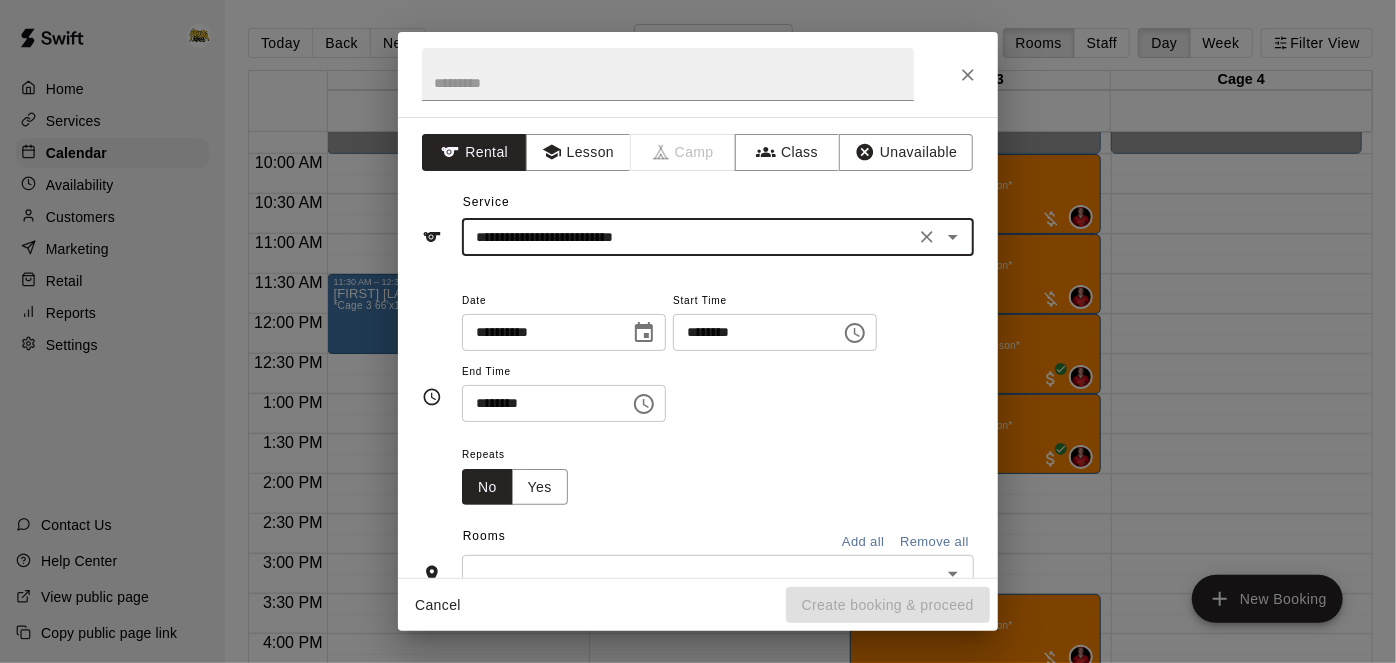 click on "********" at bounding box center (750, 332) 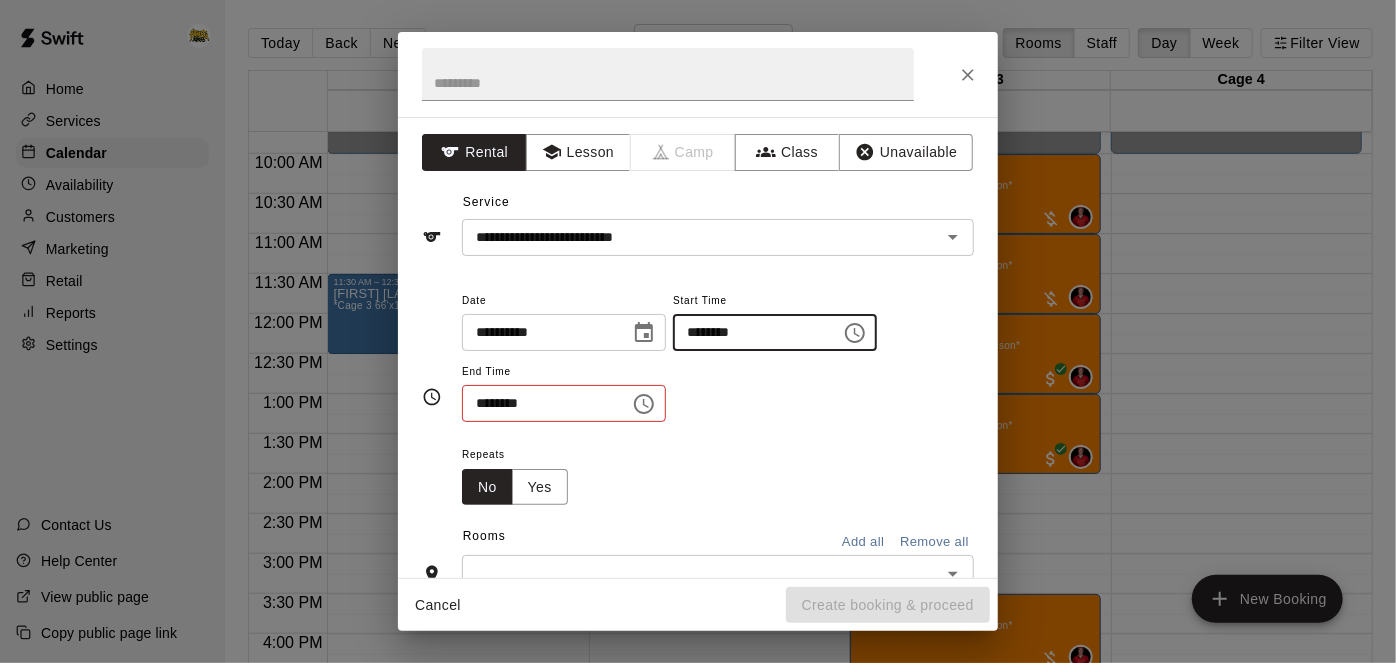 type on "********" 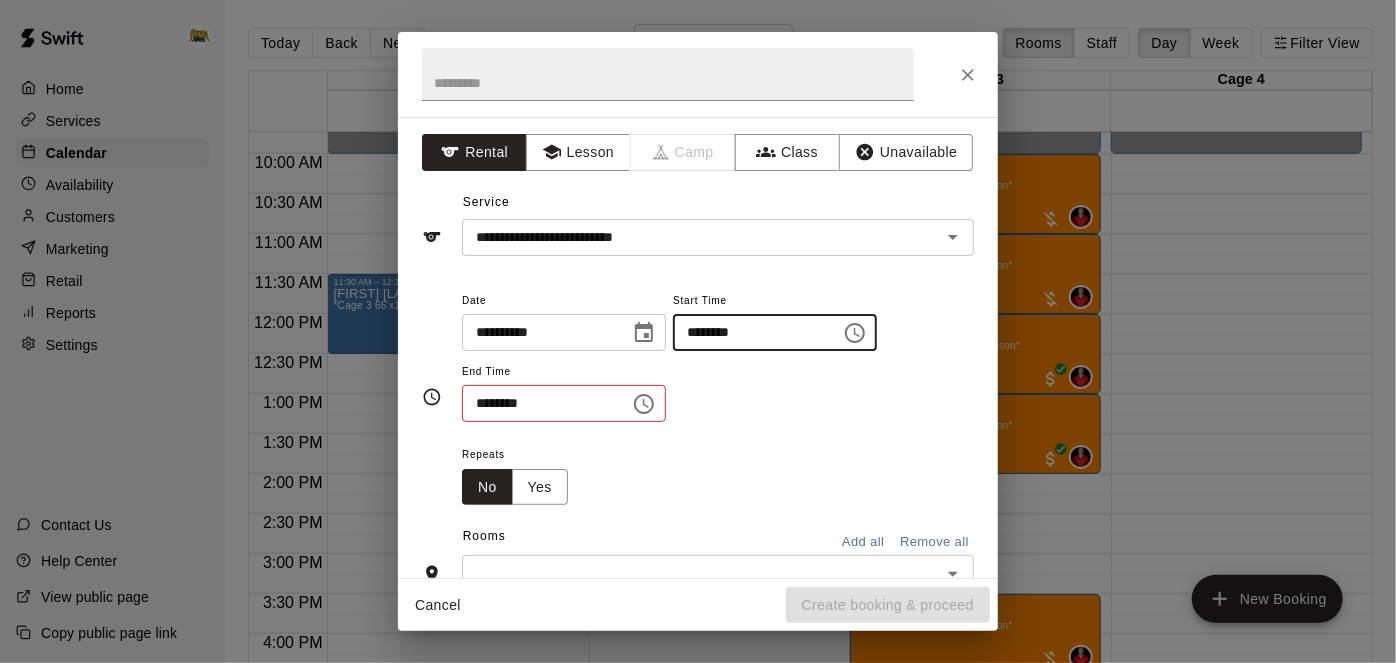 type 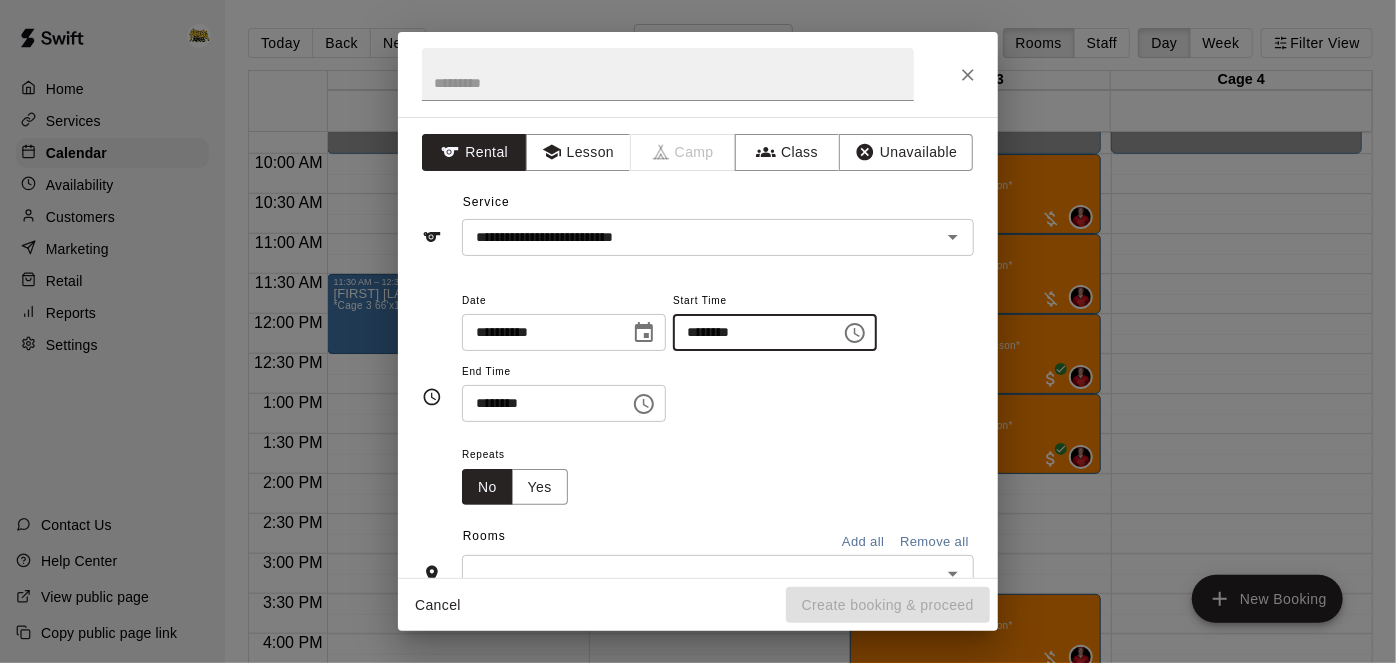 type on "********" 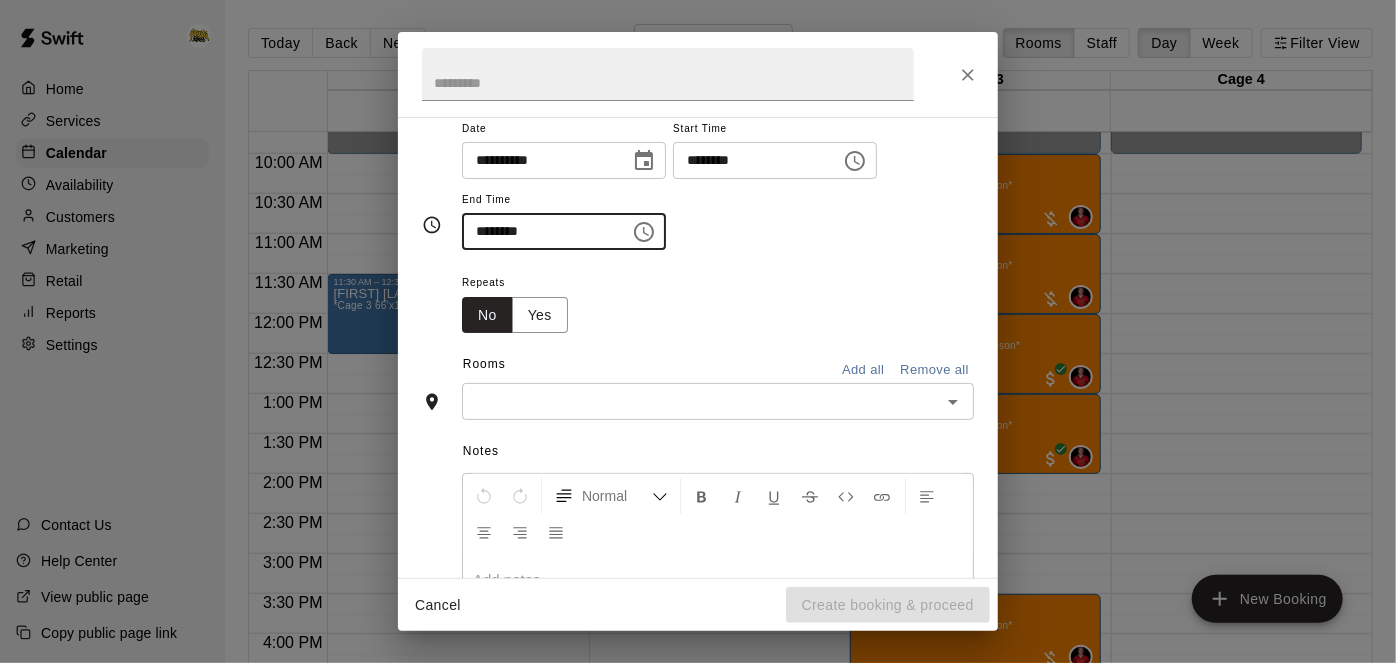 scroll, scrollTop: 194, scrollLeft: 0, axis: vertical 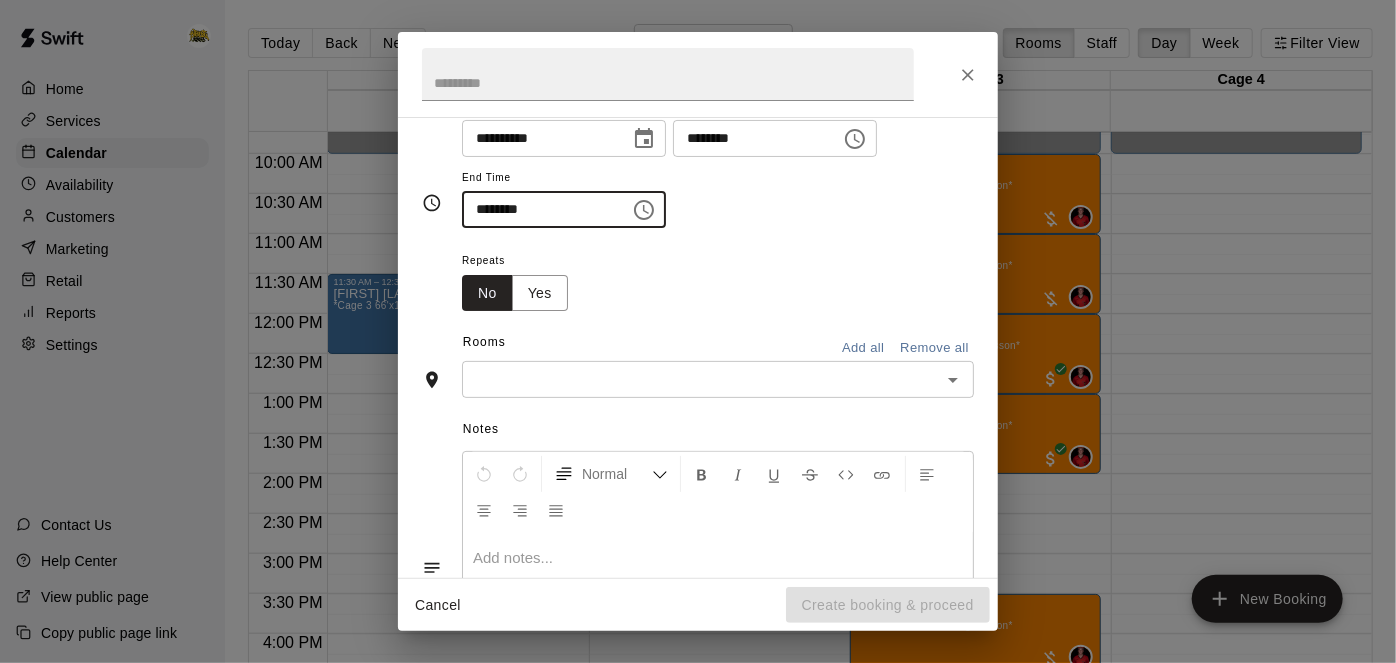 click 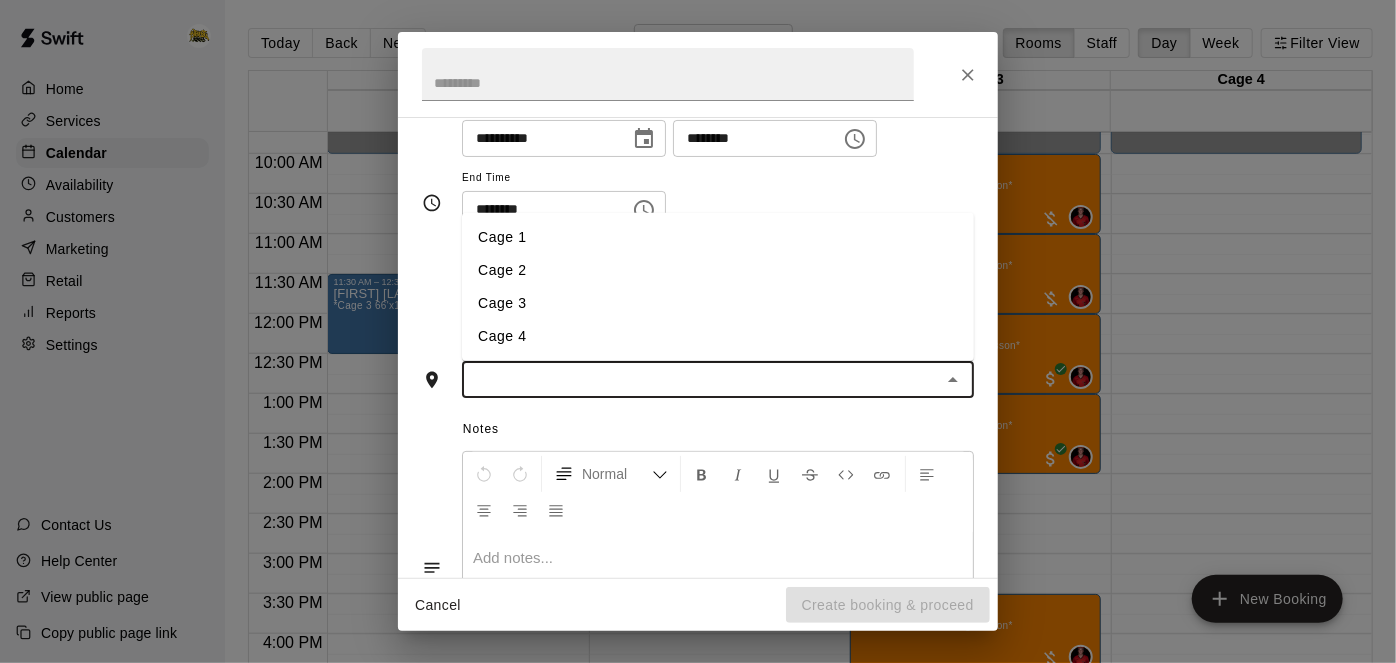 click on "Cage 2" at bounding box center (718, 270) 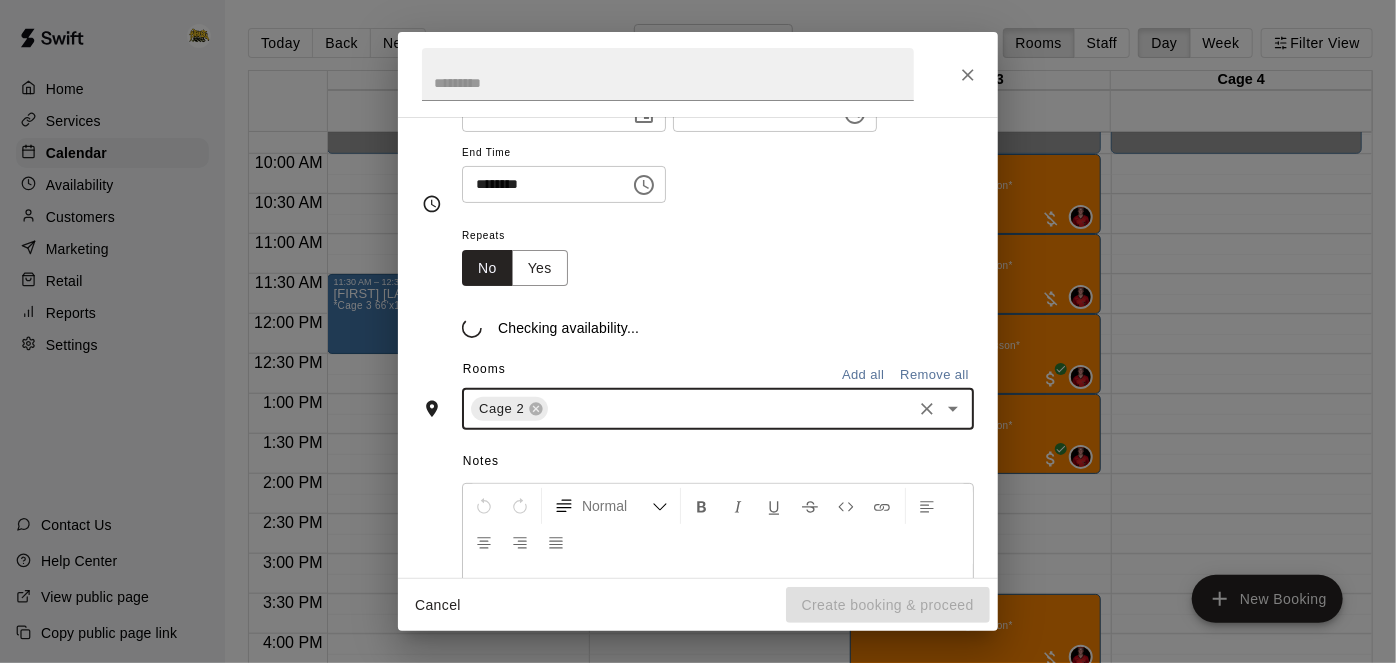 scroll, scrollTop: 232, scrollLeft: 0, axis: vertical 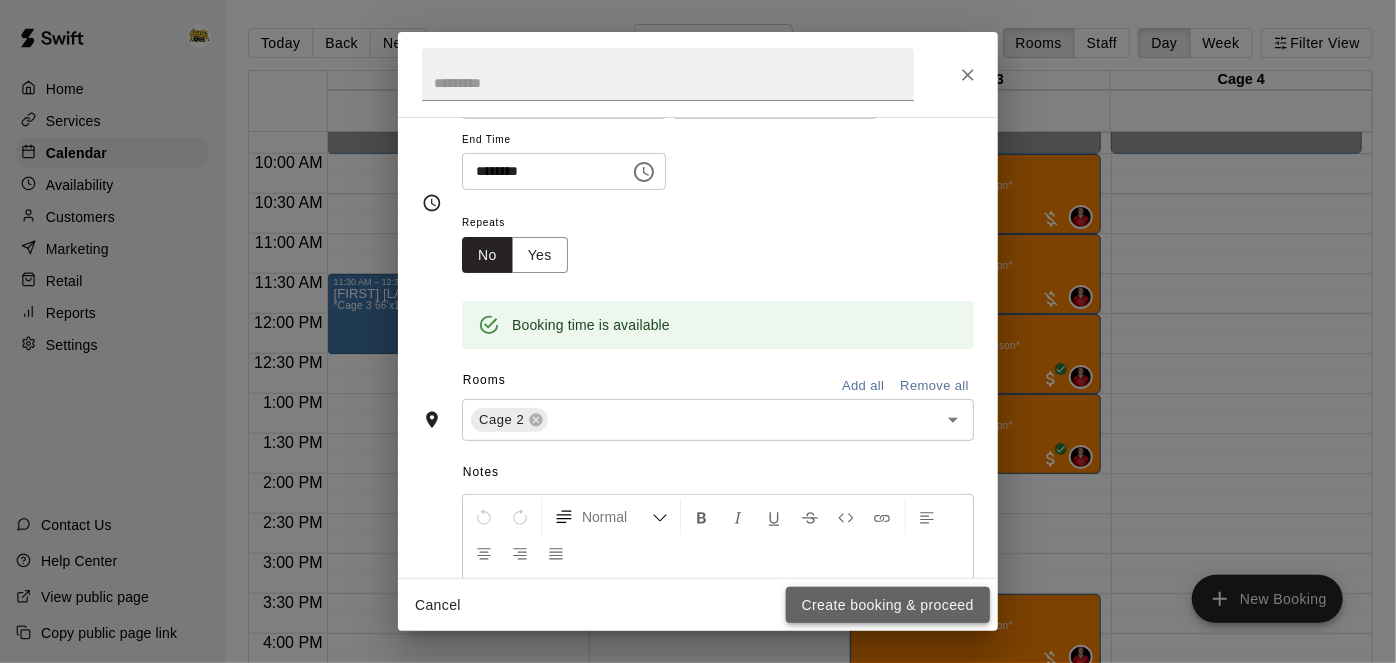click on "Create booking & proceed" at bounding box center (888, 605) 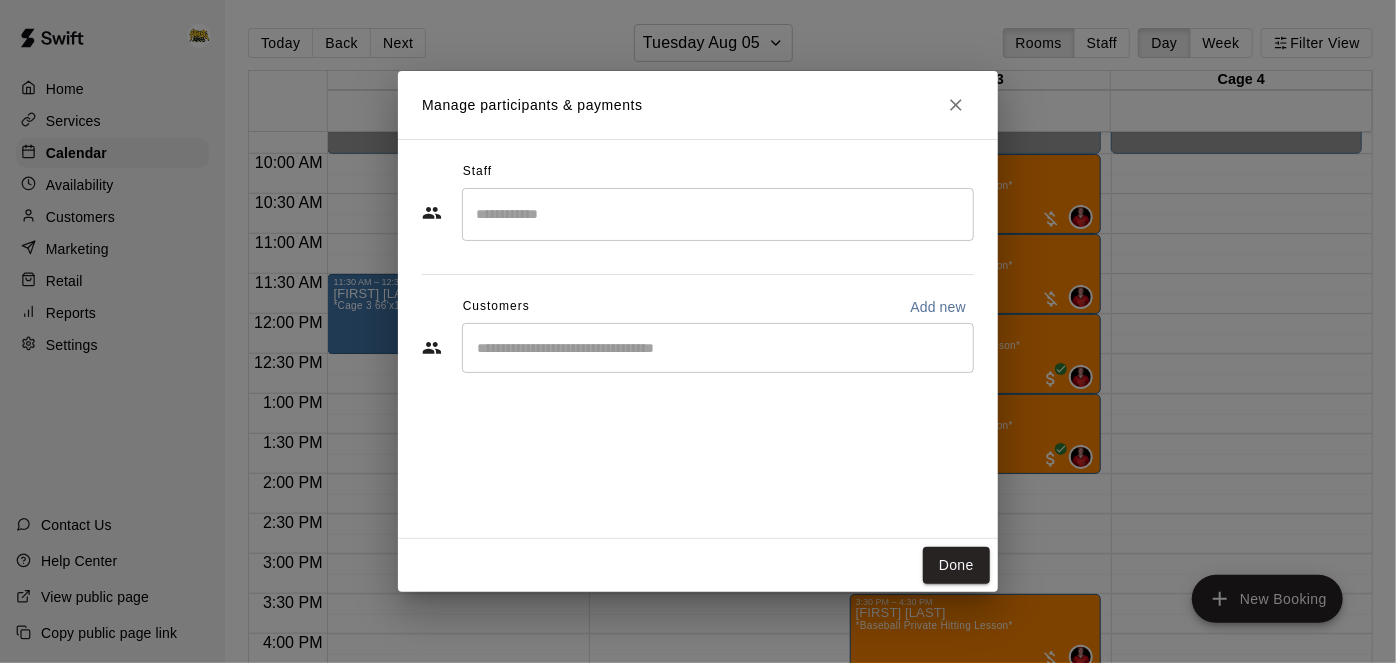 click on "​" at bounding box center [718, 348] 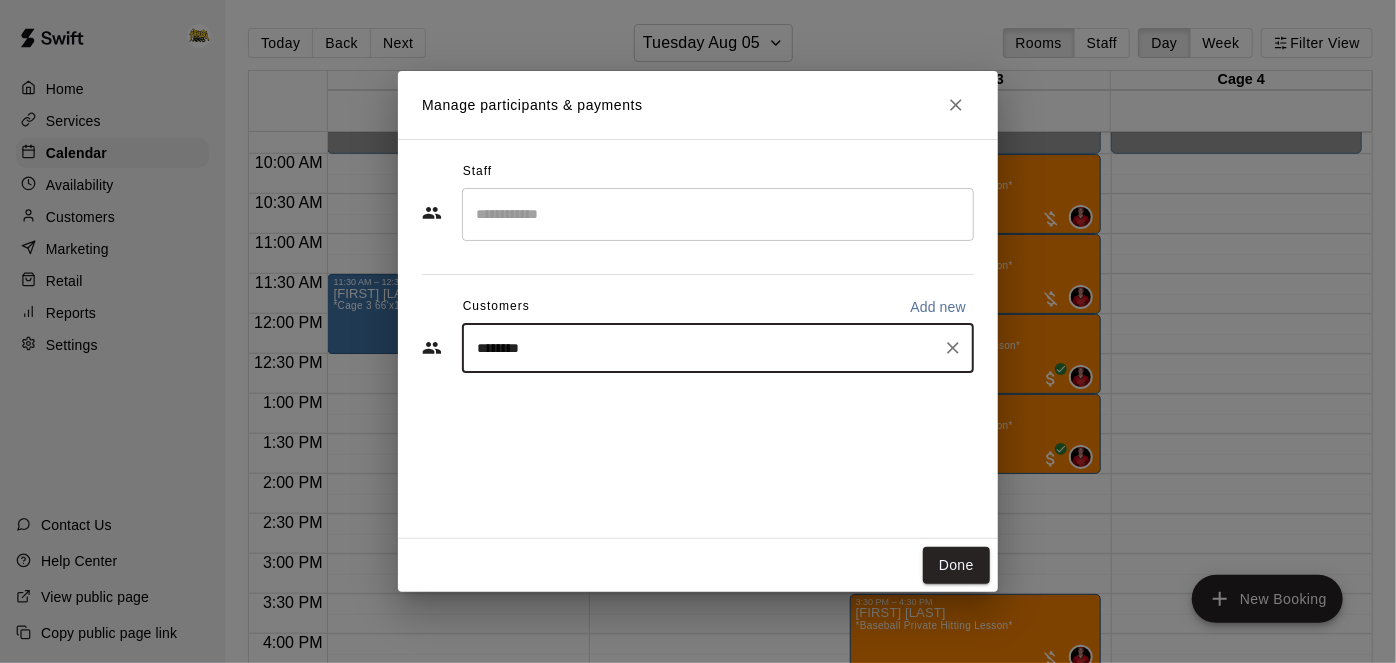 type on "*********" 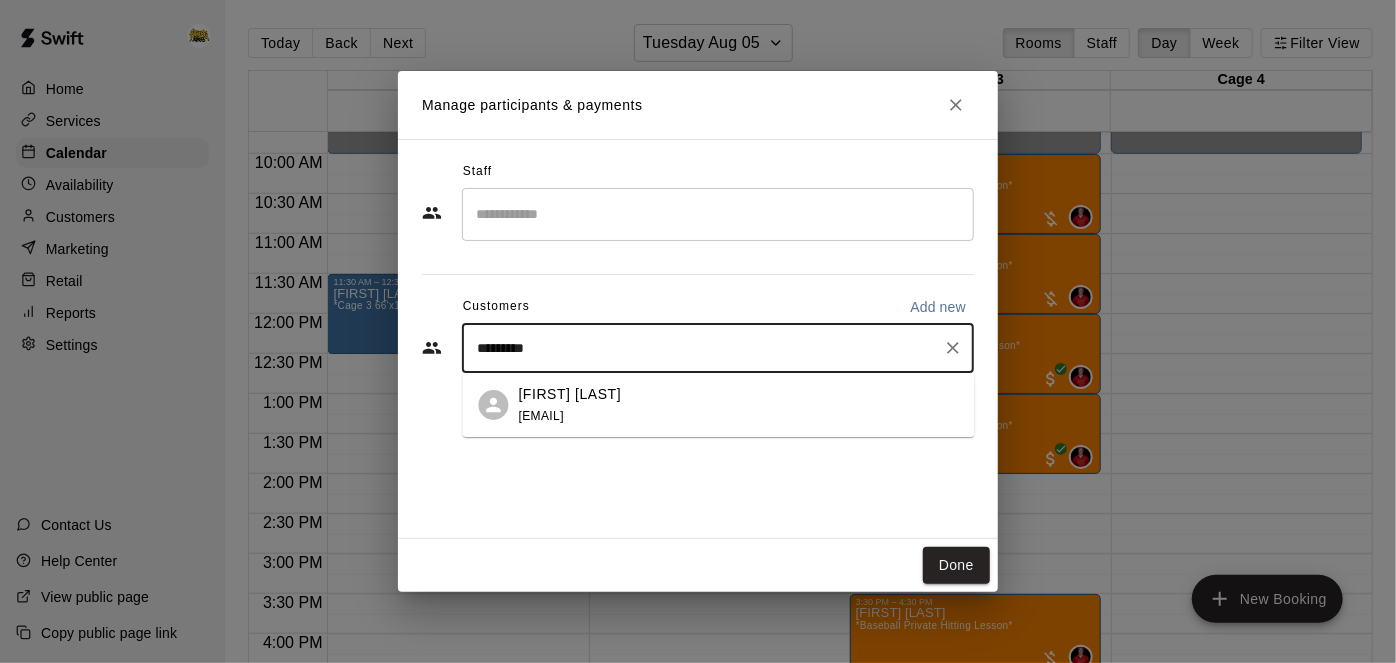 click on "[FIRST] [LAST] [EMAIL]" at bounding box center (739, 405) 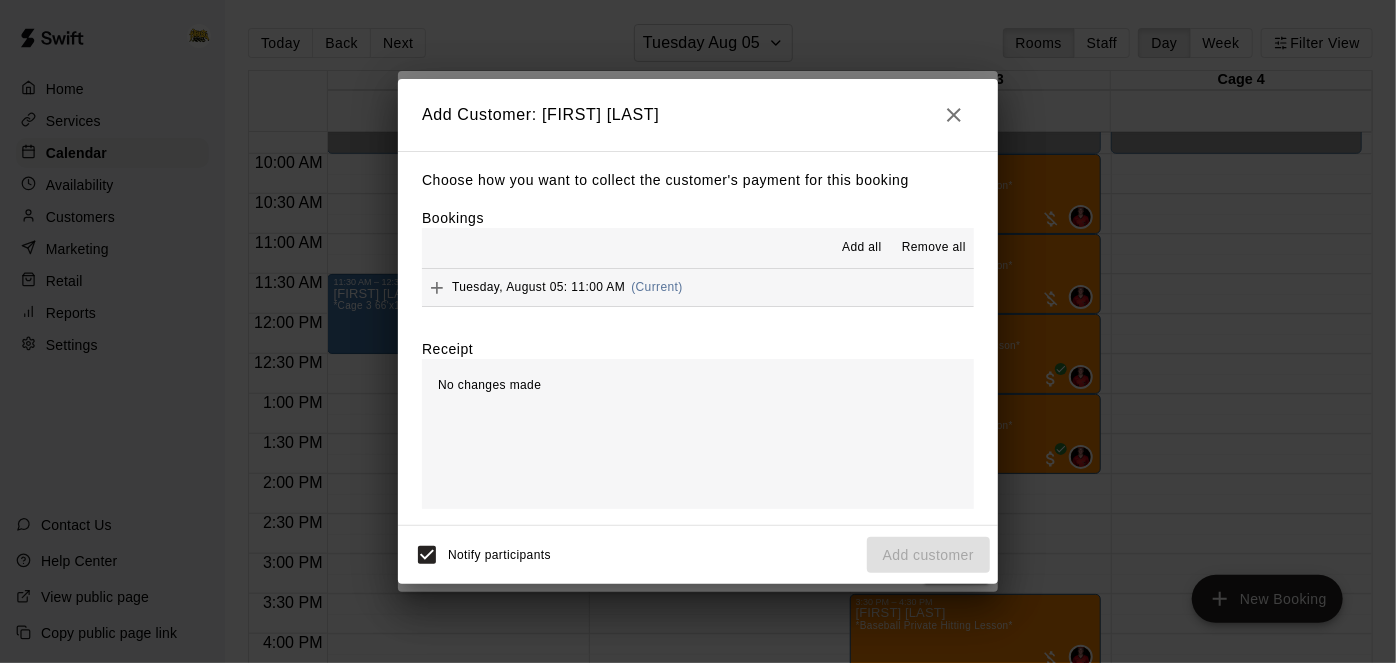 click on "Choose how you want to collect the customer's payment for this booking Bookings Add all Remove all Tuesday, August 05: 11:00 AM (Current) Receipt No changes made Subtotal $0.00" at bounding box center (698, 338) 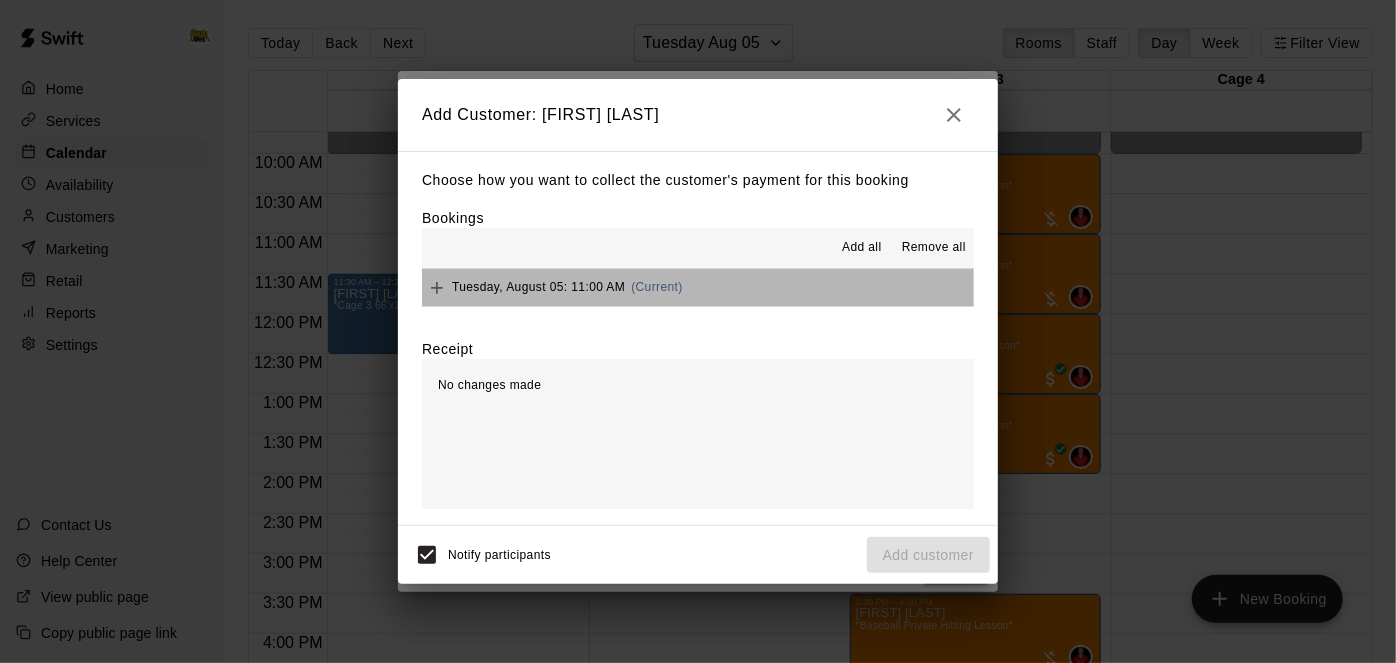 click on "Tuesday, August 05: 11:00 AM (Current)" at bounding box center (698, 287) 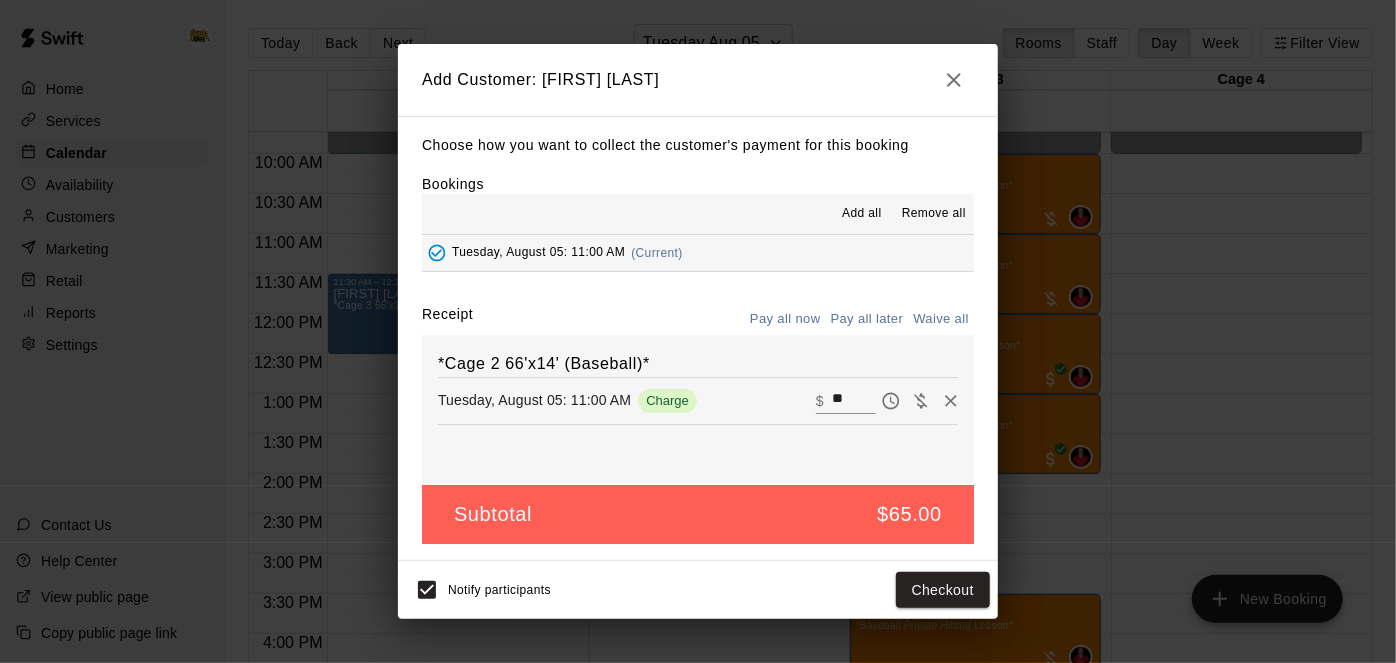 click on "Pay all later" at bounding box center (867, 319) 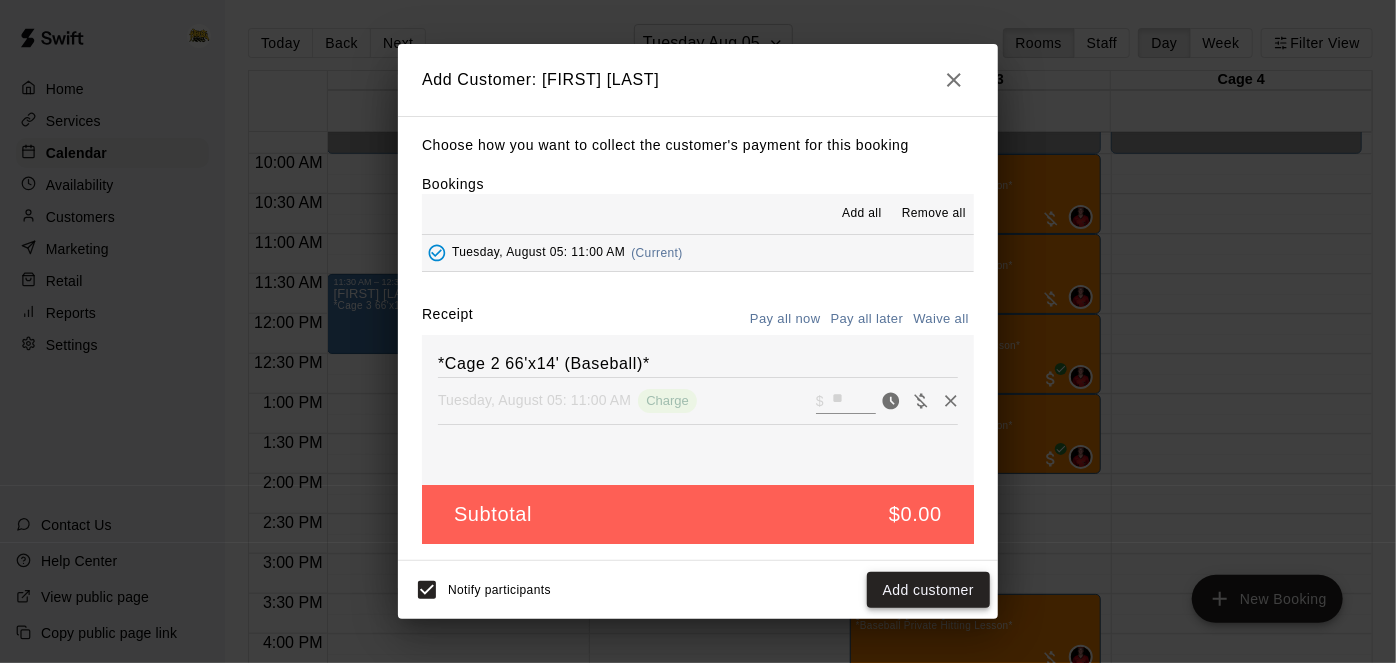 click on "Add customer" at bounding box center (928, 590) 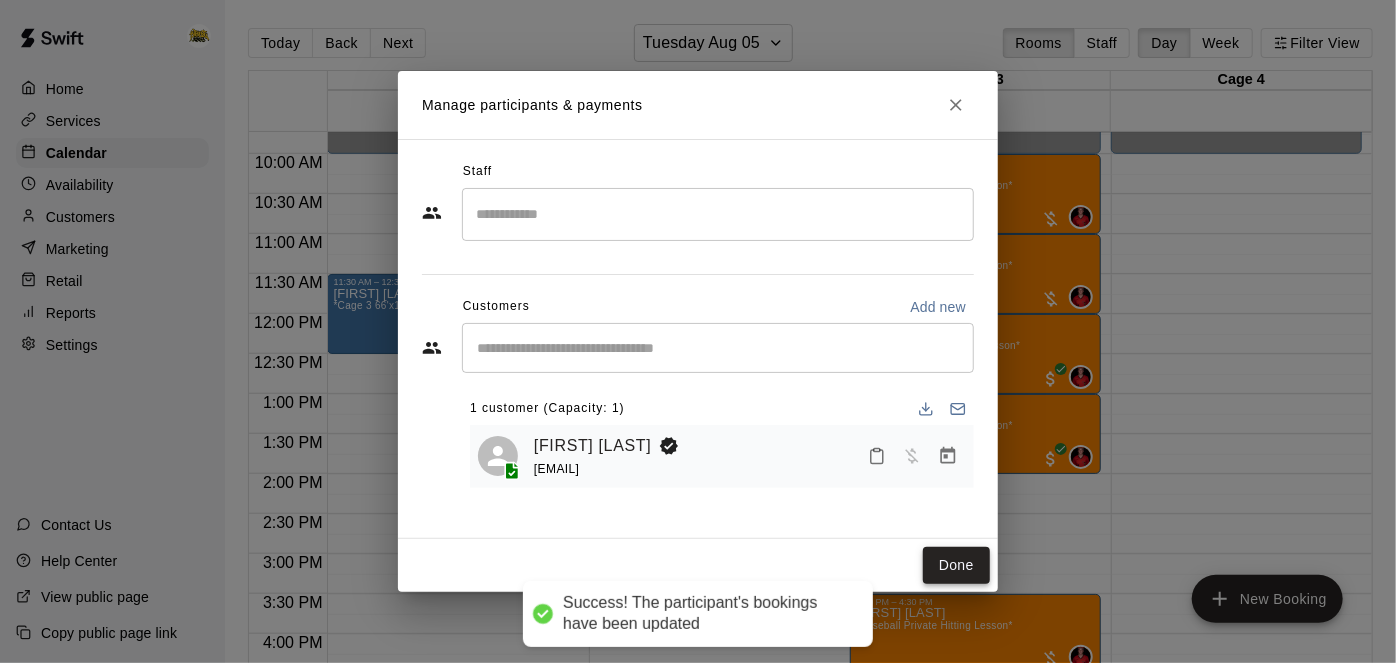 click on "Done" at bounding box center [956, 565] 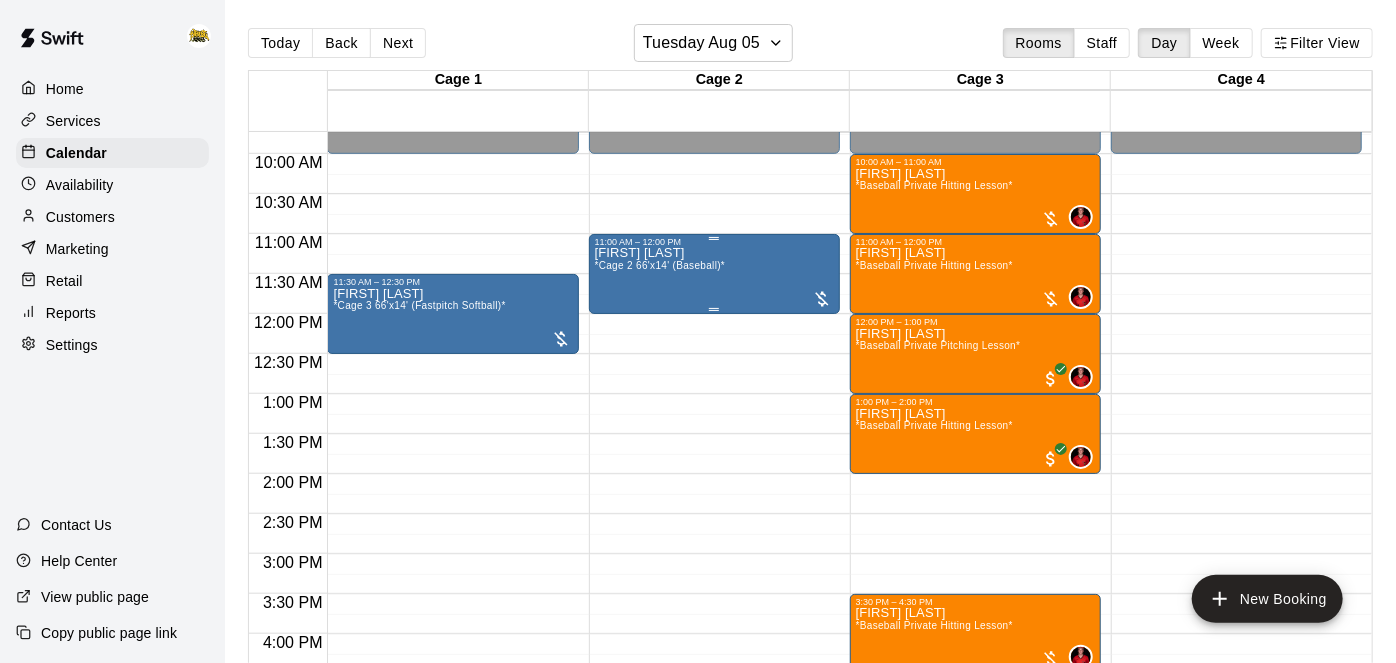 click on "[FIRST] [LAST] [EMAIL]" at bounding box center (714, 578) 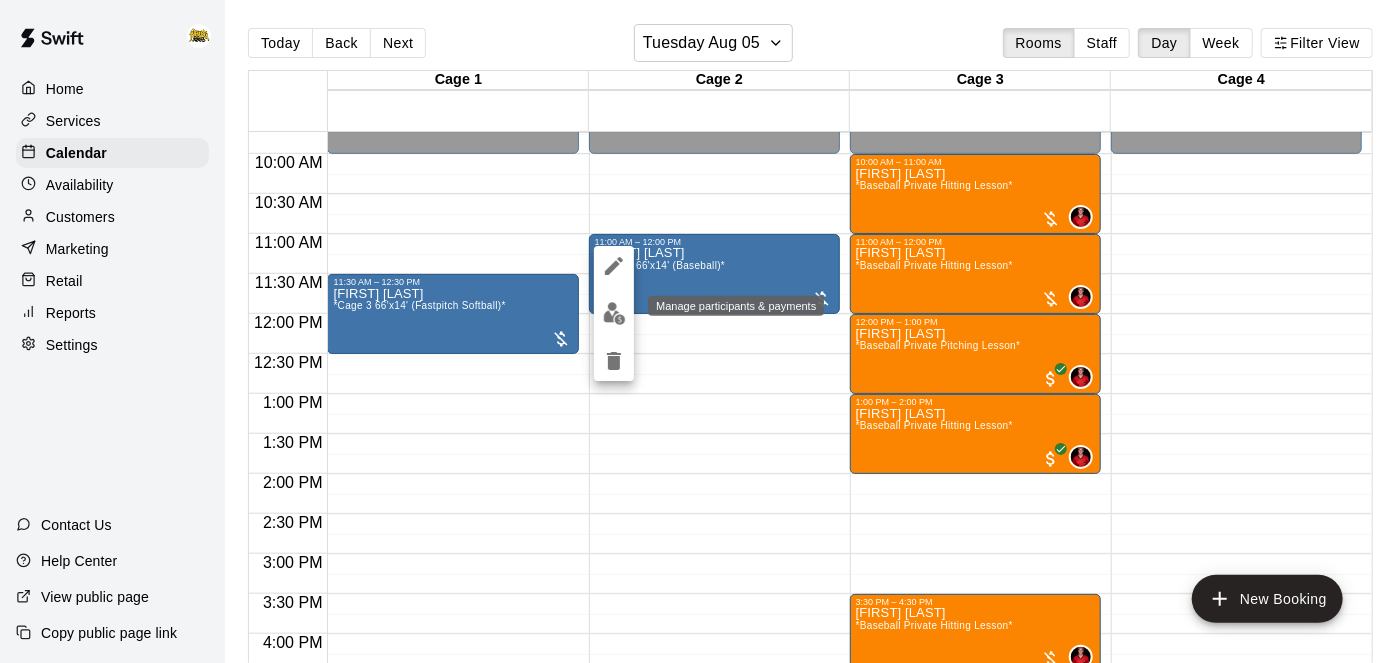 click at bounding box center [614, 313] 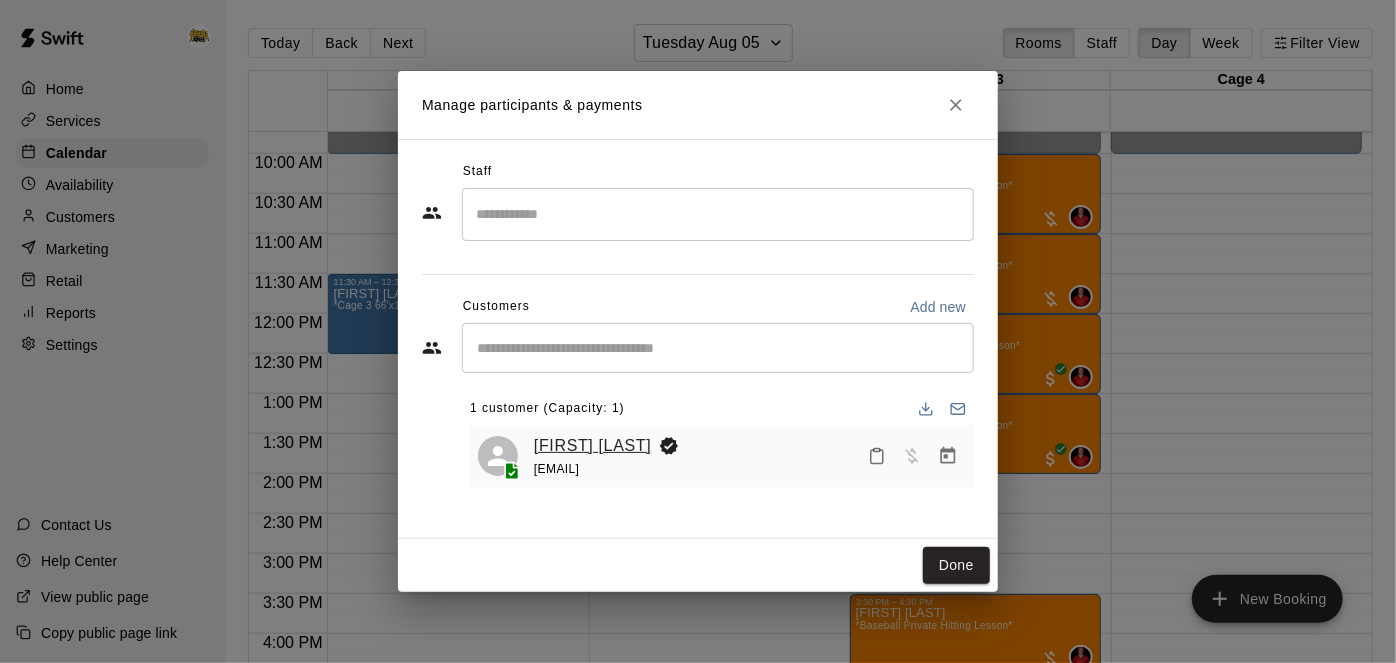 click on "[FIRST] [LAST]" at bounding box center [592, 446] 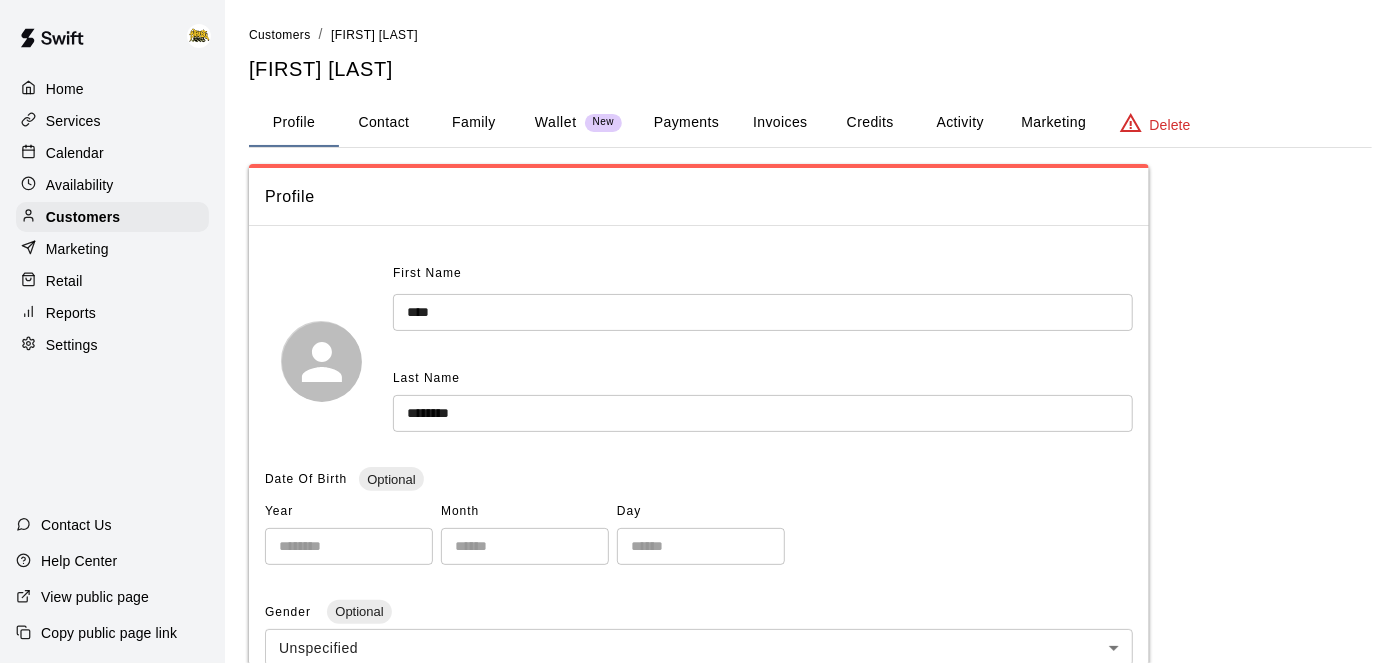 click on "Family" at bounding box center (474, 123) 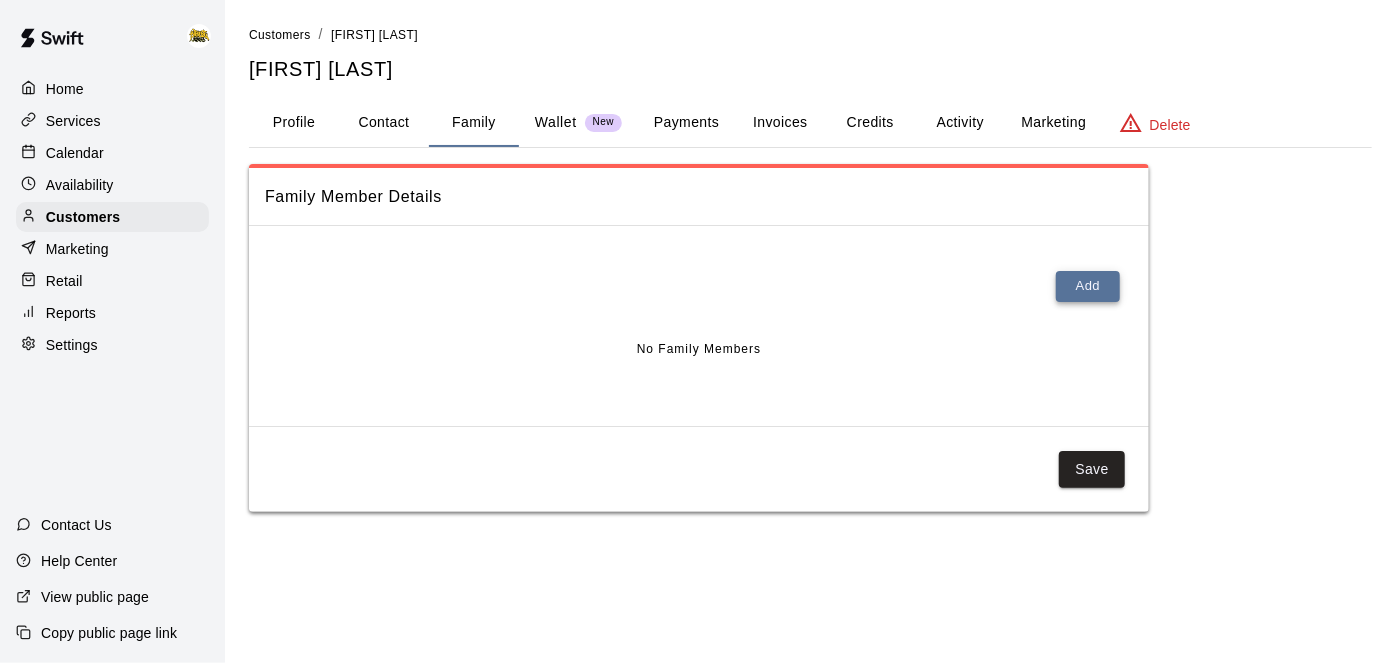 click on "Add" at bounding box center (1088, 286) 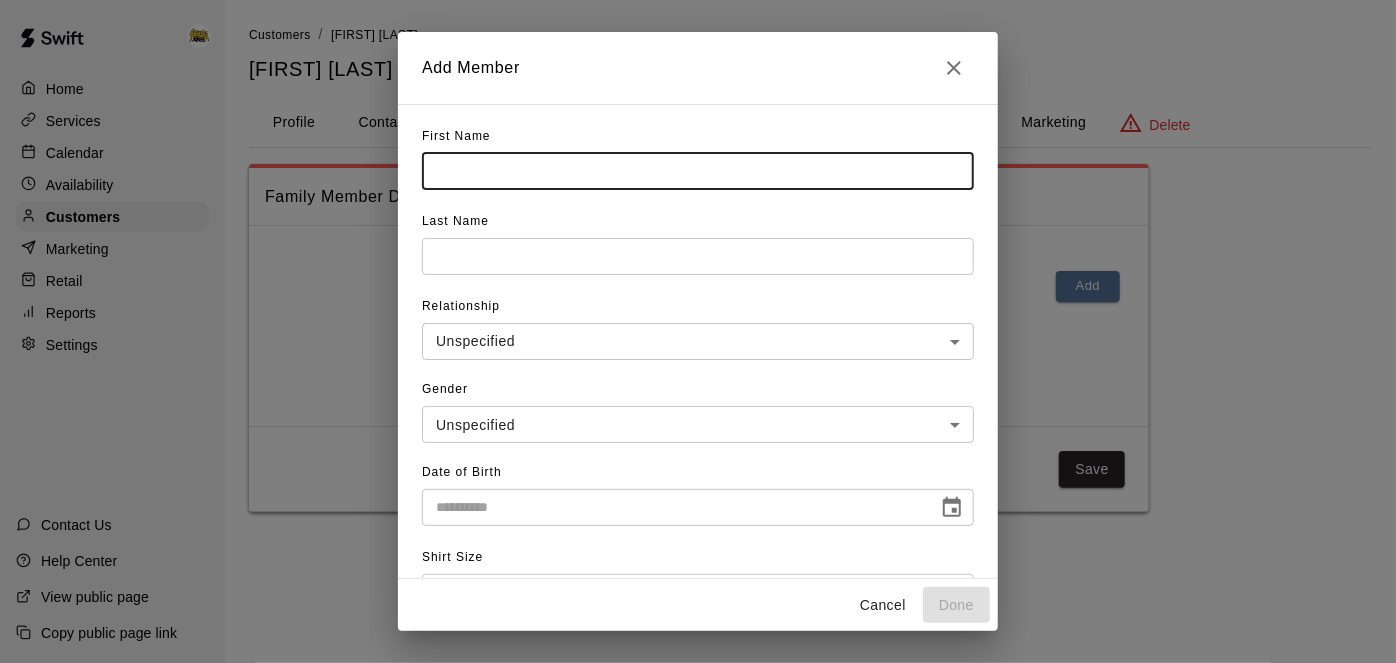 click at bounding box center [698, 171] 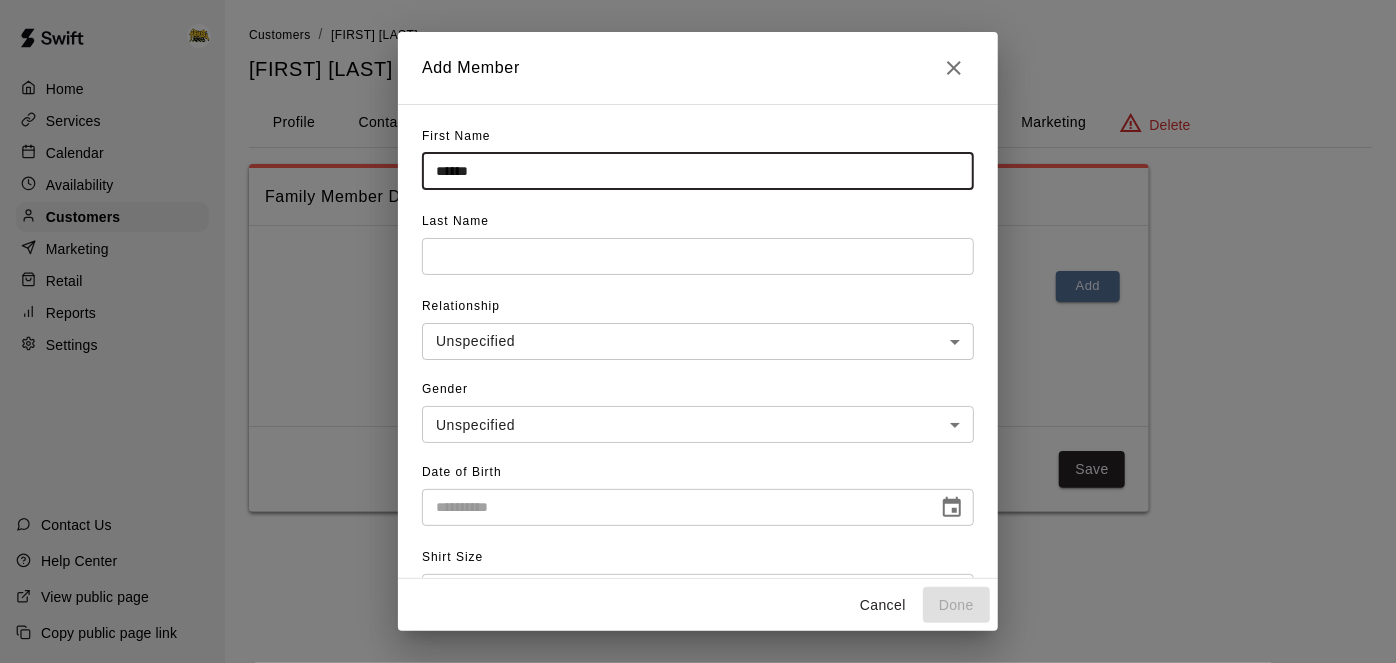 type on "******" 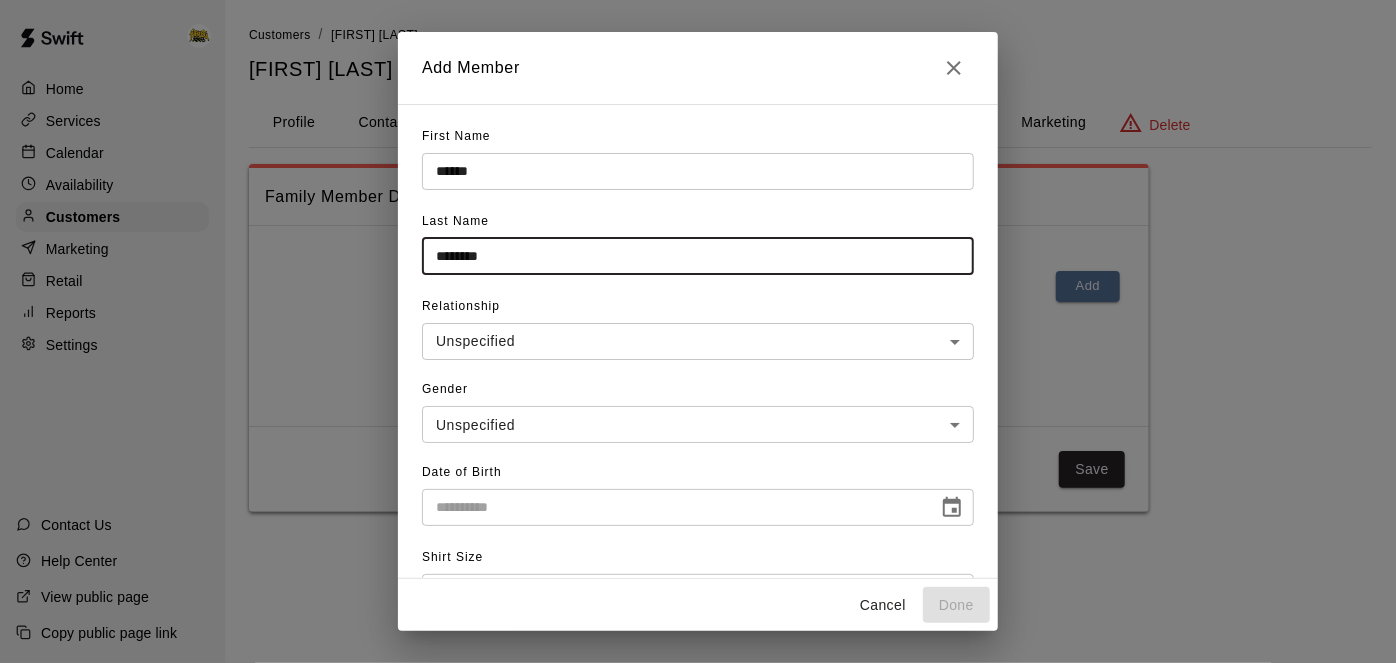 type on "********" 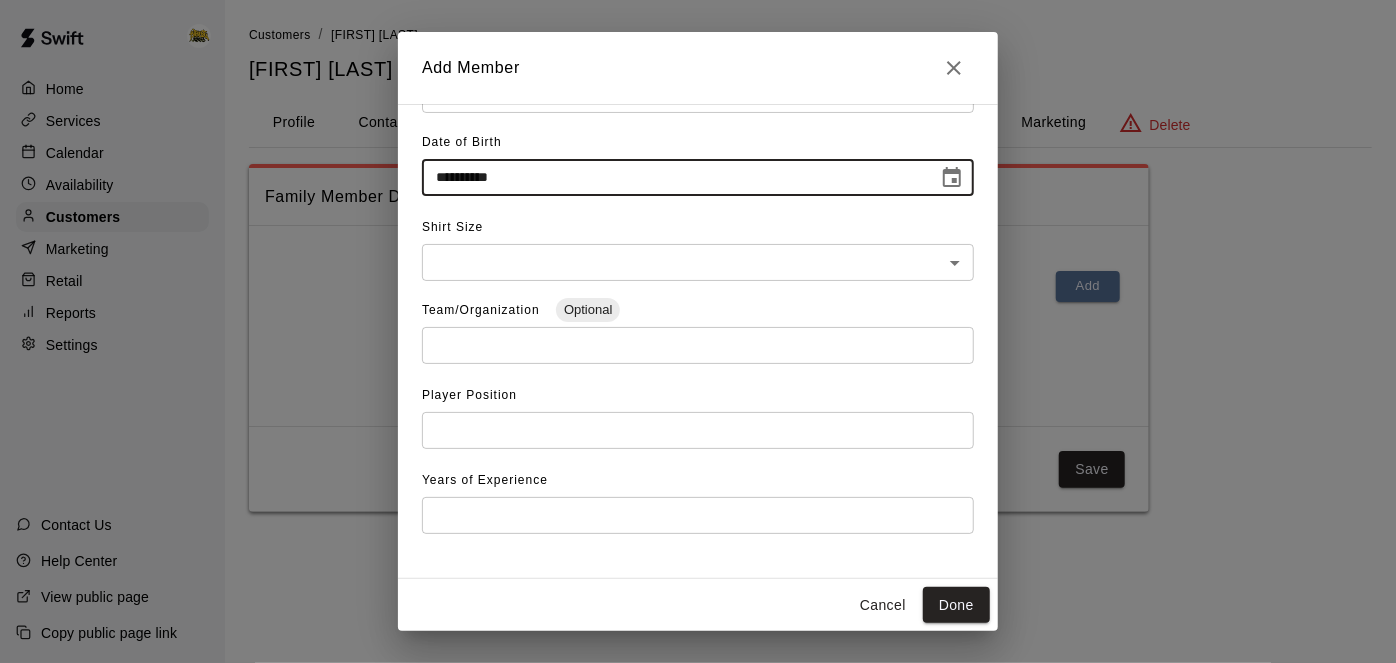 scroll, scrollTop: 349, scrollLeft: 0, axis: vertical 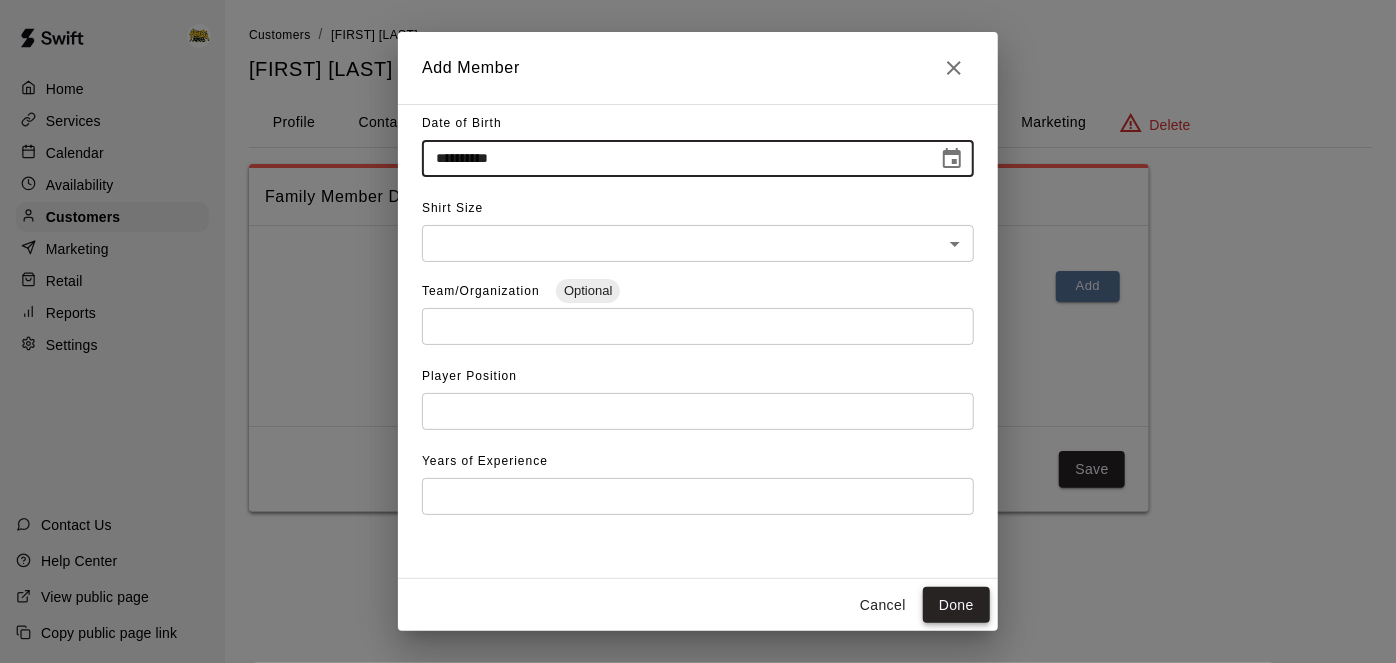 type on "**********" 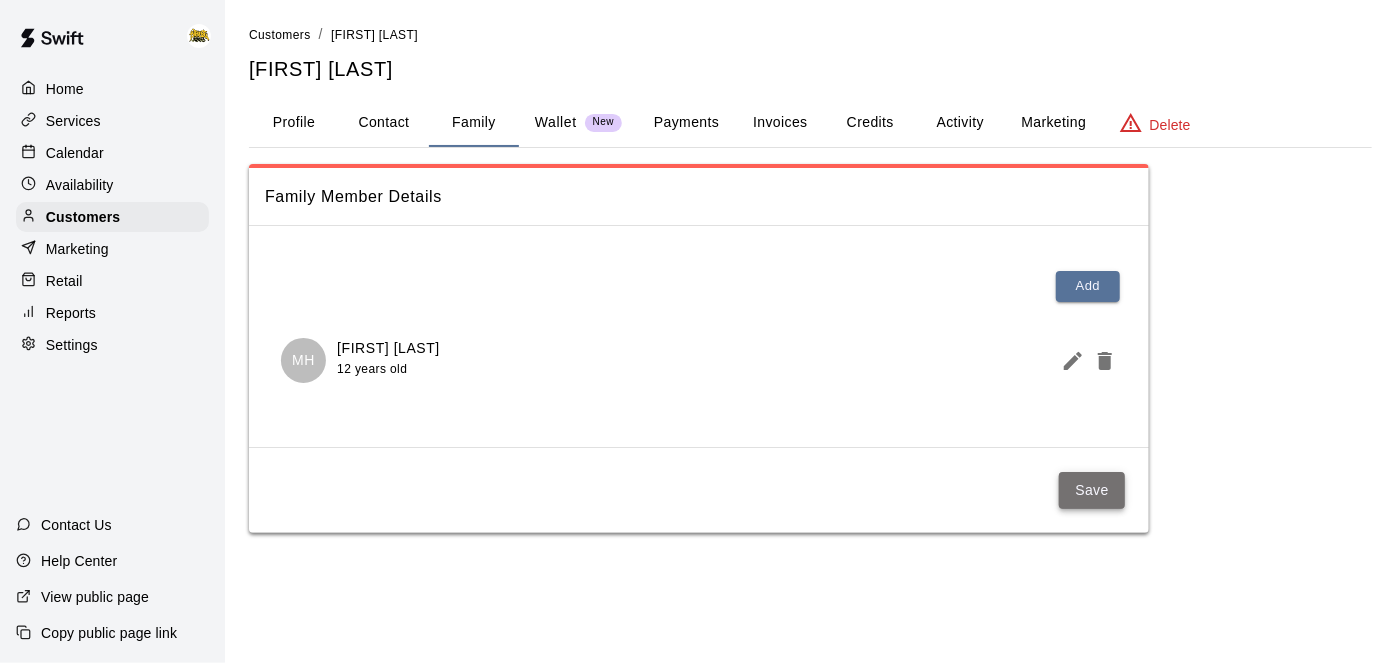 click on "Save" at bounding box center [1092, 490] 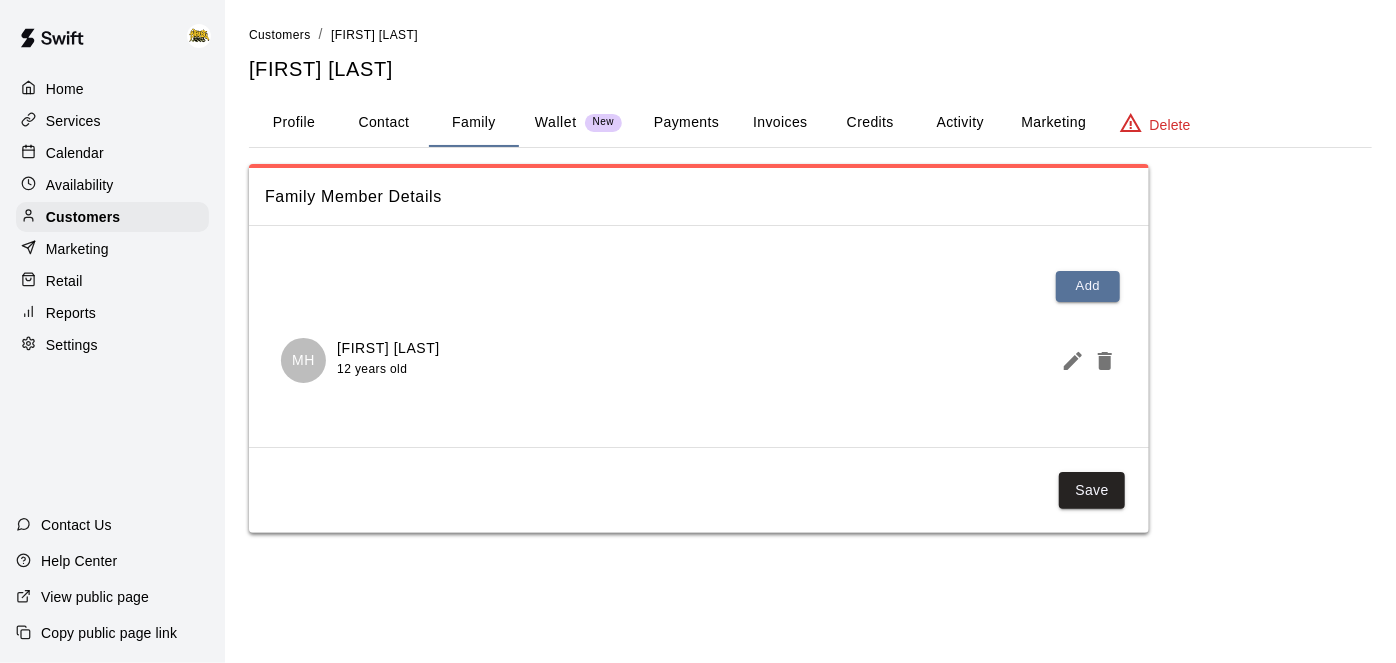 click on "Profile" at bounding box center (294, 123) 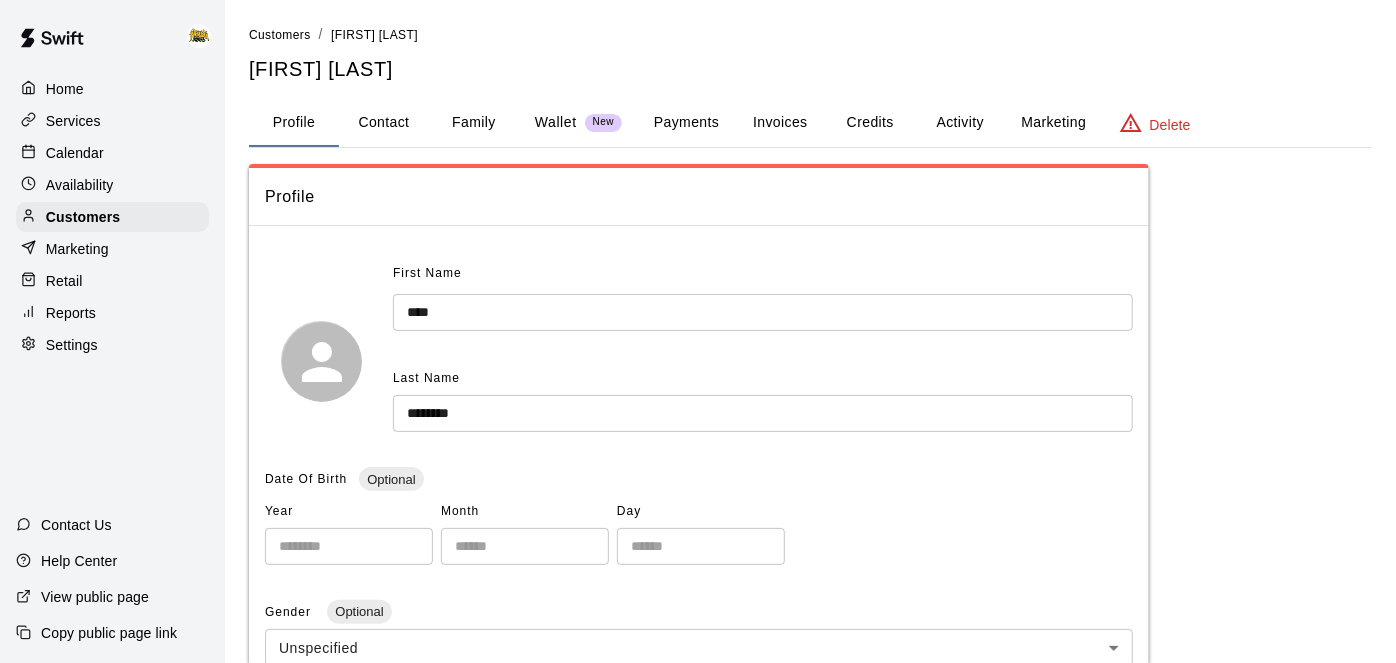 click on "Calendar" at bounding box center [112, 153] 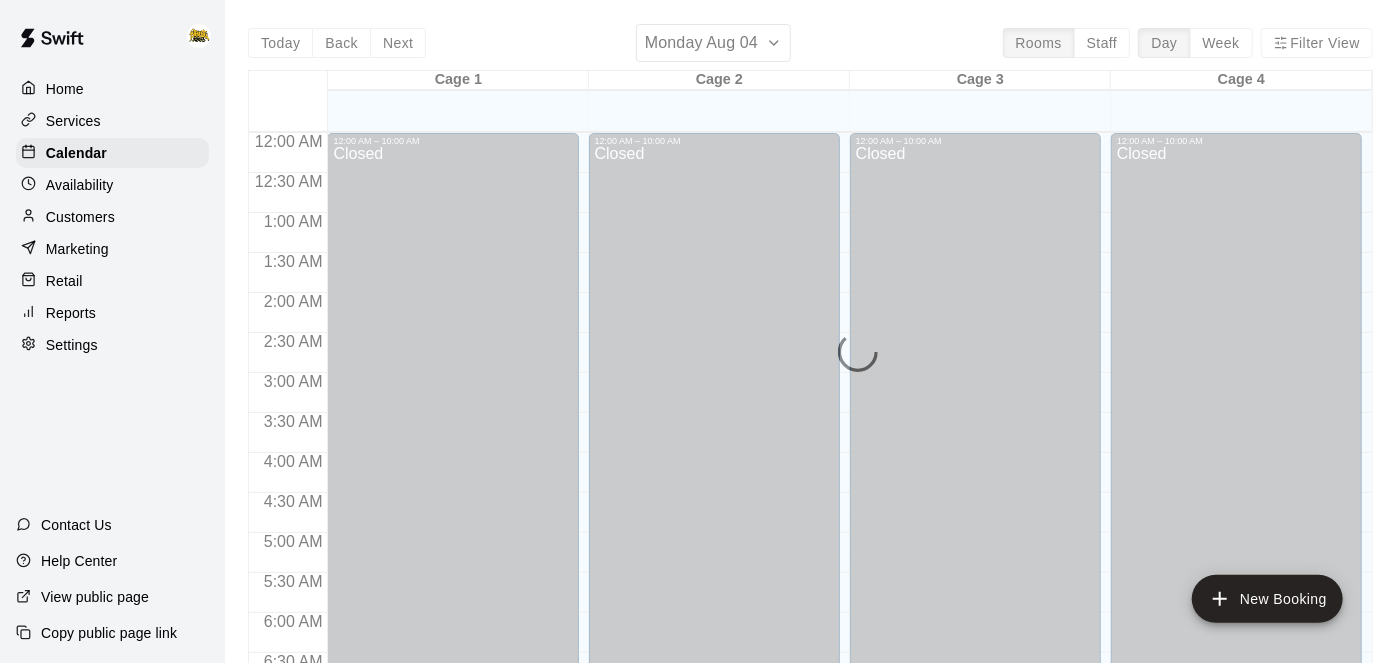 scroll, scrollTop: 1306, scrollLeft: 0, axis: vertical 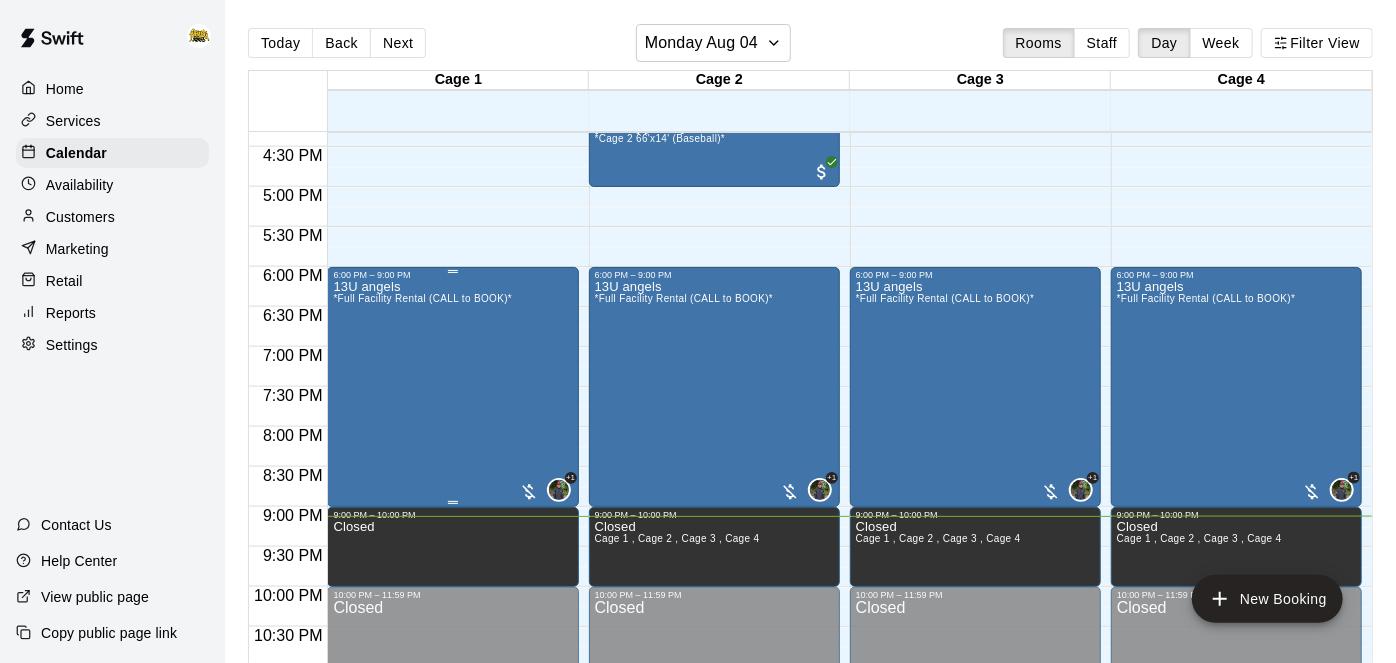 click on "13U angels *Full Facility Rental (CALL to BOOK)*" at bounding box center [422, 611] 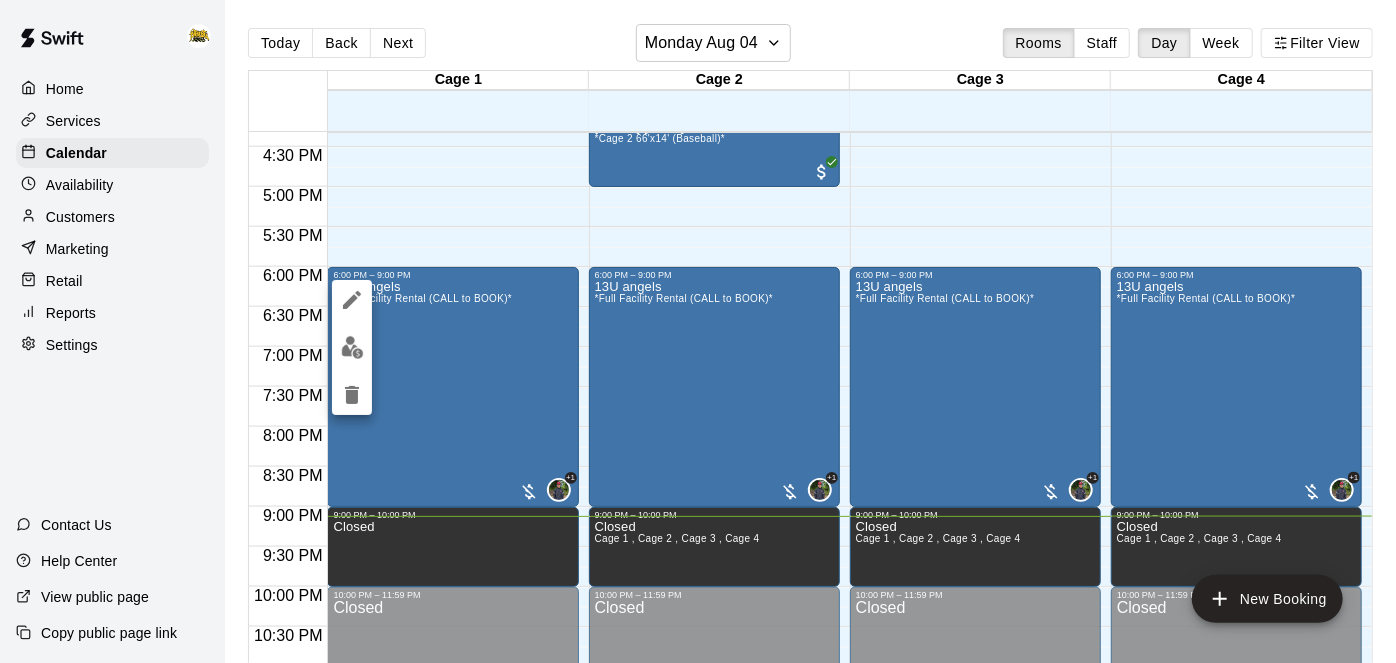 click at bounding box center [352, 347] 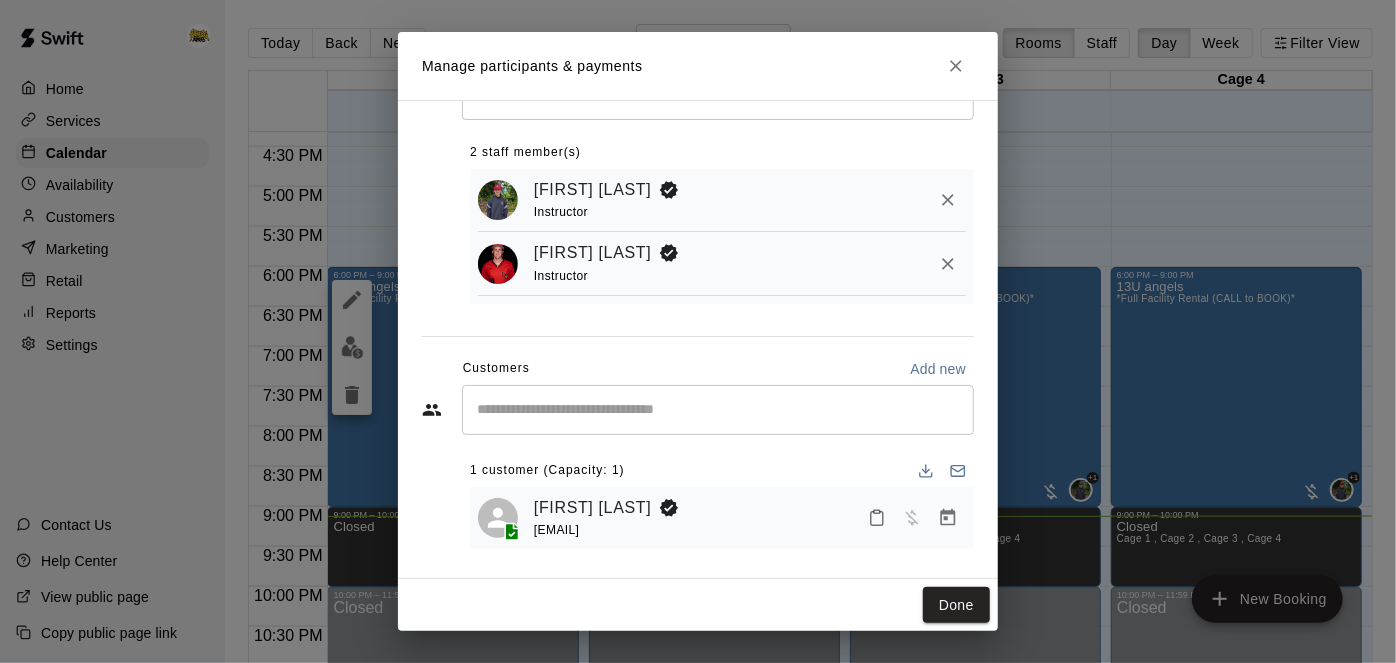 scroll, scrollTop: 69, scrollLeft: 0, axis: vertical 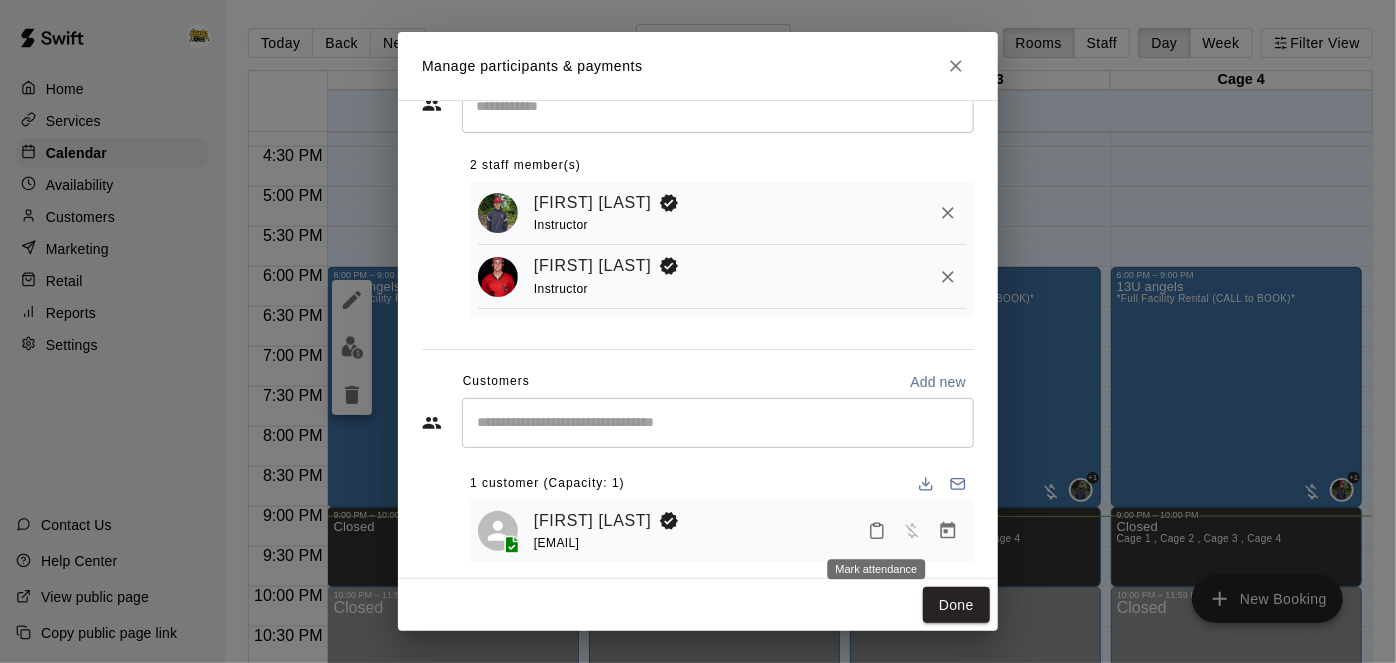 click 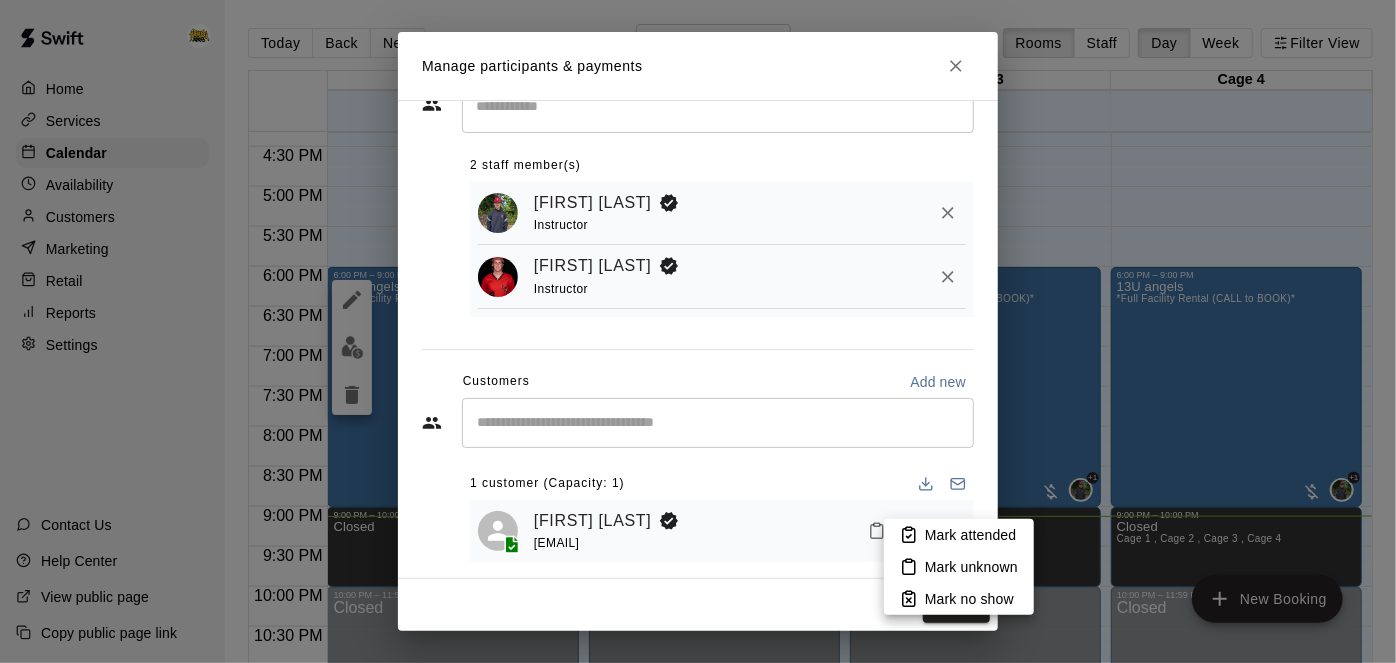 click on "Mark attended" at bounding box center (970, 535) 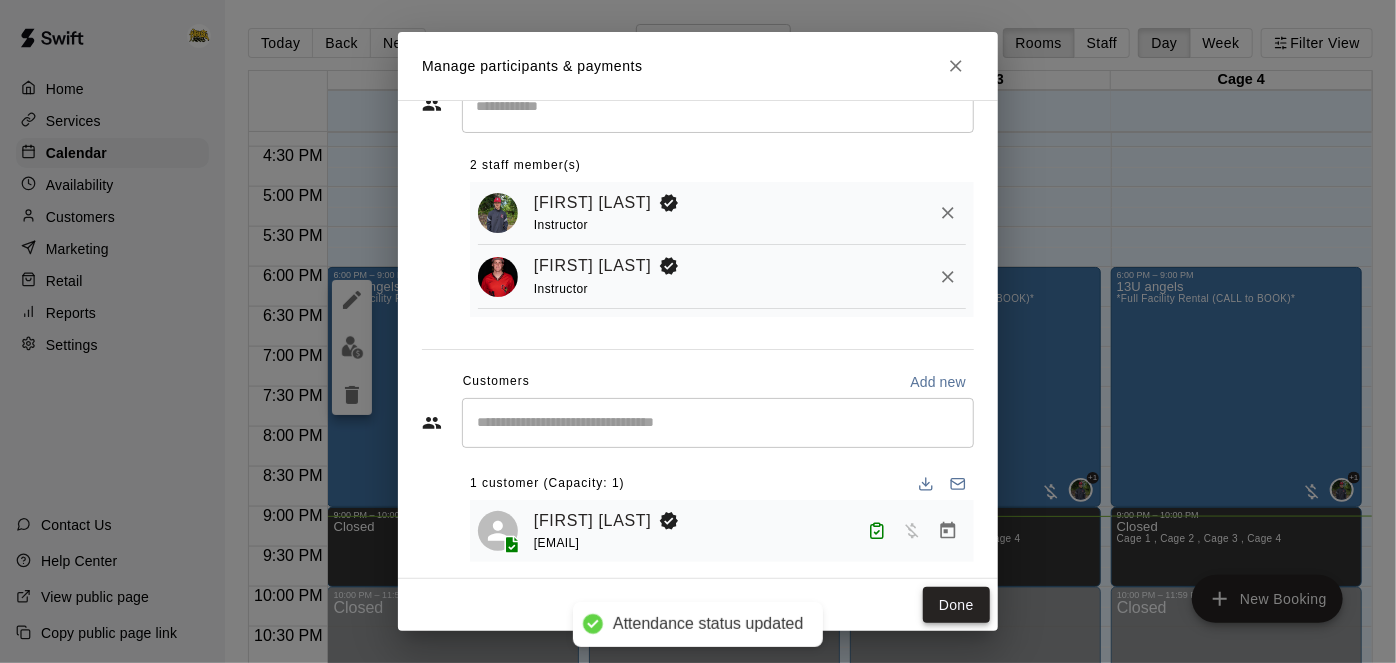 click on "Done" at bounding box center [956, 605] 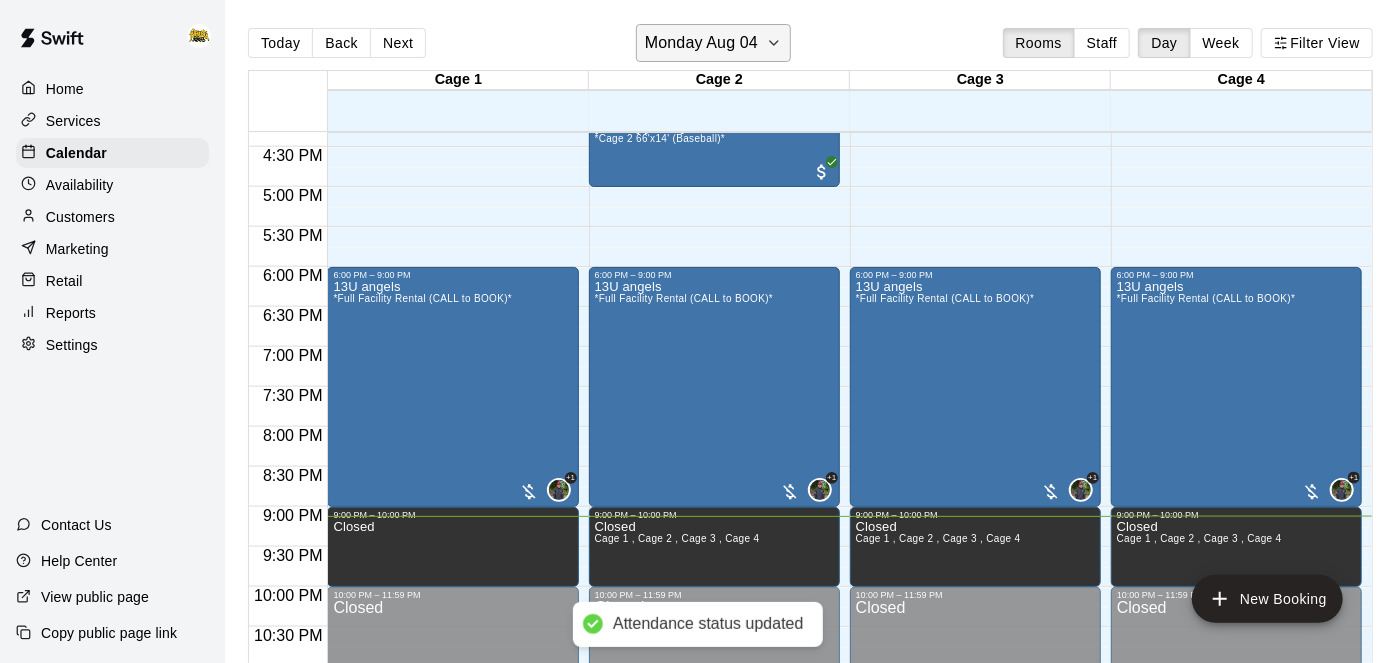 click on "Monday Aug 04" at bounding box center [713, 43] 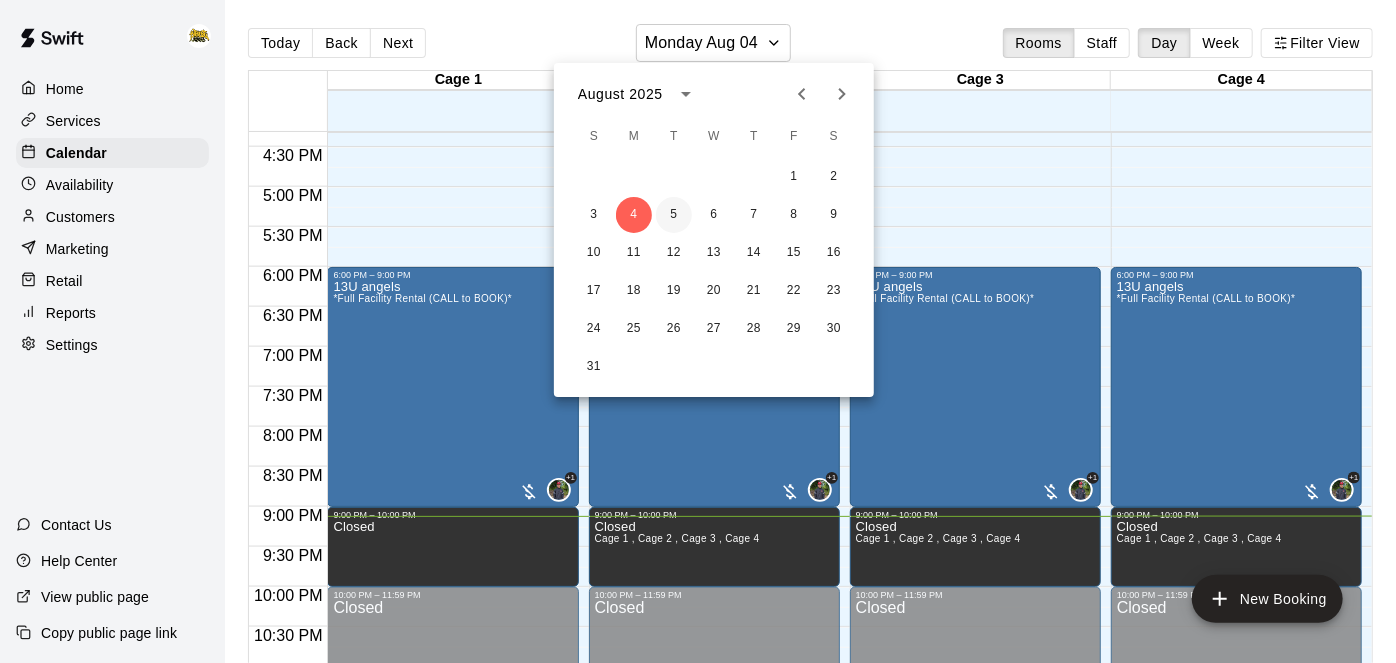 click on "5" at bounding box center [674, 215] 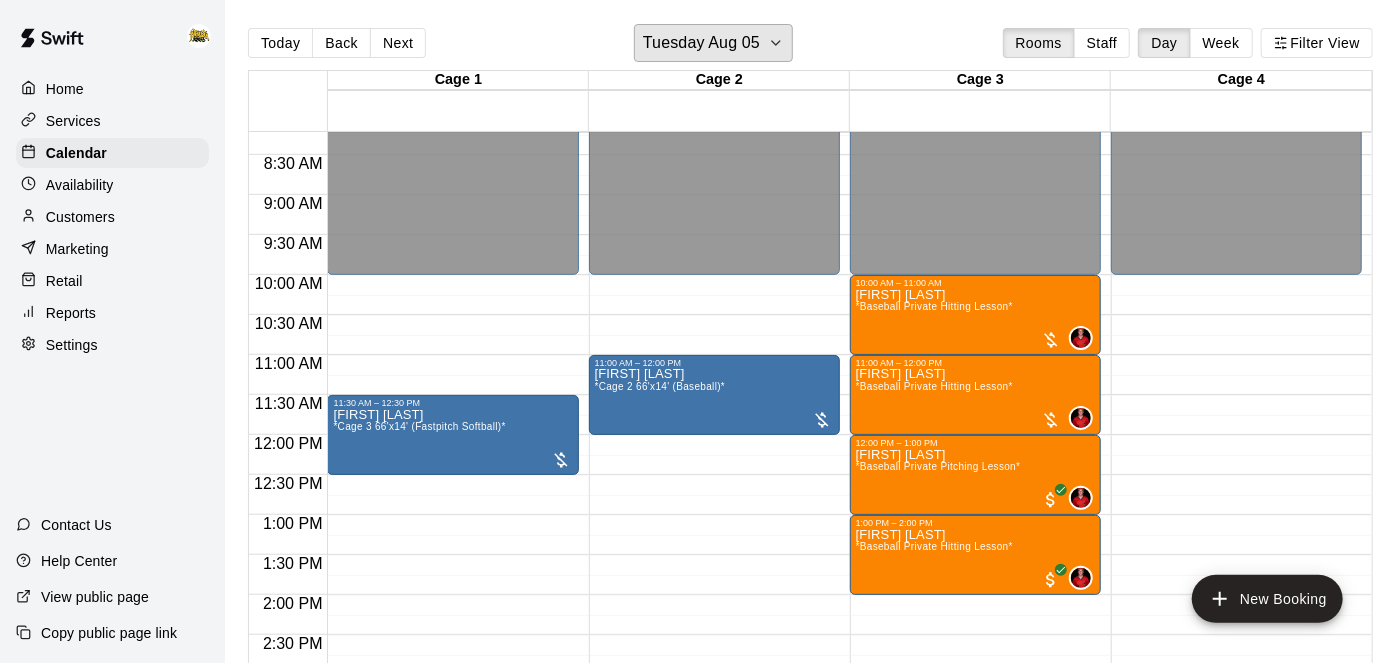 scroll, scrollTop: 661, scrollLeft: 0, axis: vertical 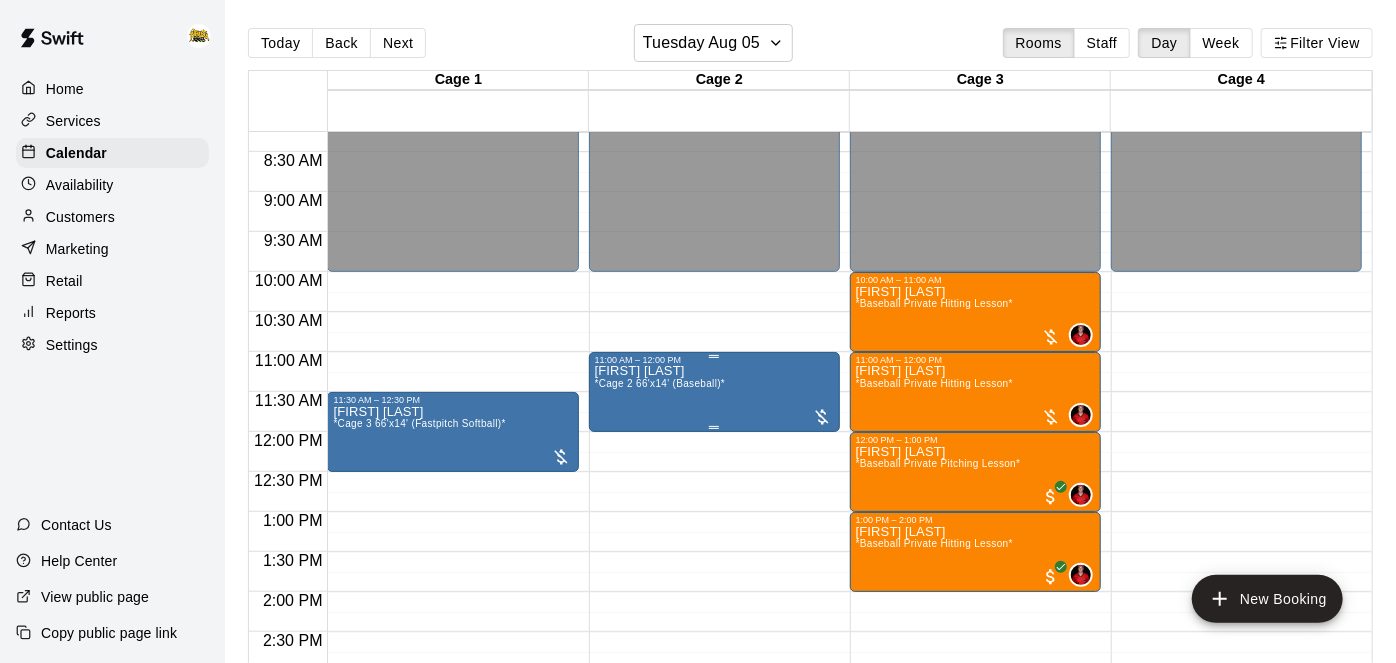 click on "[FIRST] [LAST] [EMAIL]" at bounding box center [660, 696] 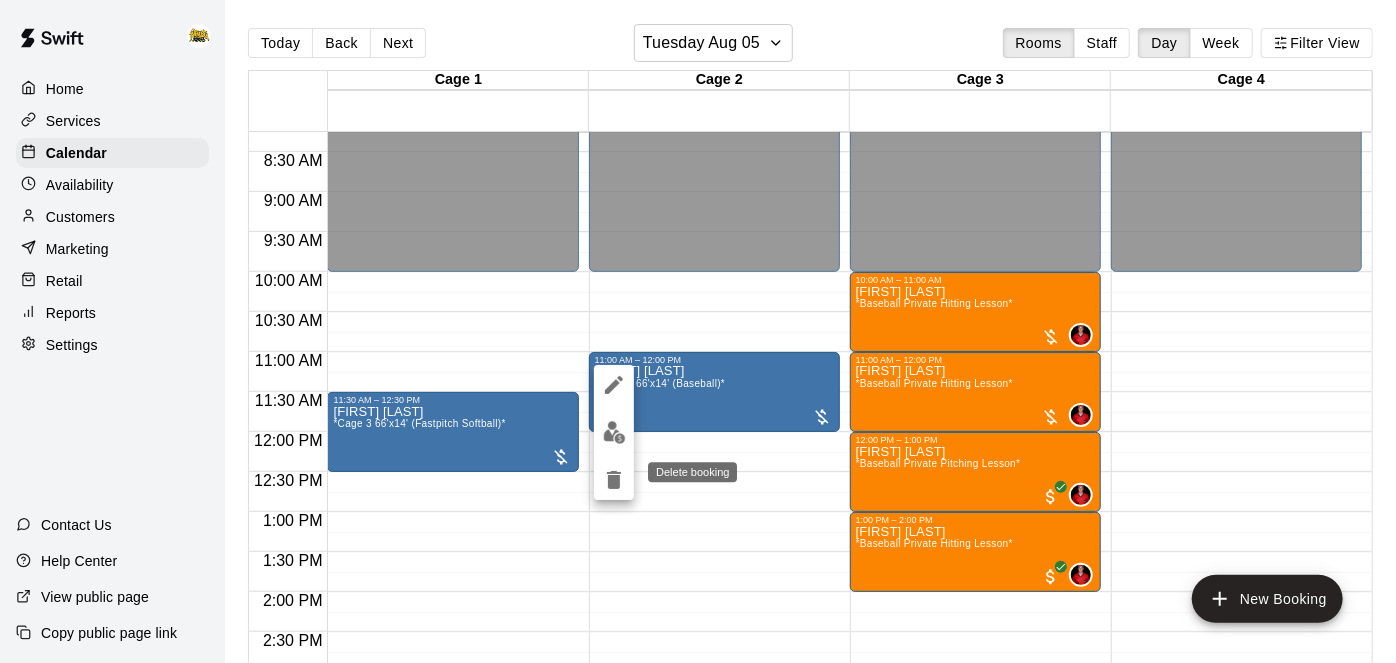 click 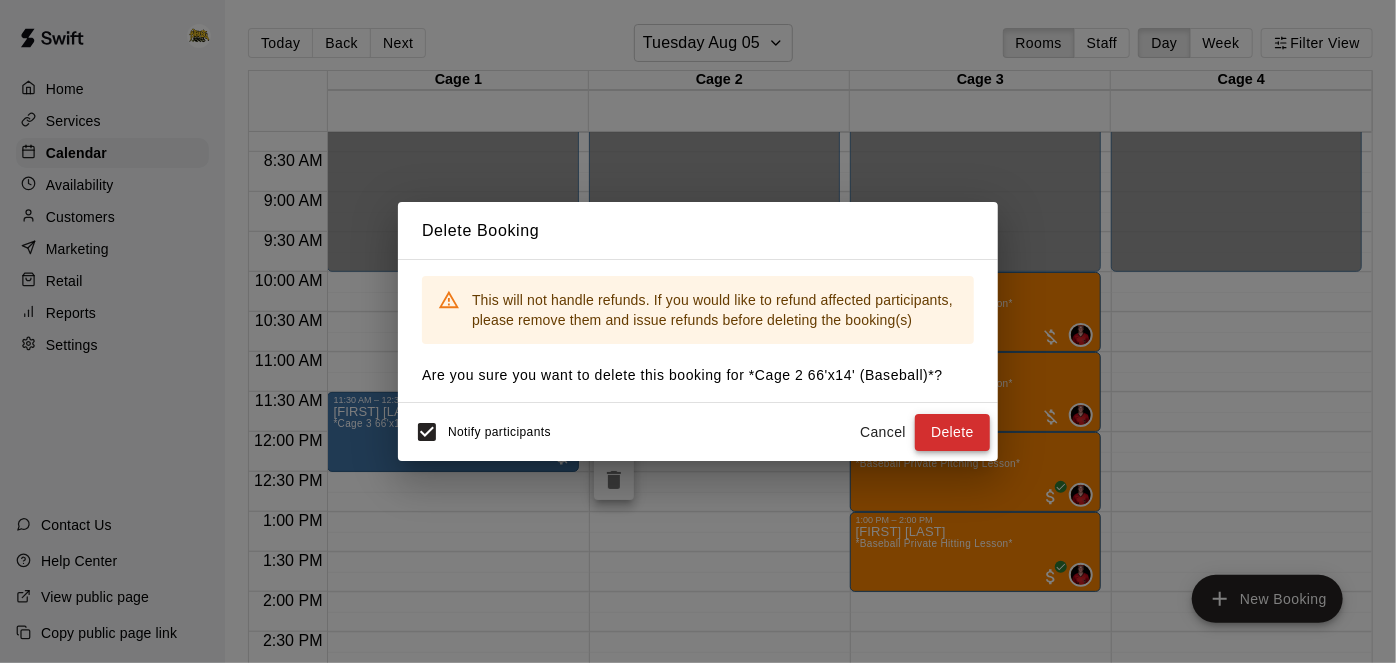 click on "Delete" at bounding box center (952, 432) 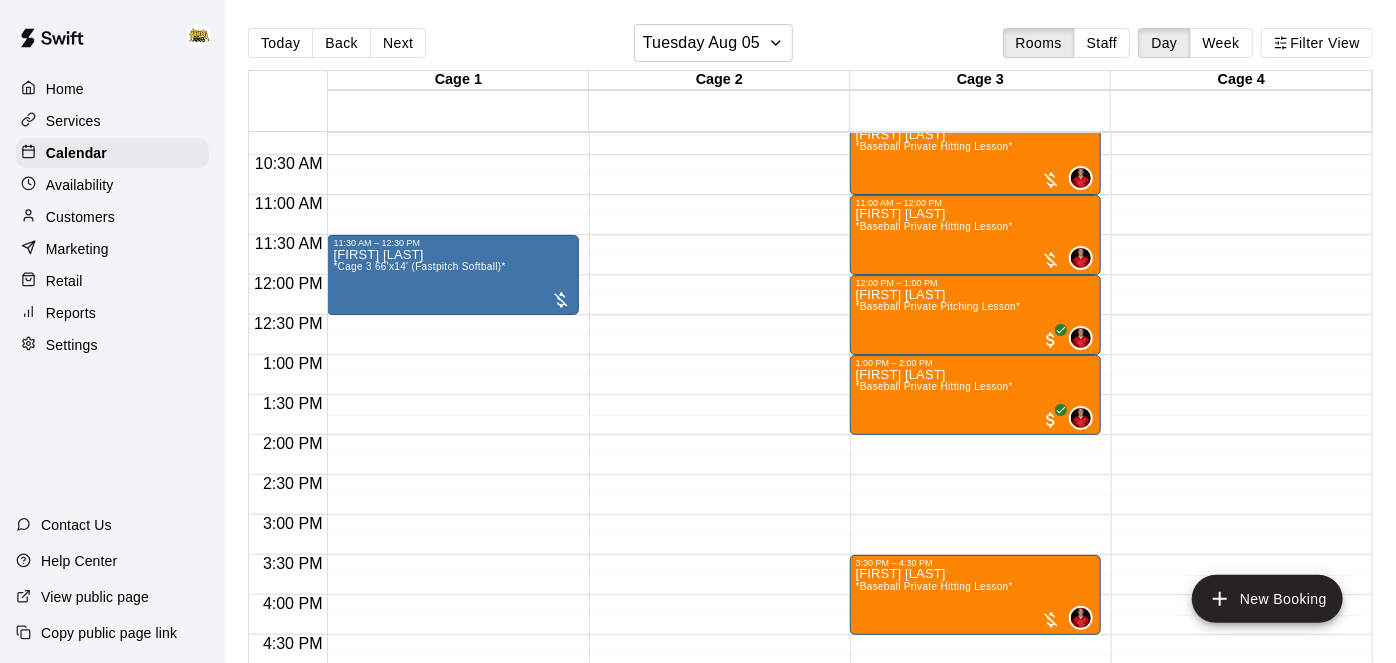 scroll, scrollTop: 819, scrollLeft: 0, axis: vertical 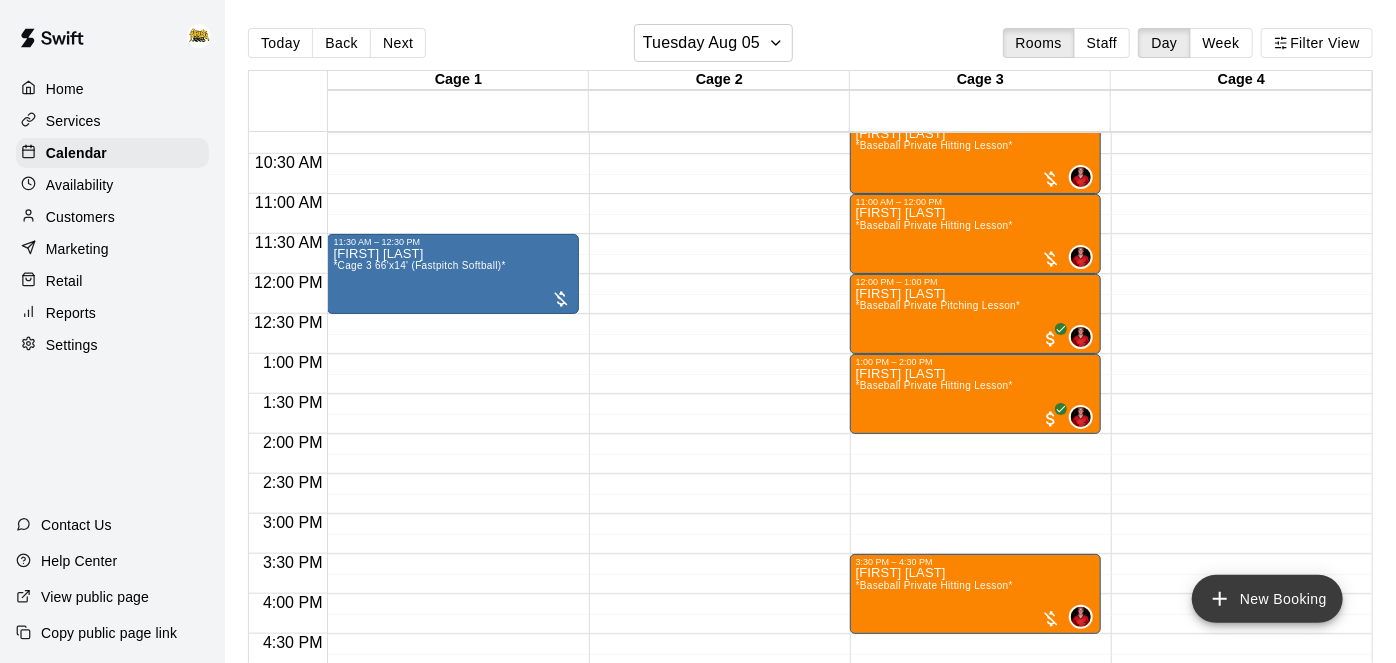 click 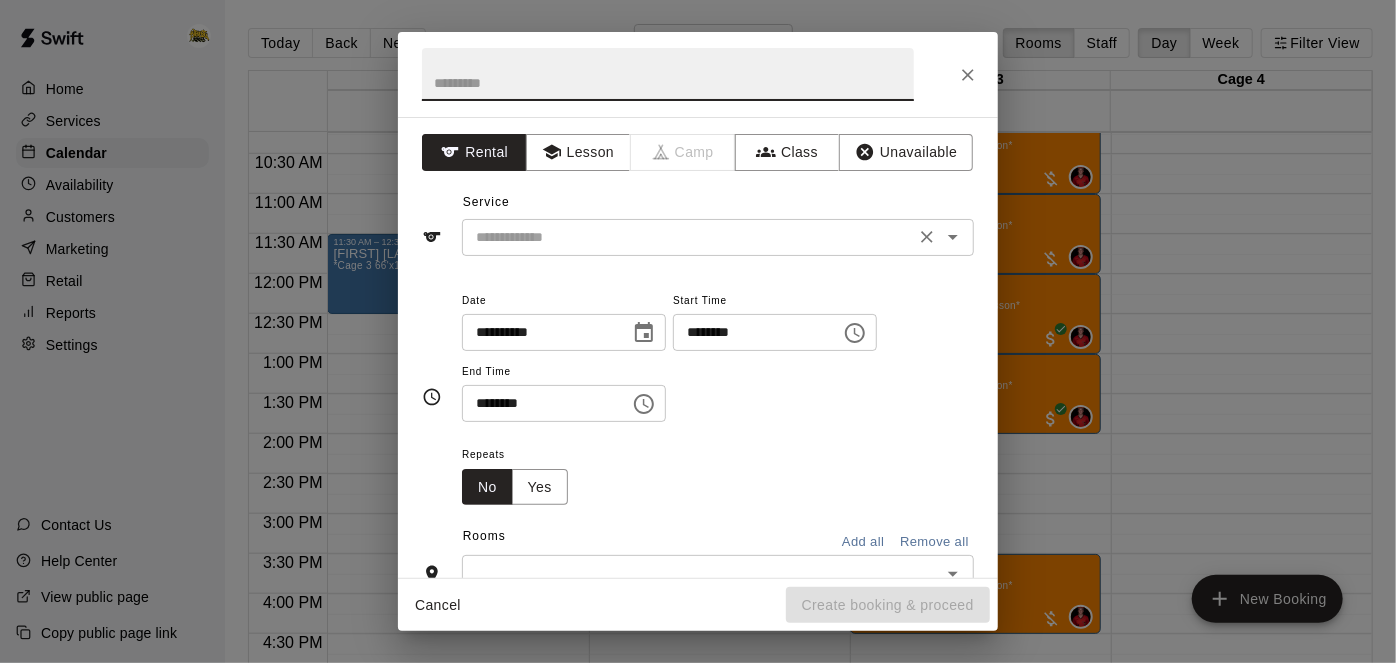 click at bounding box center (688, 237) 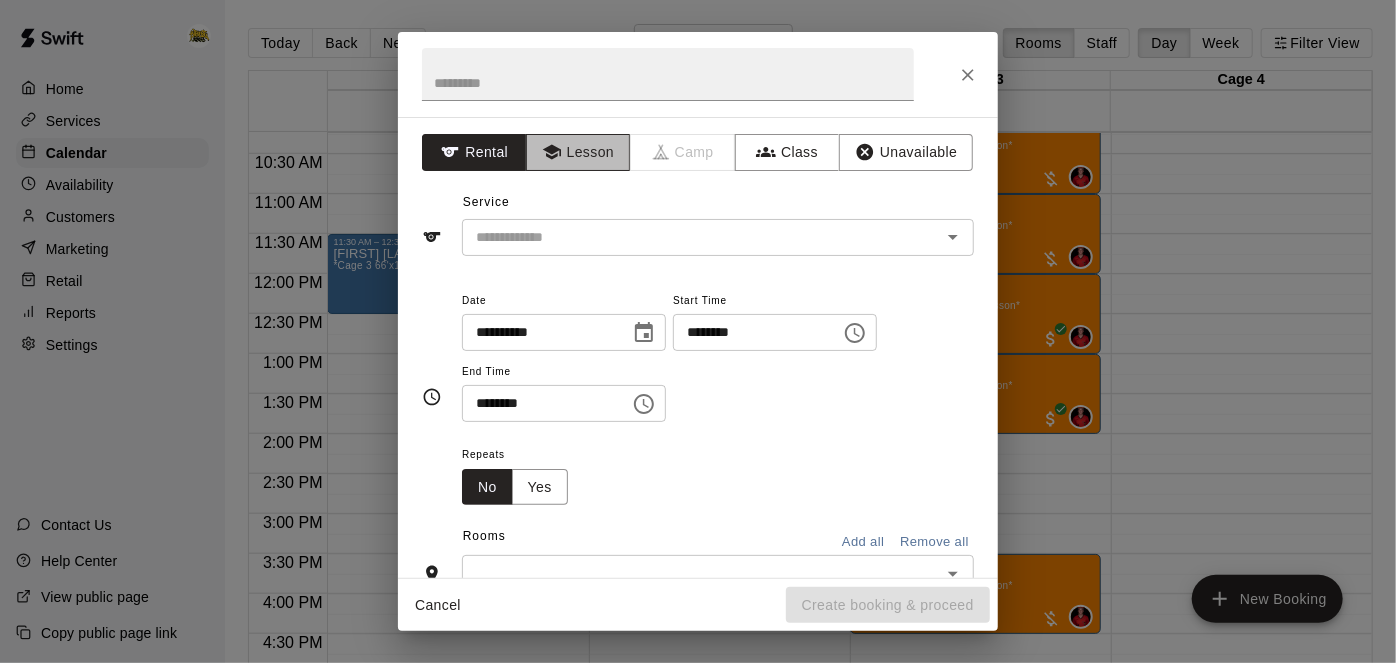 click on "Lesson" at bounding box center [578, 152] 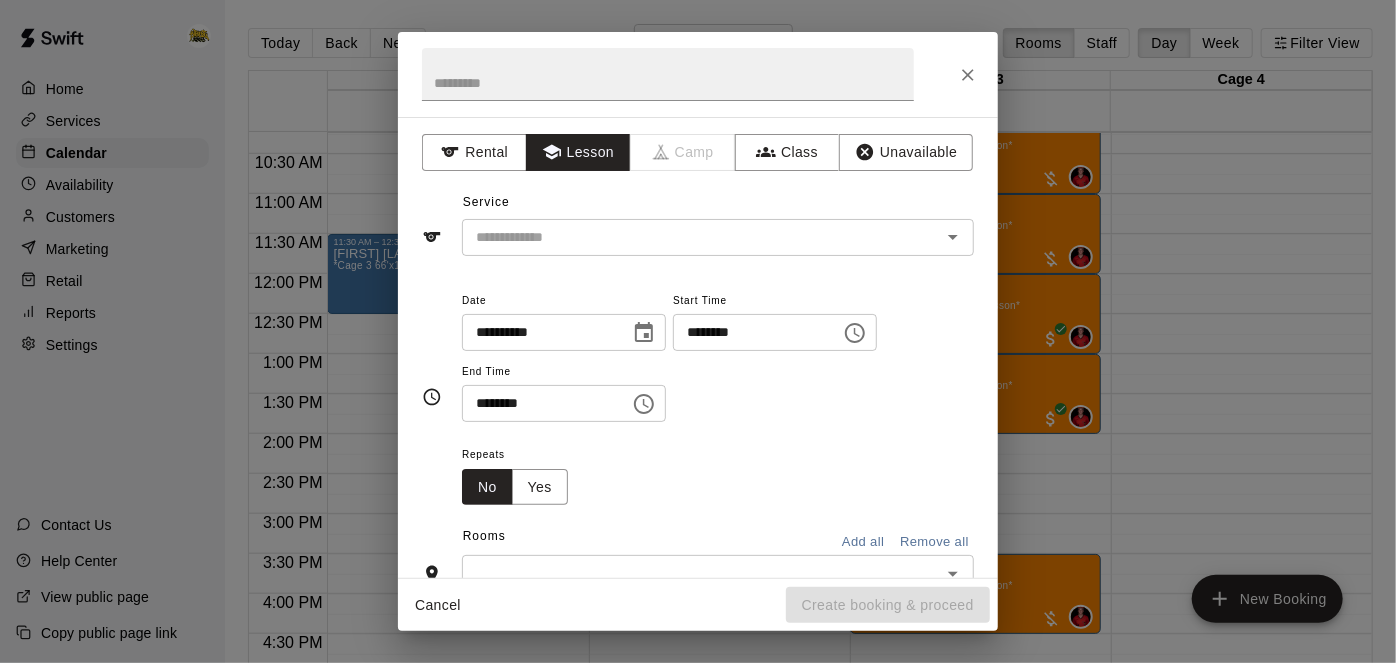 click on "********" at bounding box center (750, 332) 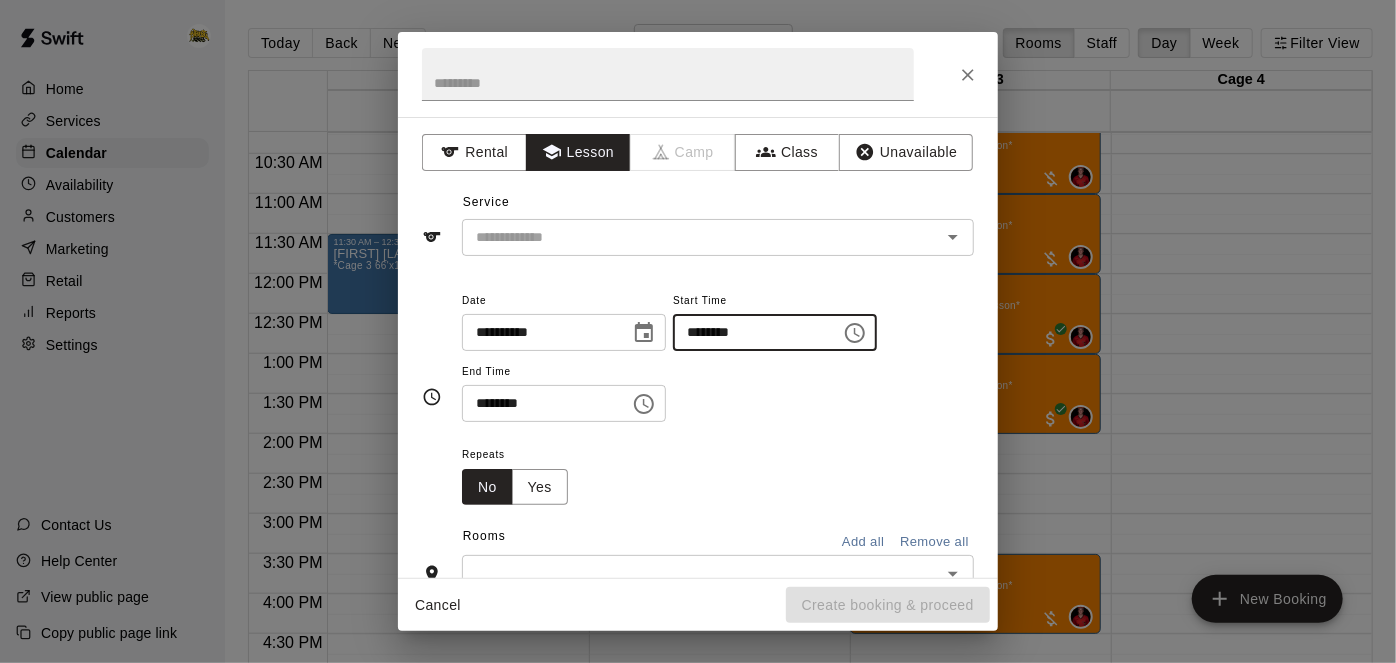 type on "********" 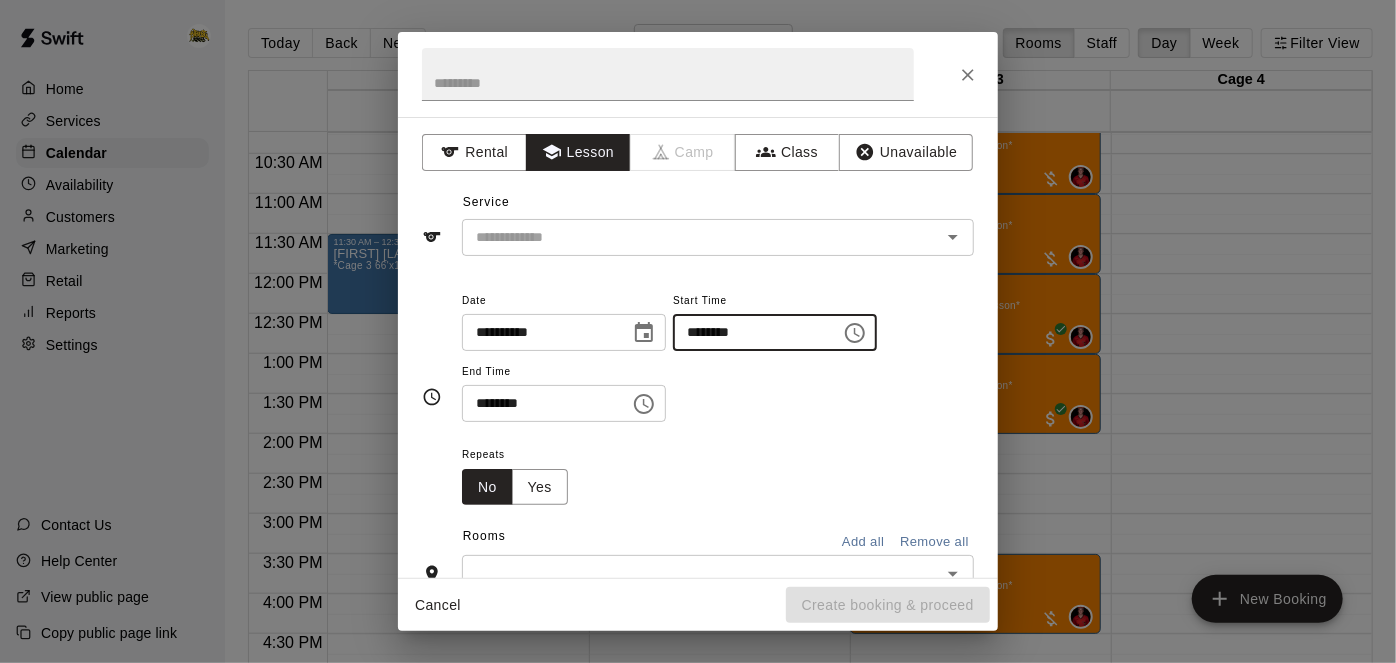 type 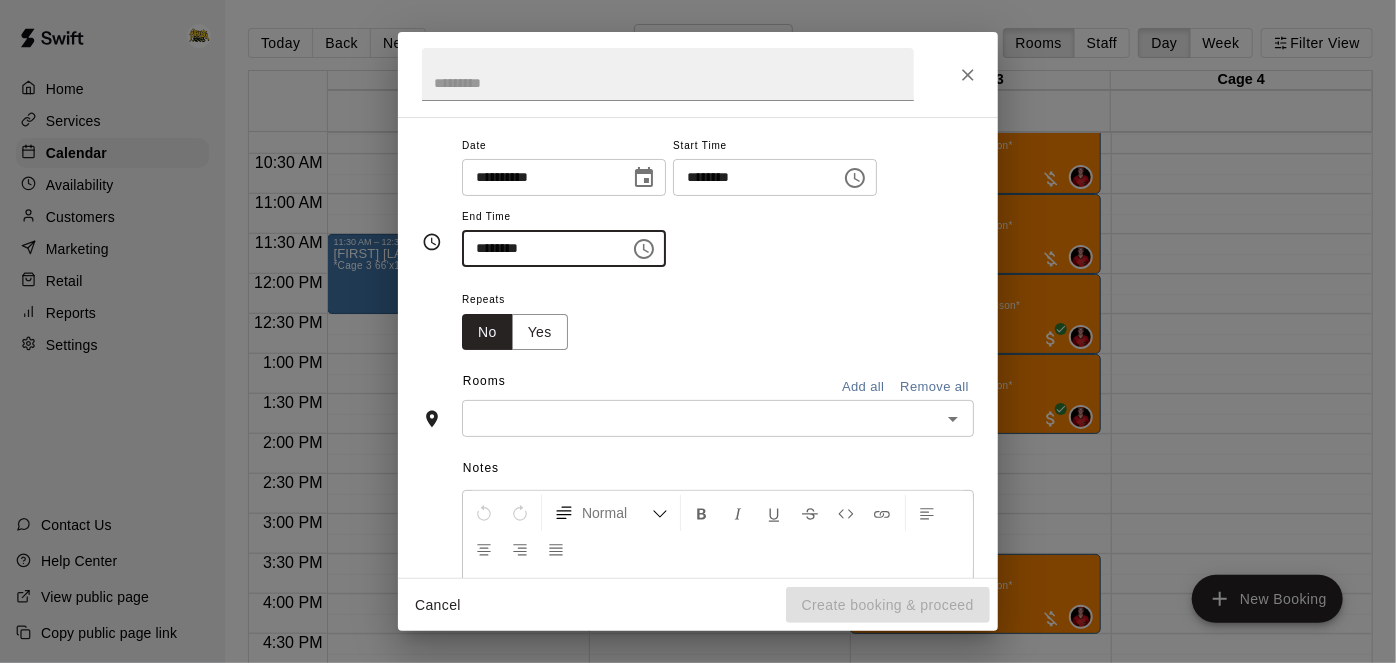 scroll, scrollTop: 156, scrollLeft: 0, axis: vertical 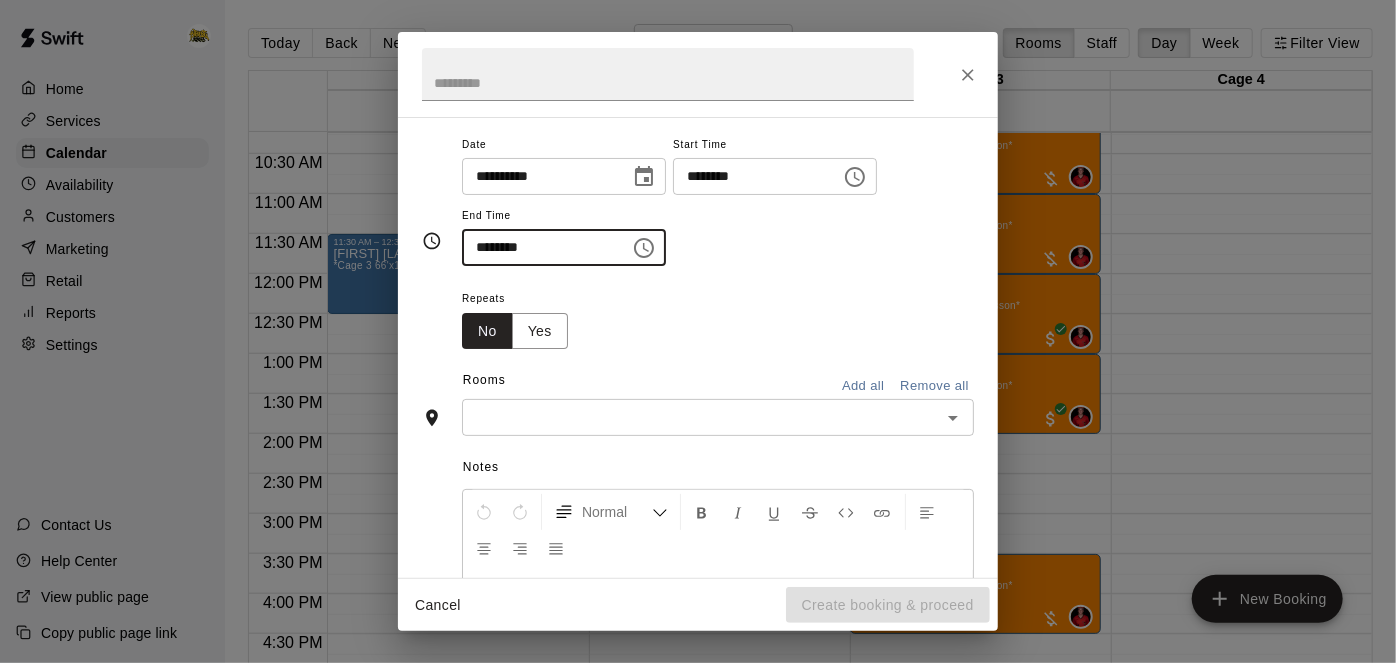 click 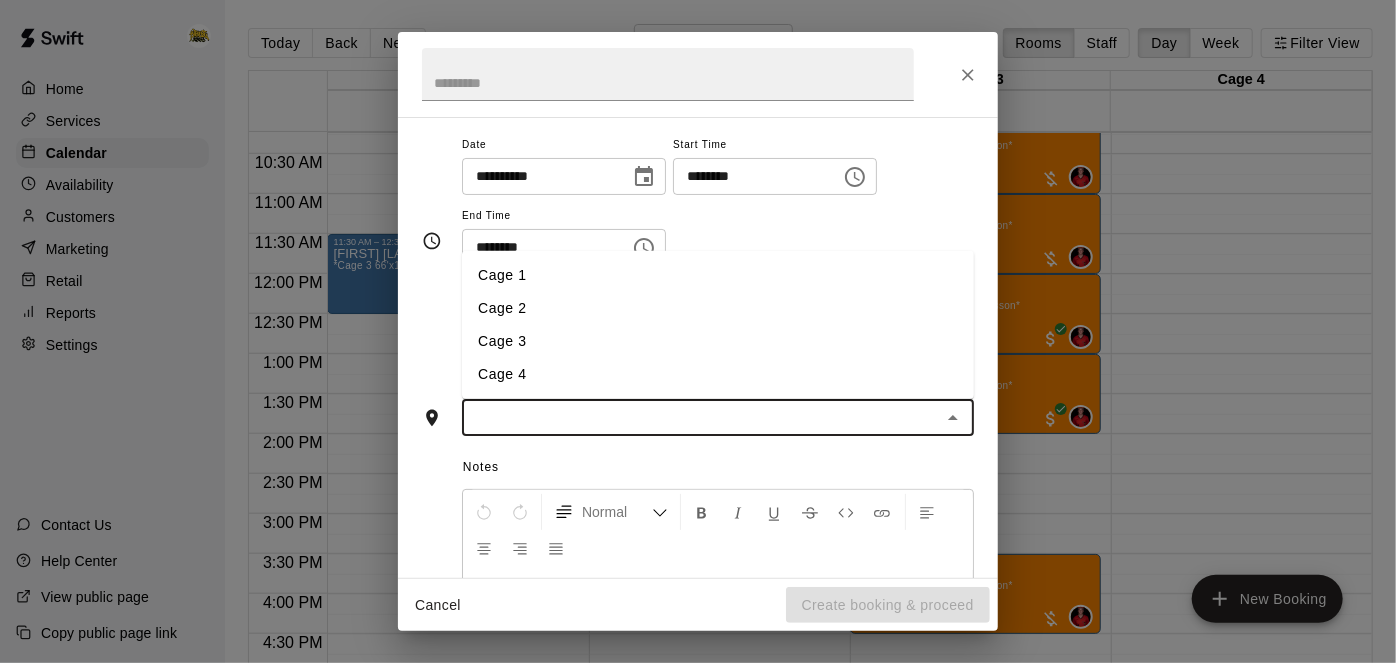 click on "Cage 3" at bounding box center (718, 341) 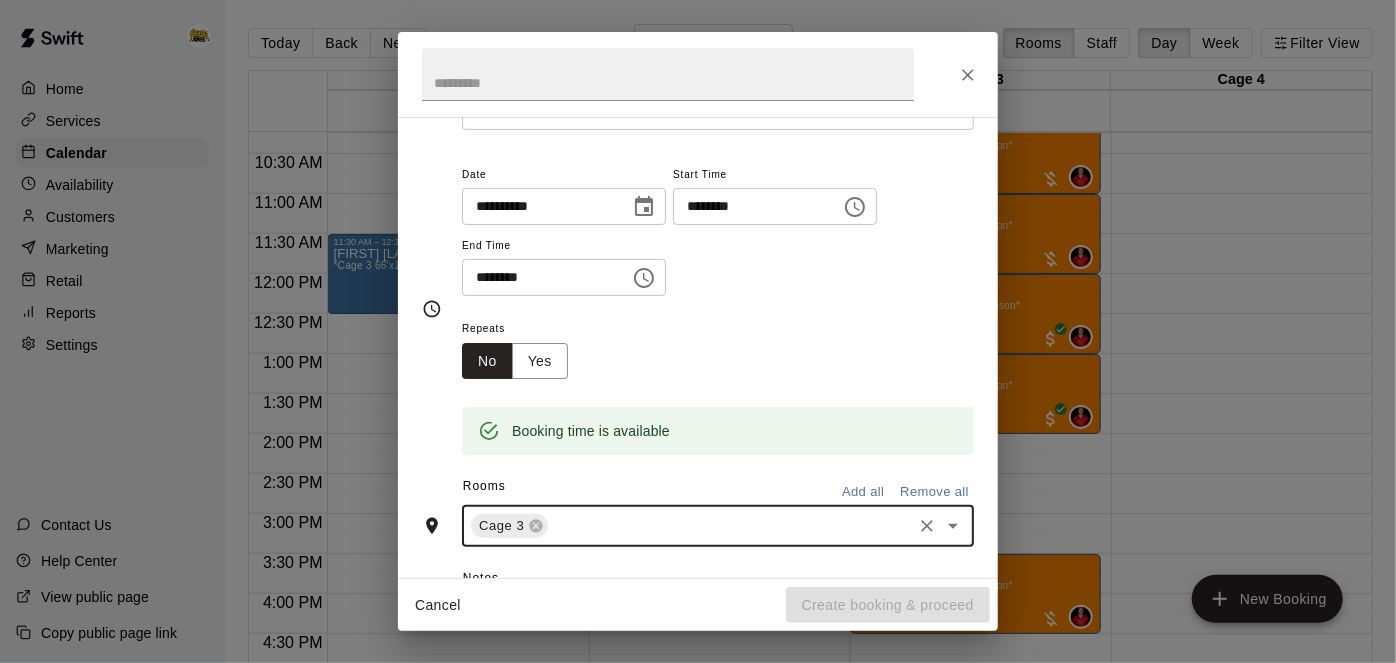 scroll, scrollTop: 0, scrollLeft: 0, axis: both 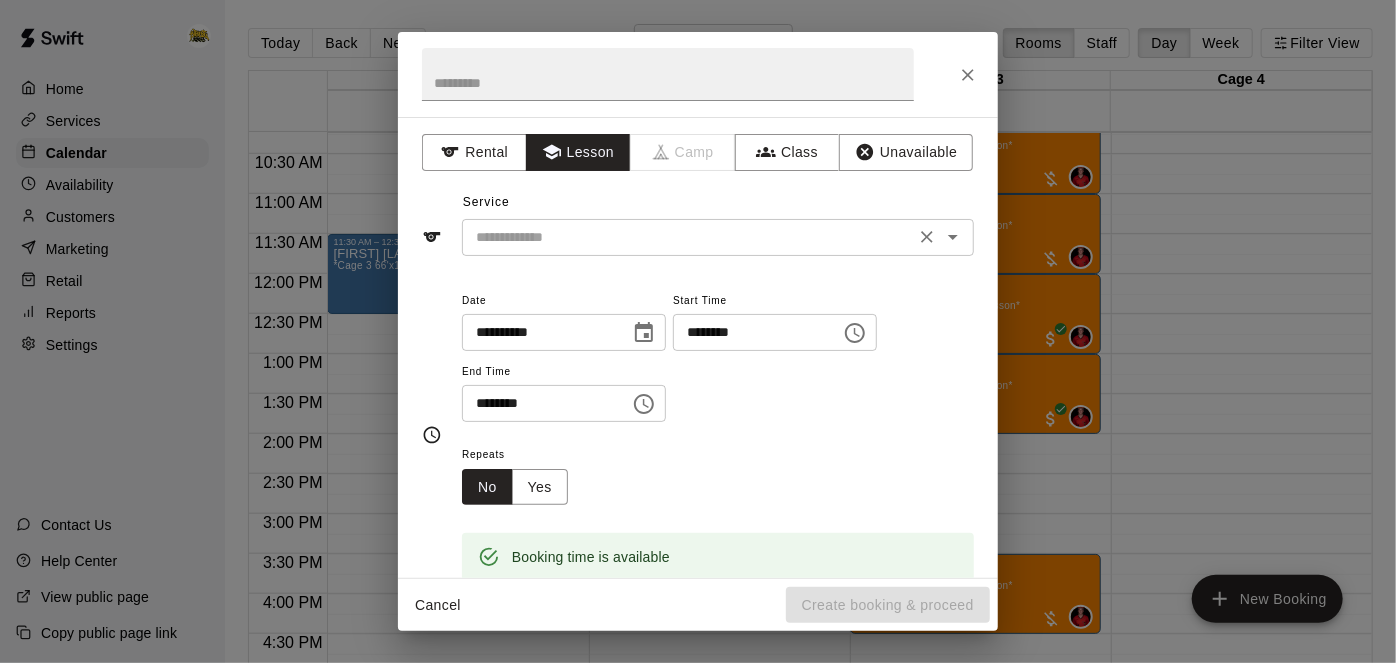 click 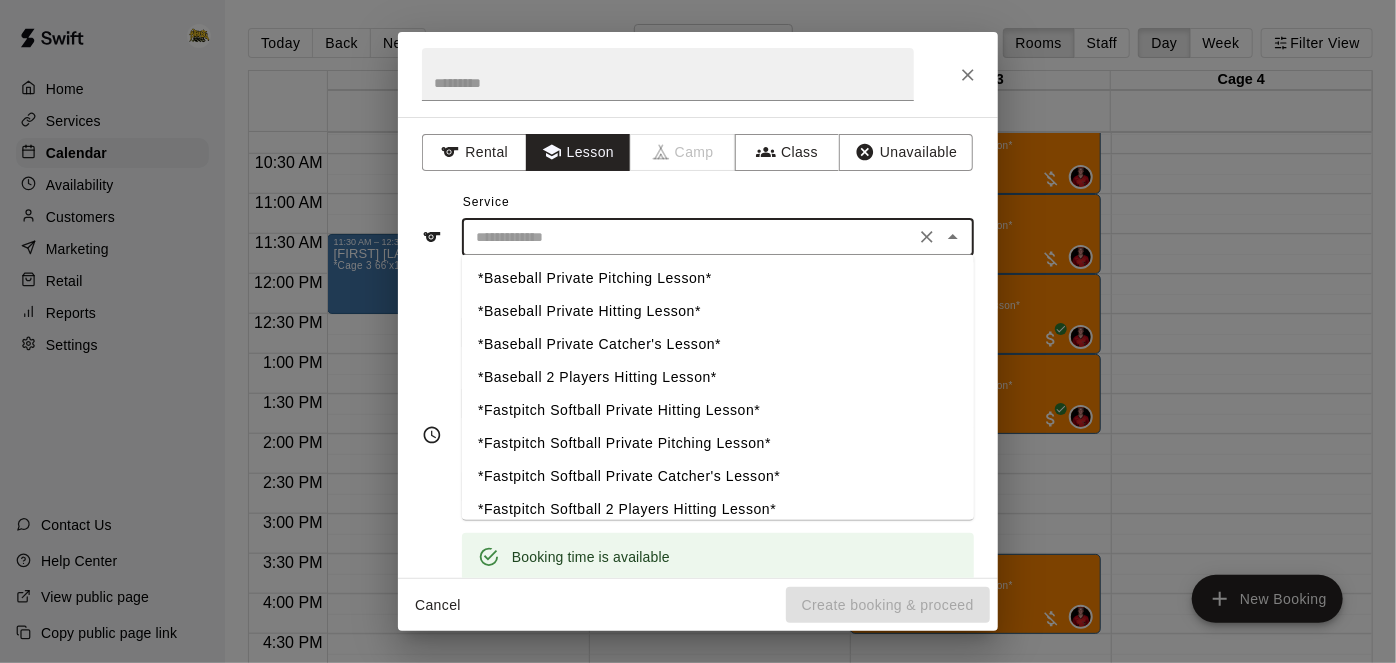 click on "*Baseball Private Pitching Lesson*" at bounding box center (718, 279) 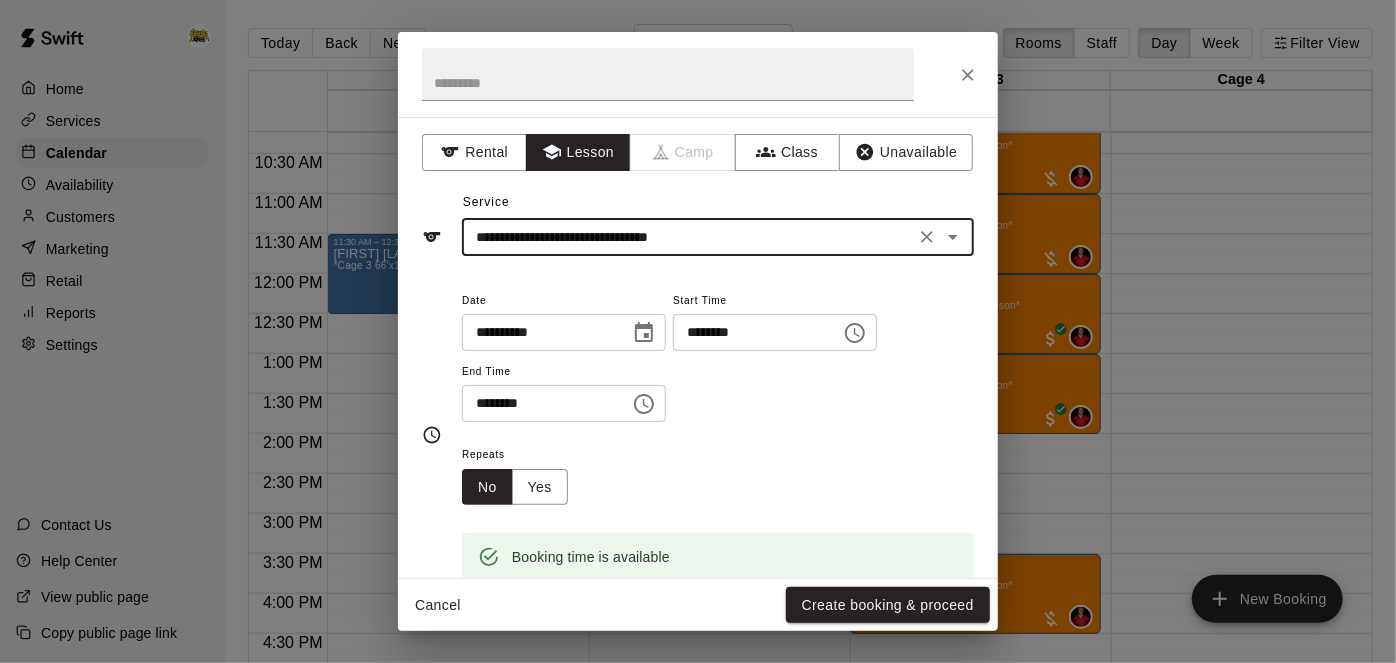 click on "**********" at bounding box center (718, 237) 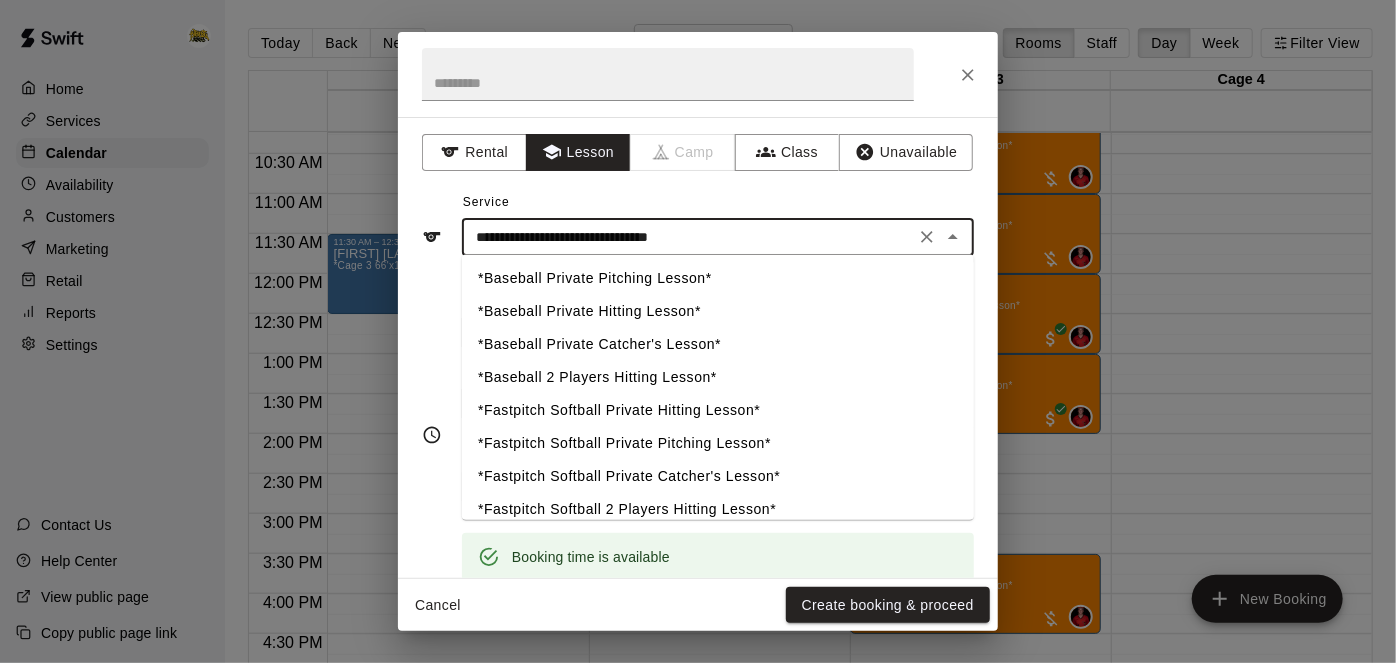 click on "*Baseball Private Pitching Lesson* *Baseball Private Hitting Lesson* *Baseball Private Catcher's Lesson* *Baseball 2 Players Hitting Lesson* *Fastpitch Softball Private Hitting Lesson* *Fastpitch Softball Private Pitching Lesson* *Fastpitch Softball Private Catcher's Lesson* *Fastpitch Softball 2 Players Hitting Lesson* *Slo-Pitch Private Hitting Lesson* *Slo-Pitch 2 Players Hitting Lesson* *Private 1/2 HOUR Lesson* *Private 1.5 HOUR Lesson* Private Lesson - Expired Private Lesson (2 Players) - Expired" at bounding box center [718, 387] 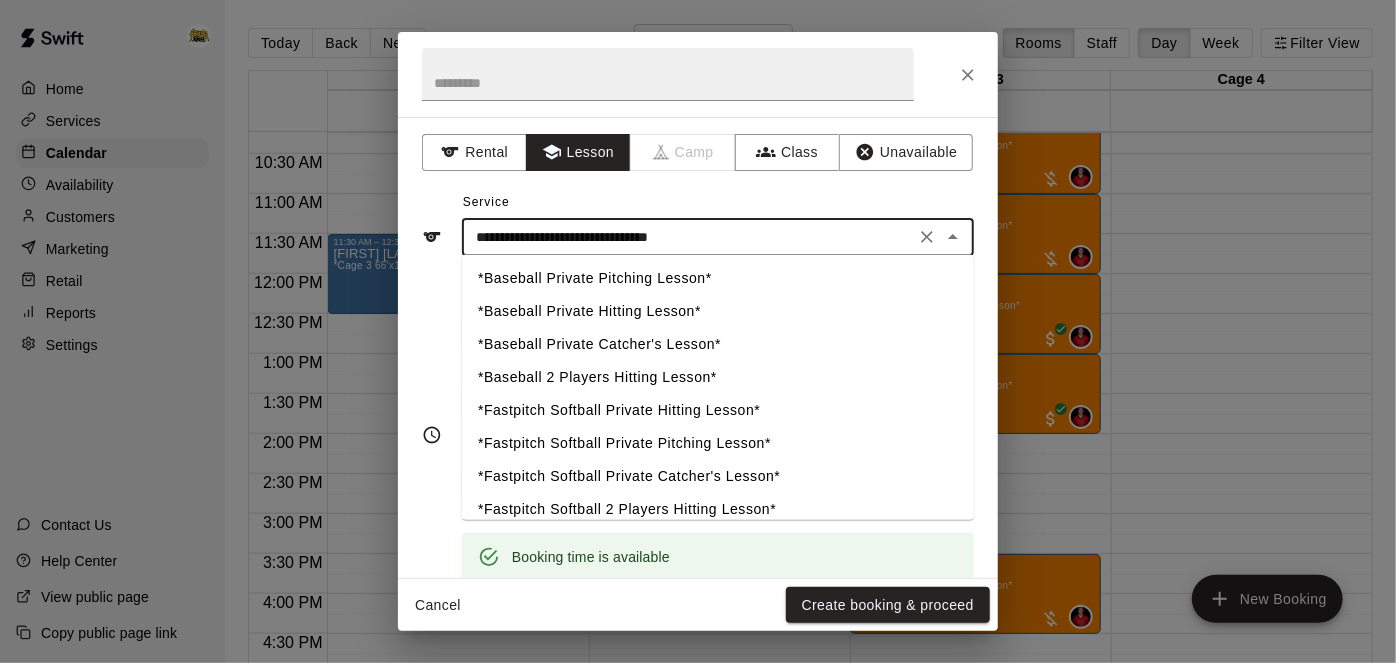 click on "*Baseball Private Hitting Lesson*" at bounding box center [718, 312] 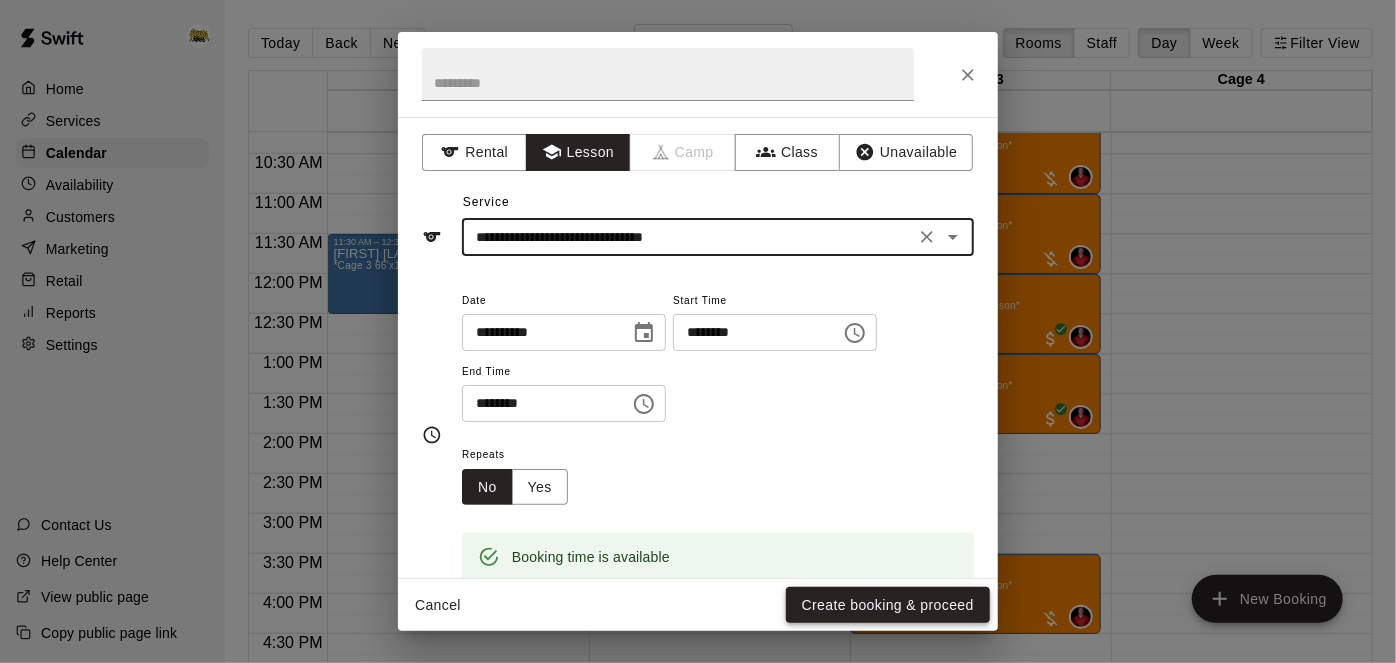 click on "Create booking & proceed" at bounding box center (888, 605) 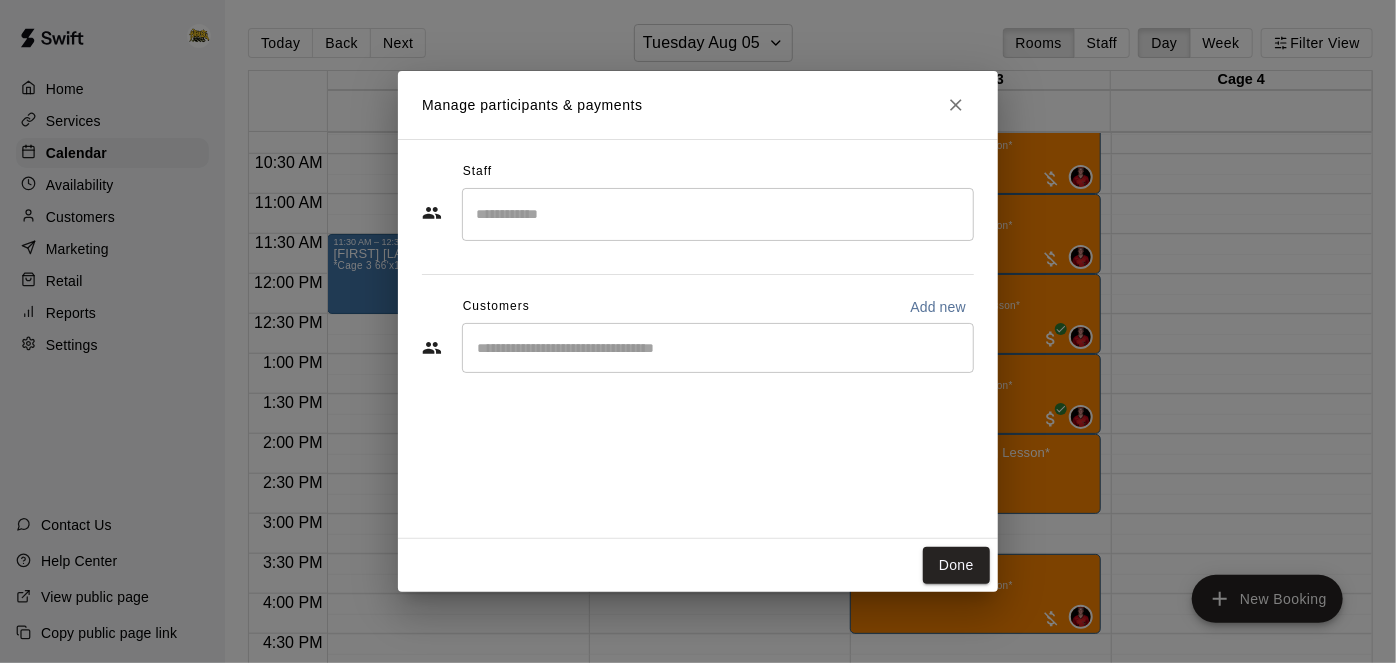 click at bounding box center (718, 348) 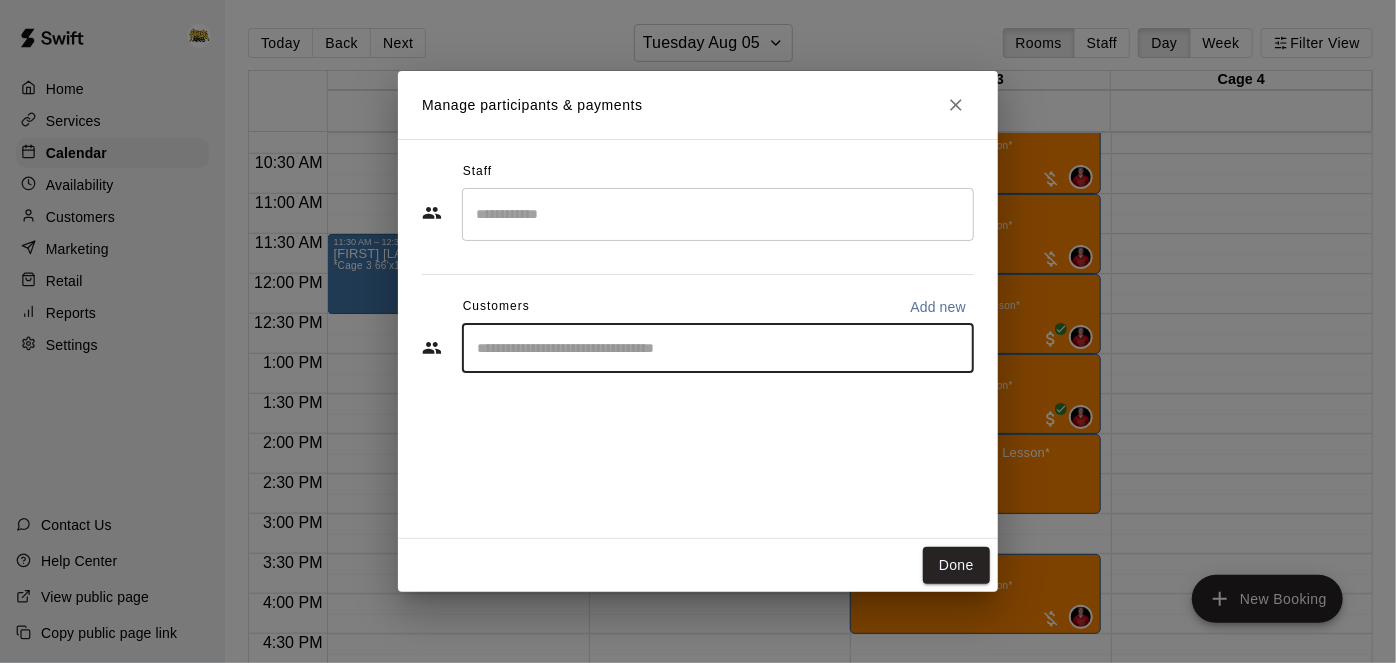 click at bounding box center (718, 348) 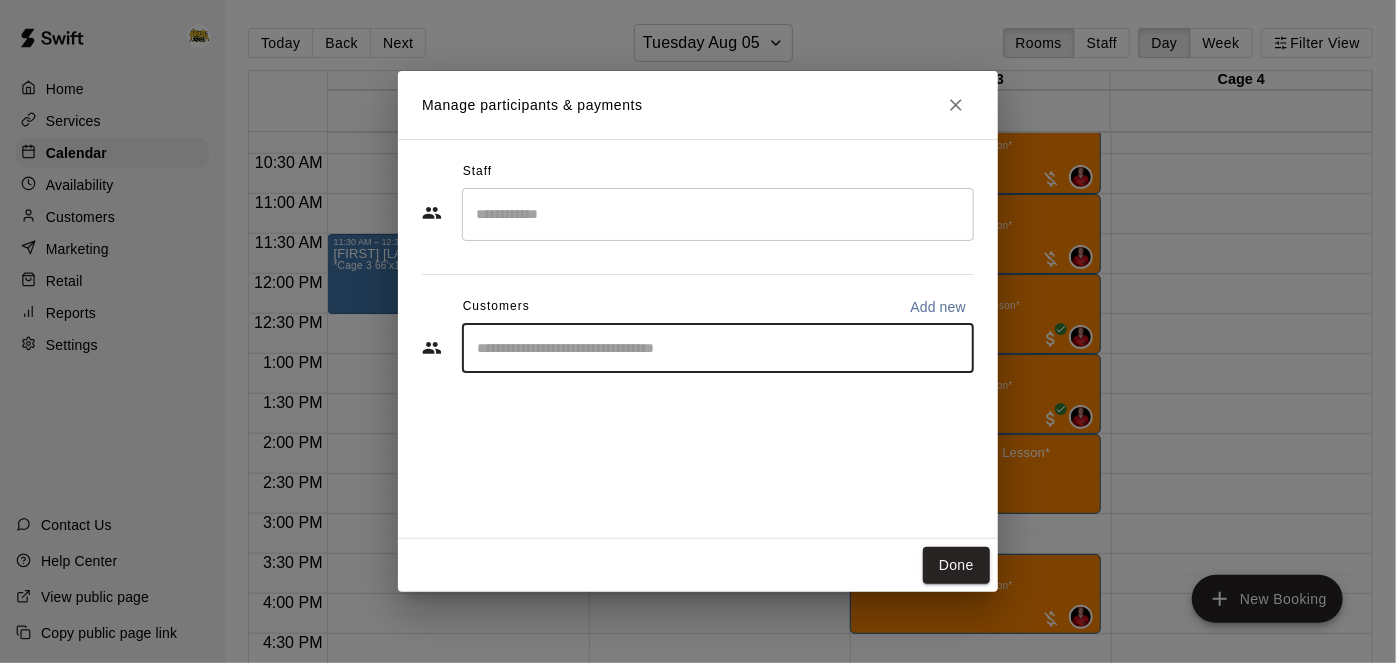 click at bounding box center (718, 348) 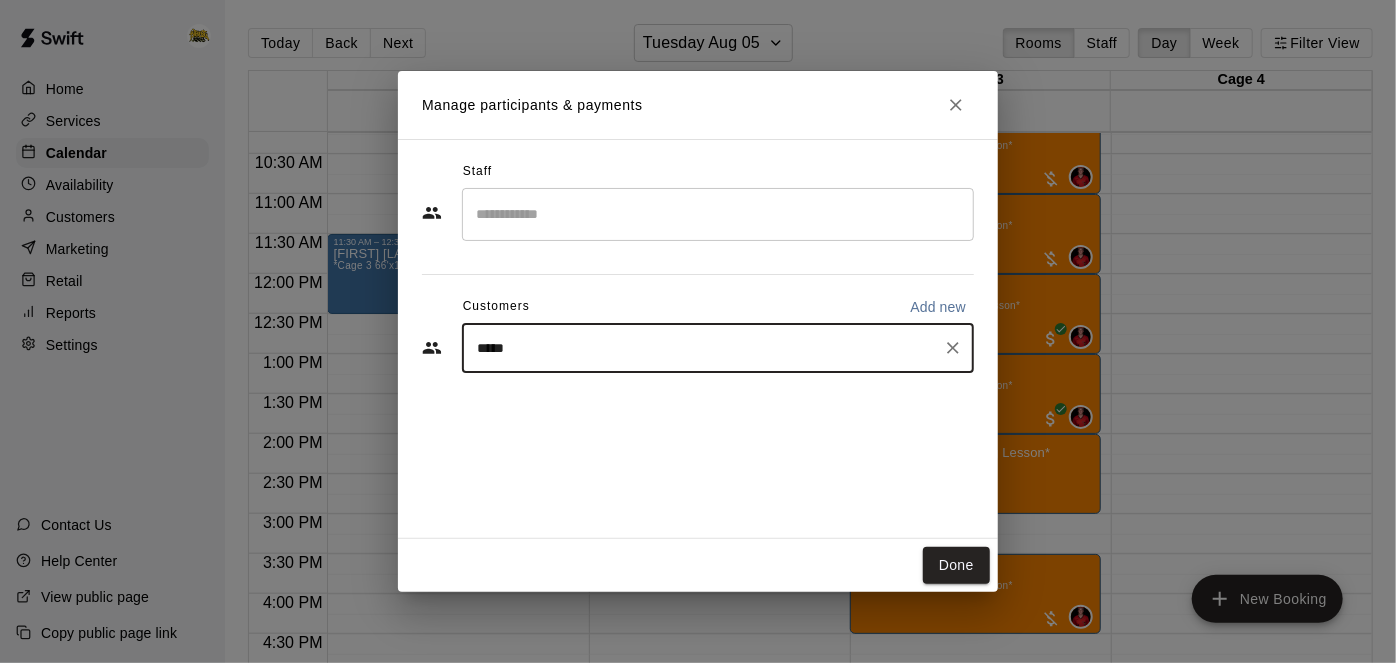type on "******" 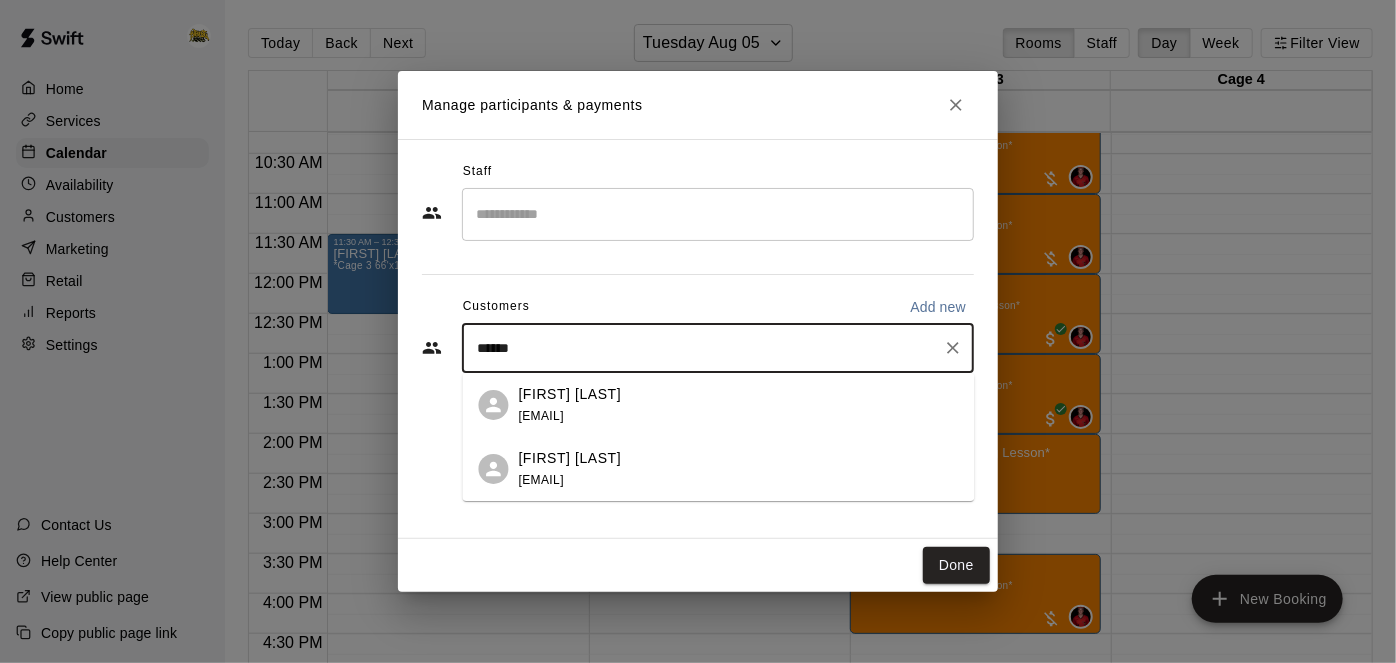 click on "[FIRST] [LAST]" at bounding box center [570, 458] 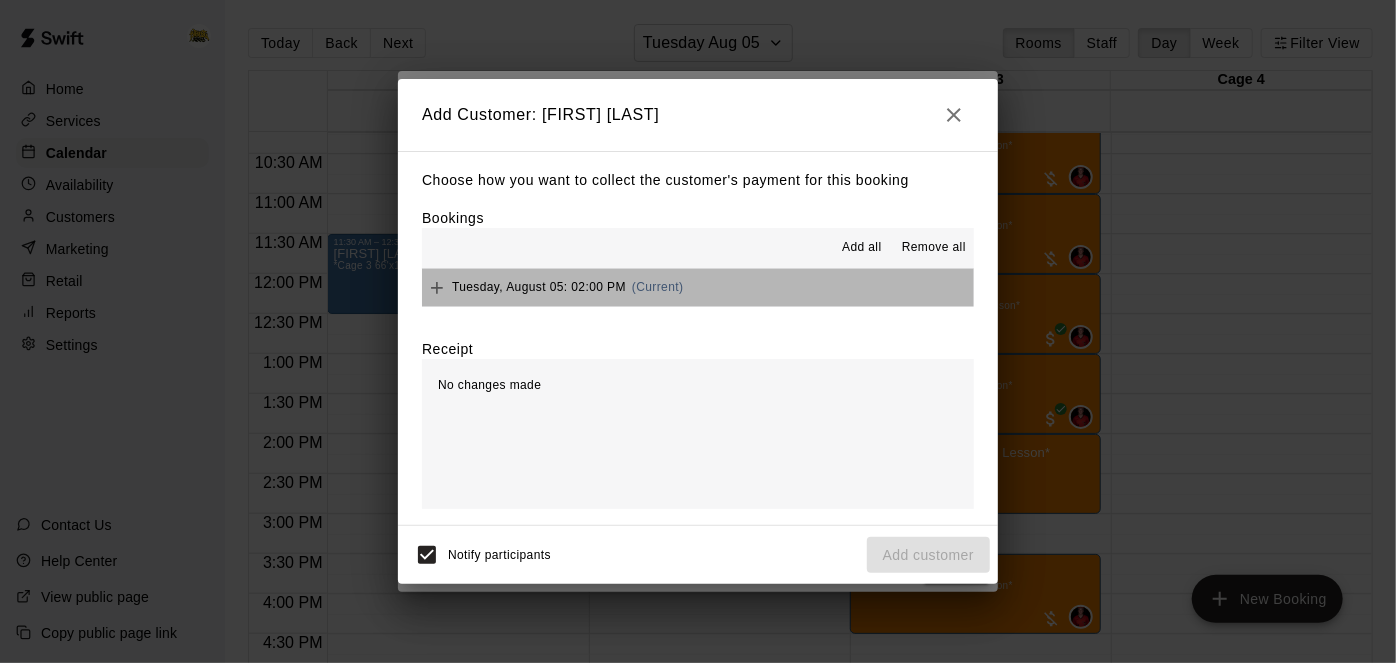 click on "Tuesday, August 05: 02:00 PM (Current)" at bounding box center (698, 287) 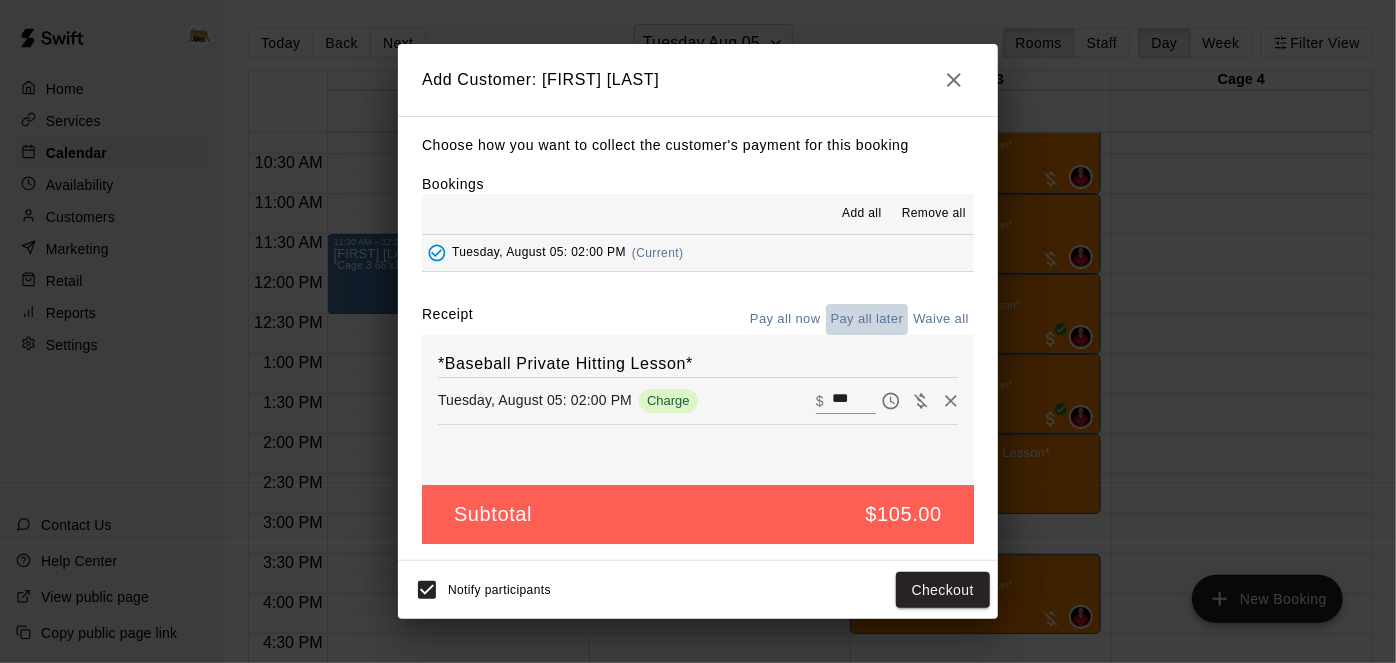 click on "Pay all later" at bounding box center (867, 319) 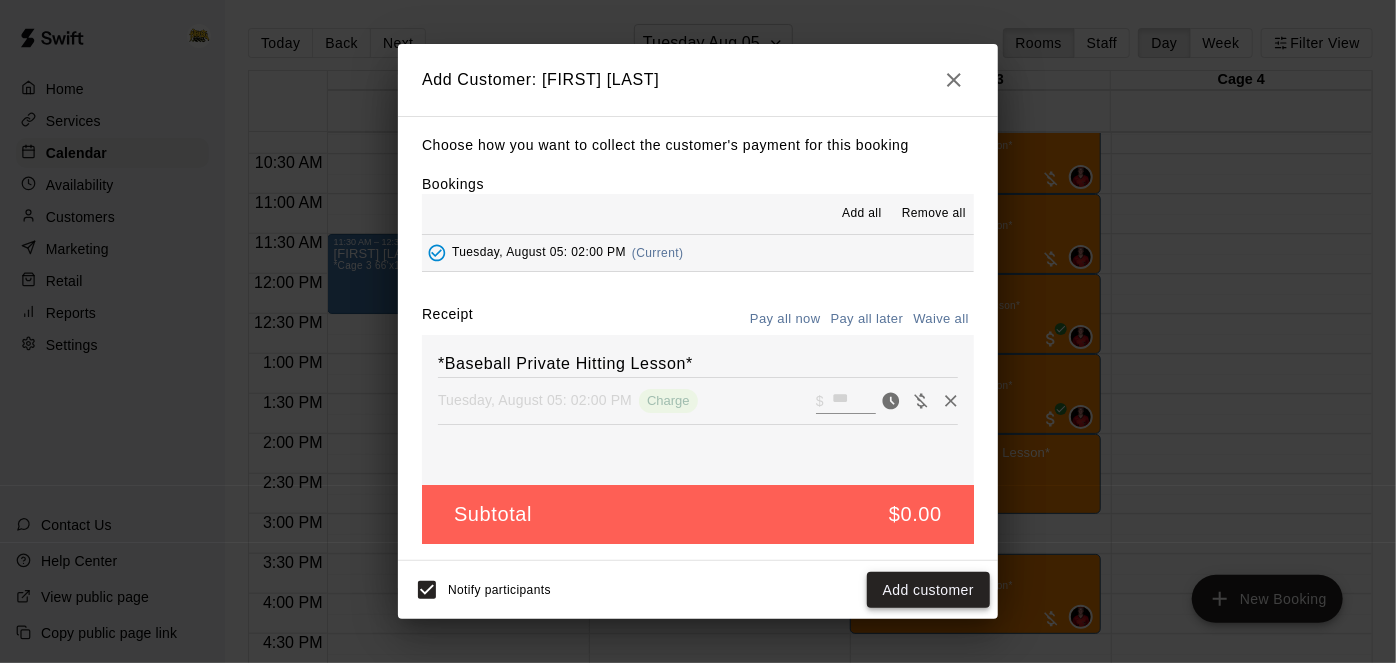 click on "Add customer" at bounding box center (928, 590) 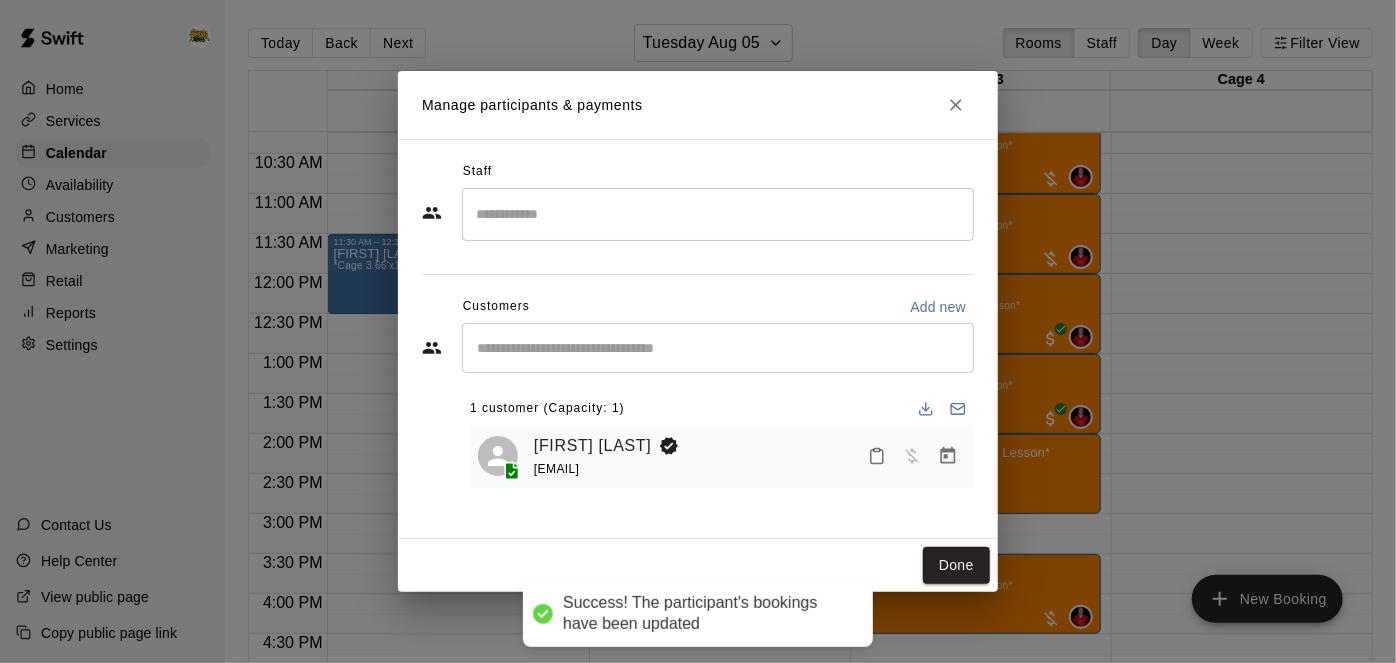 click at bounding box center [718, 214] 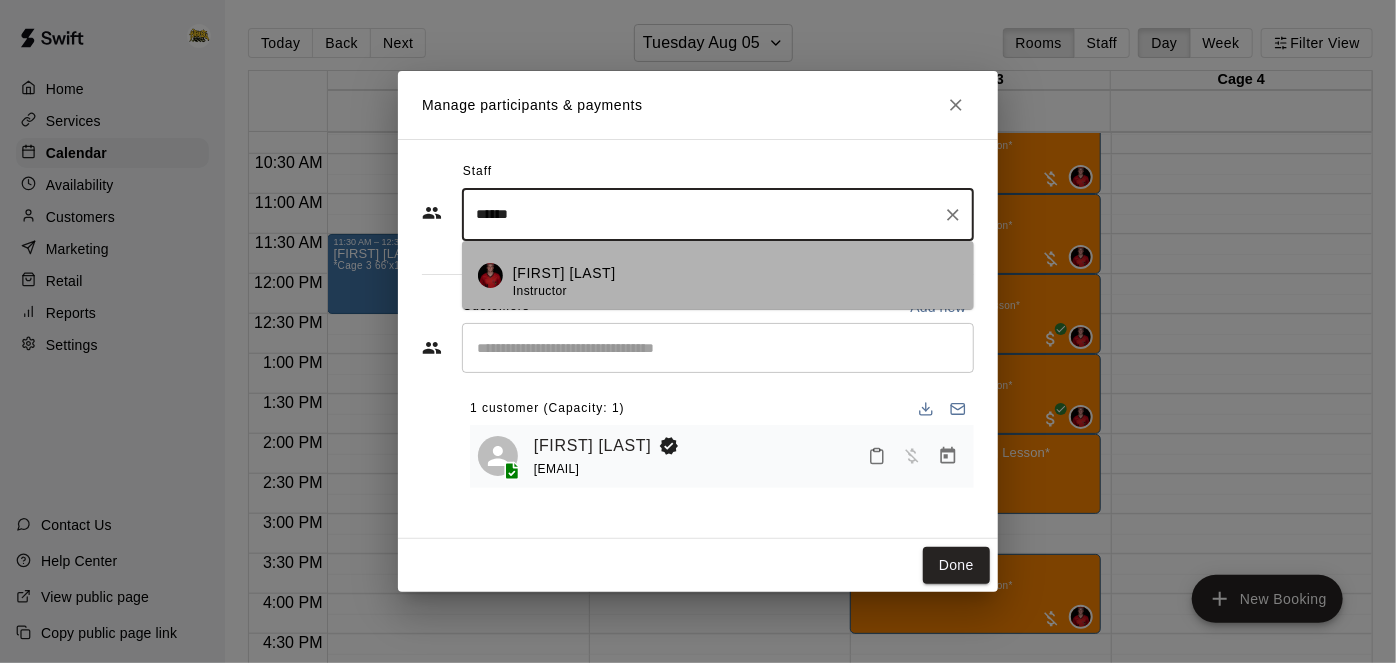 click on "[FIRST] [LAST] Instructor" at bounding box center [735, 282] 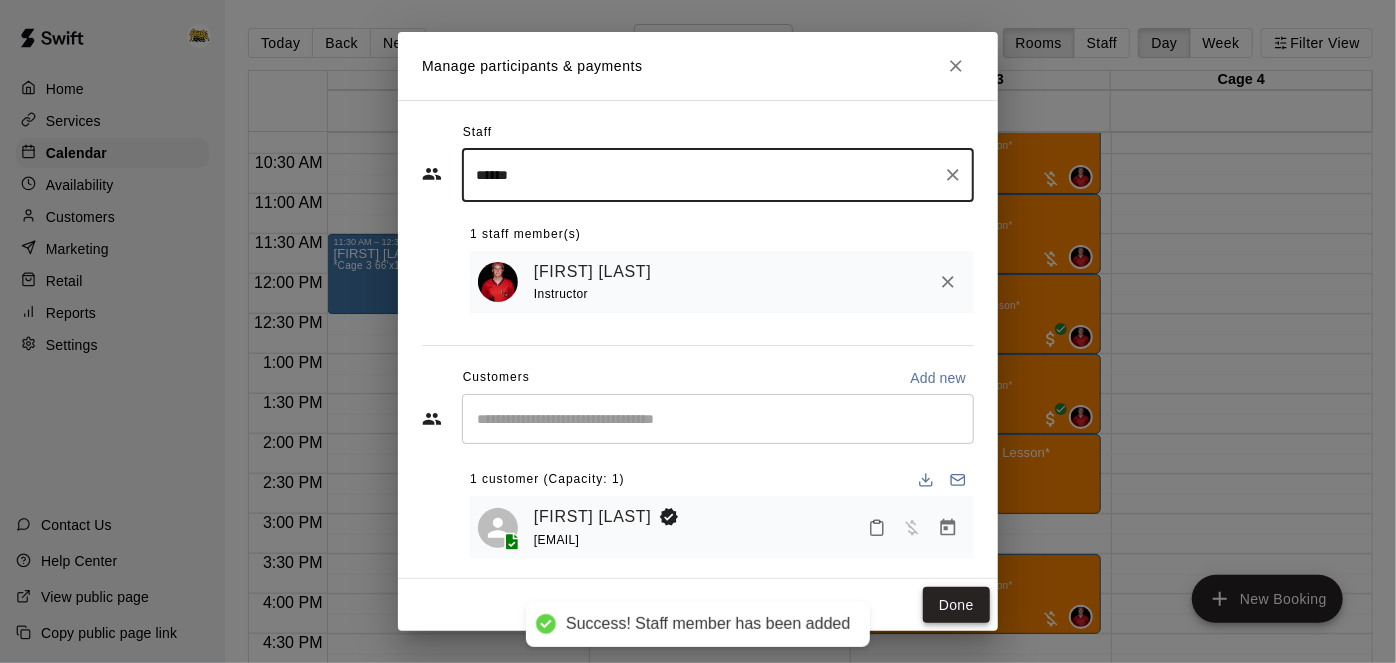 type on "******" 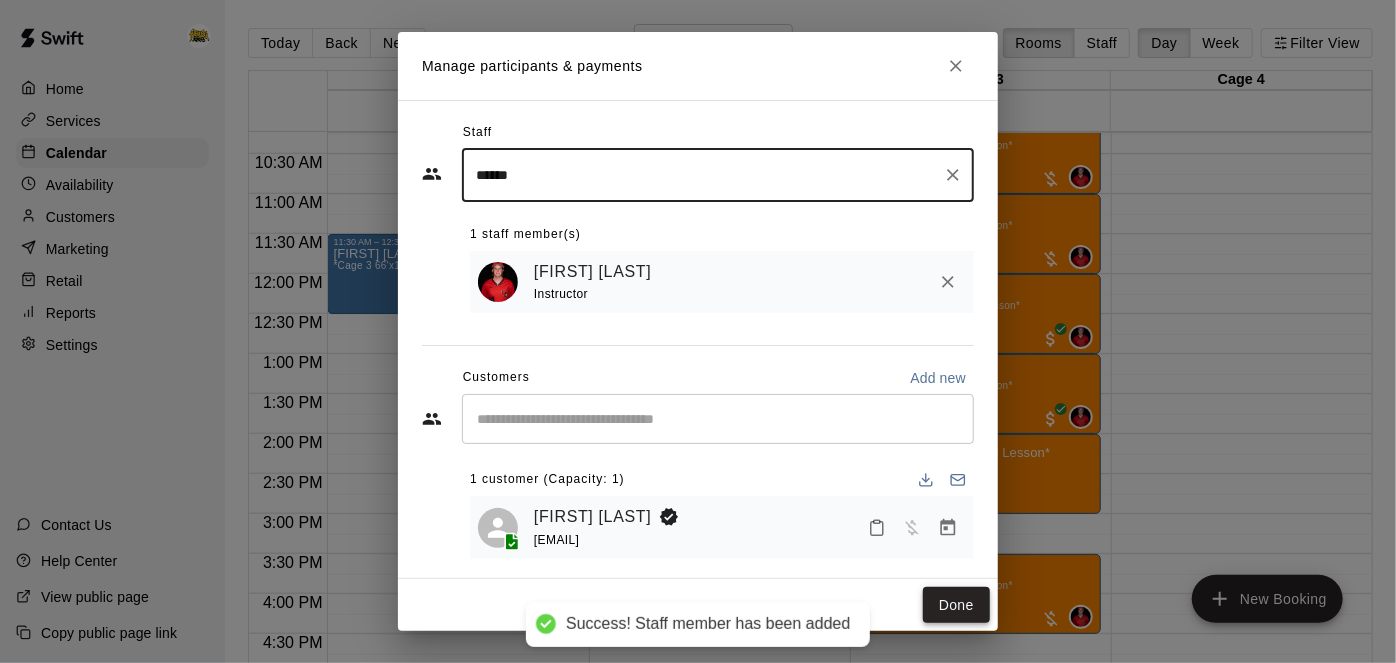 click on "Done" at bounding box center (956, 605) 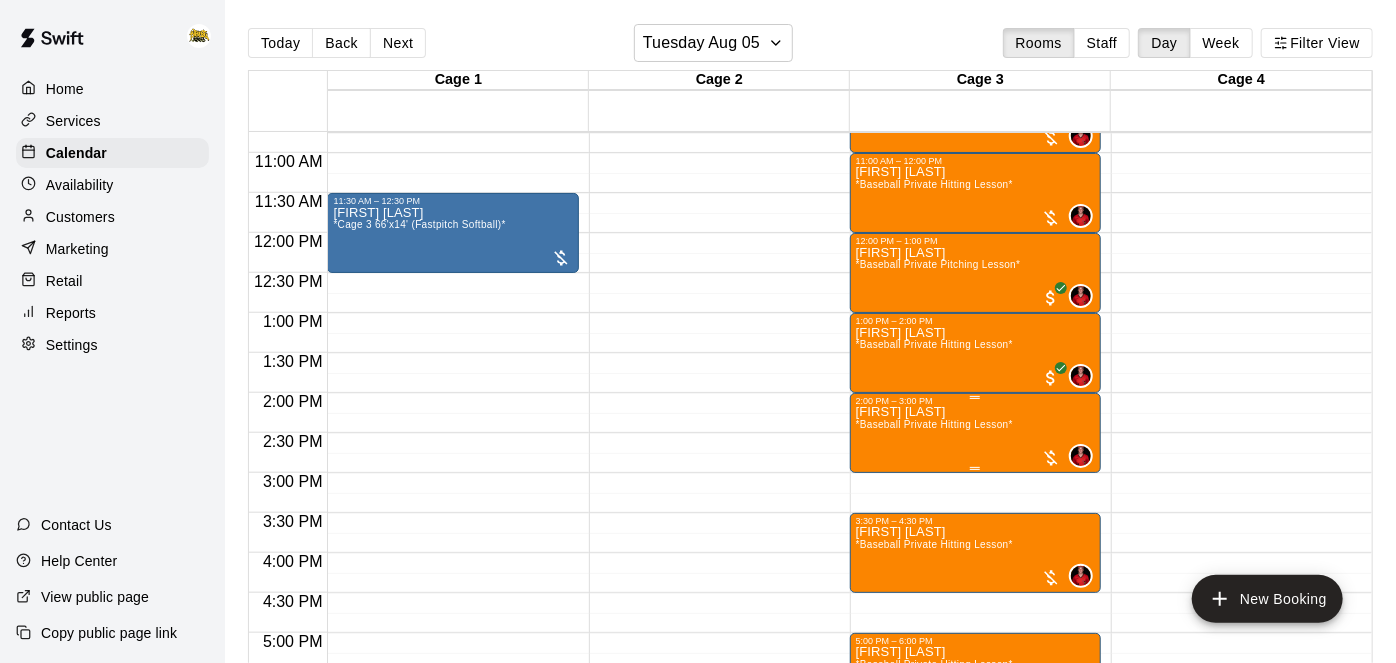 scroll, scrollTop: 861, scrollLeft: 0, axis: vertical 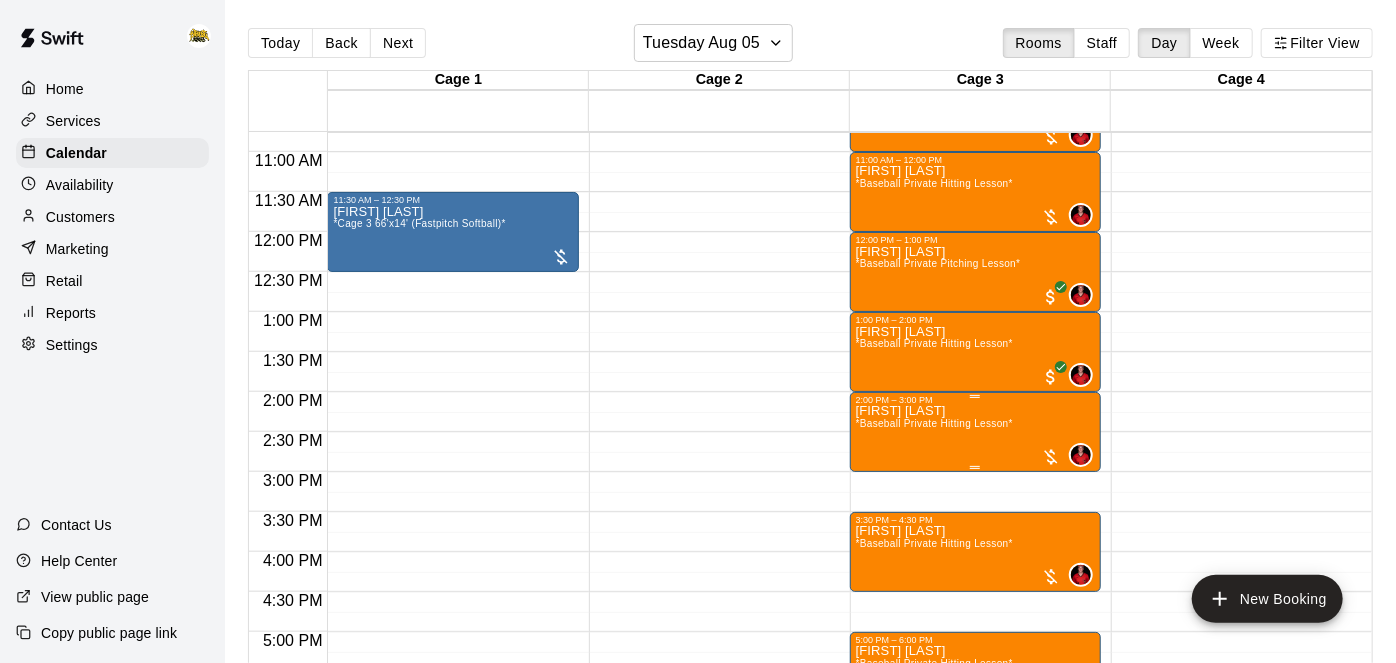 click on "*Baseball Private Hitting Lesson*" at bounding box center [934, 423] 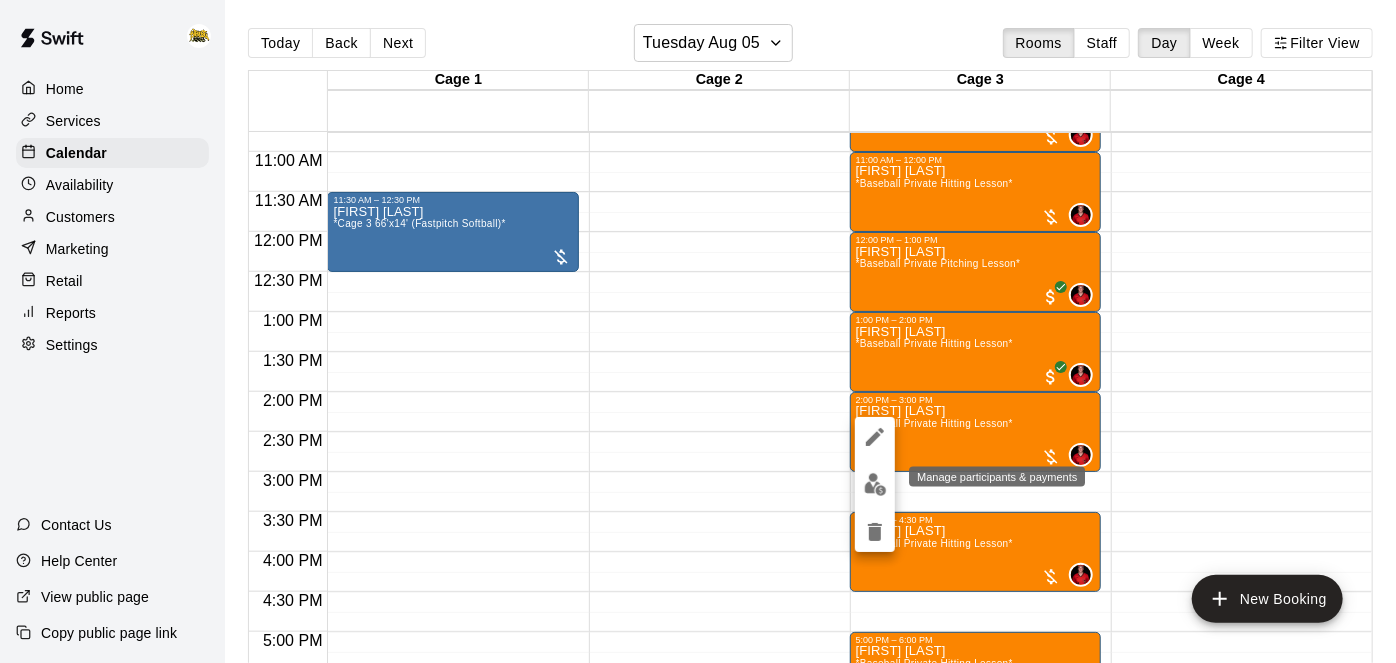 click at bounding box center [875, 484] 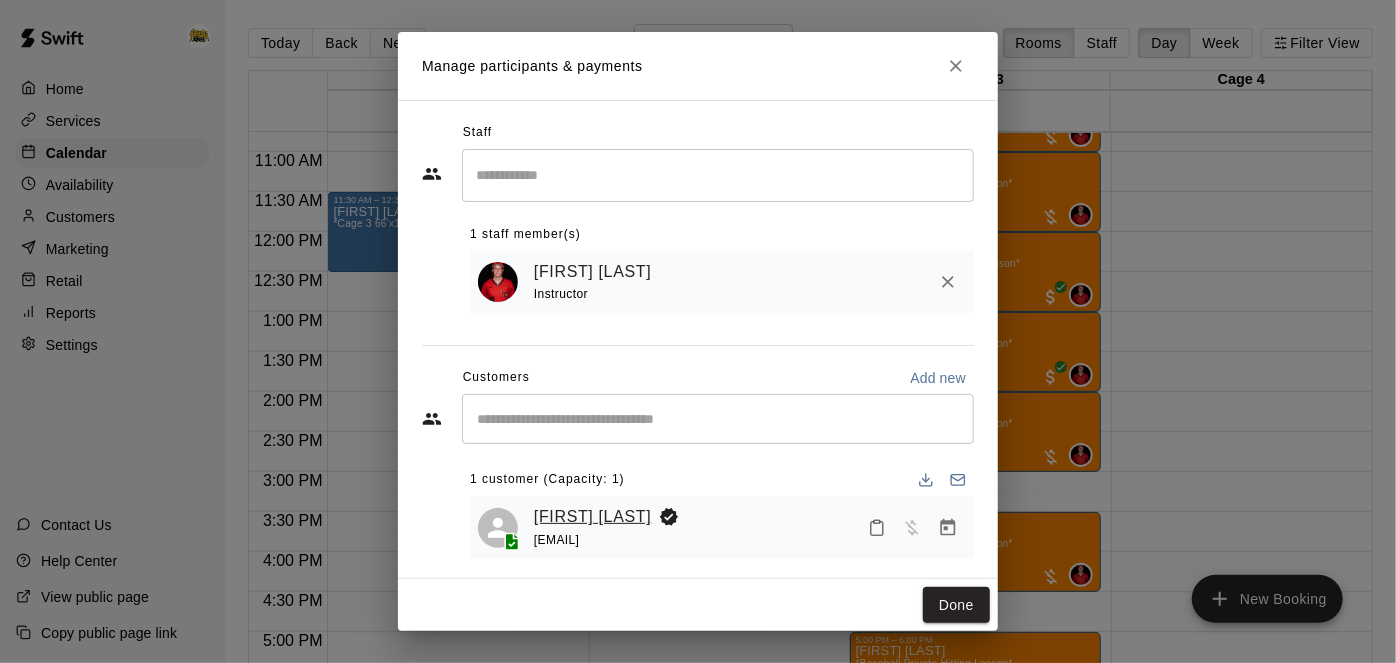 click on "[FIRST] [LAST]" at bounding box center (592, 517) 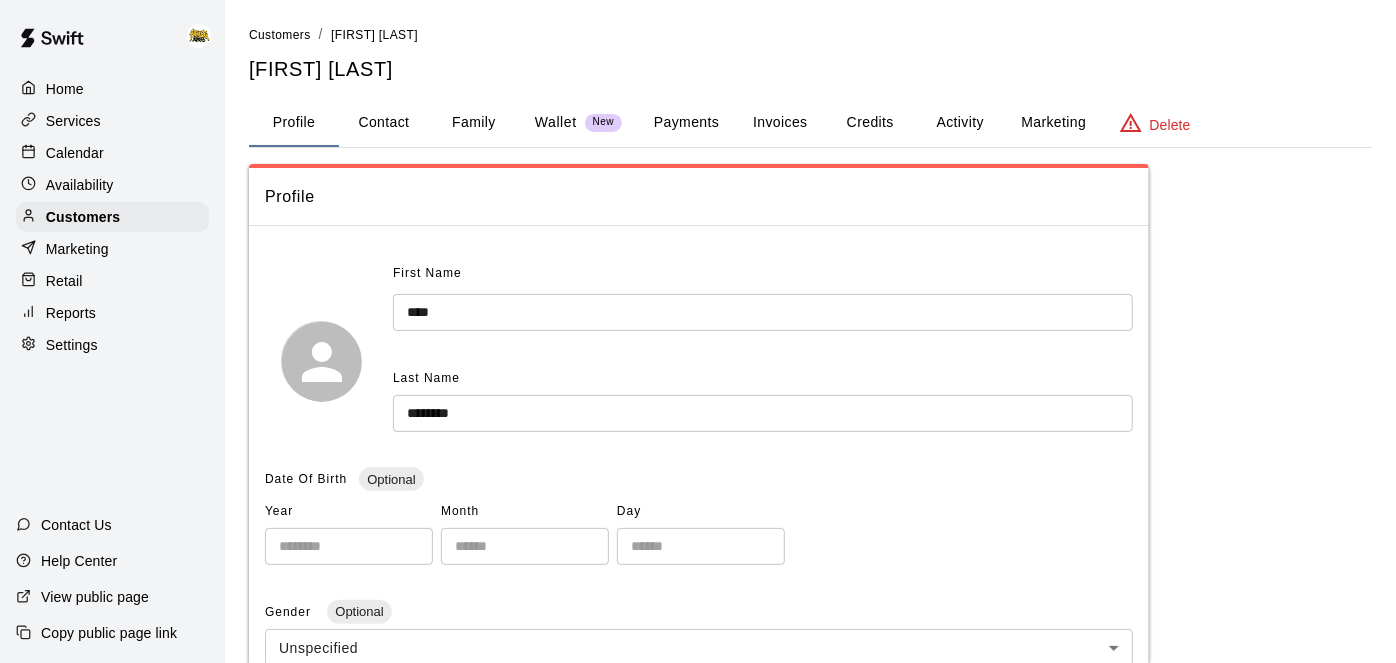 click on "Calendar" at bounding box center (75, 153) 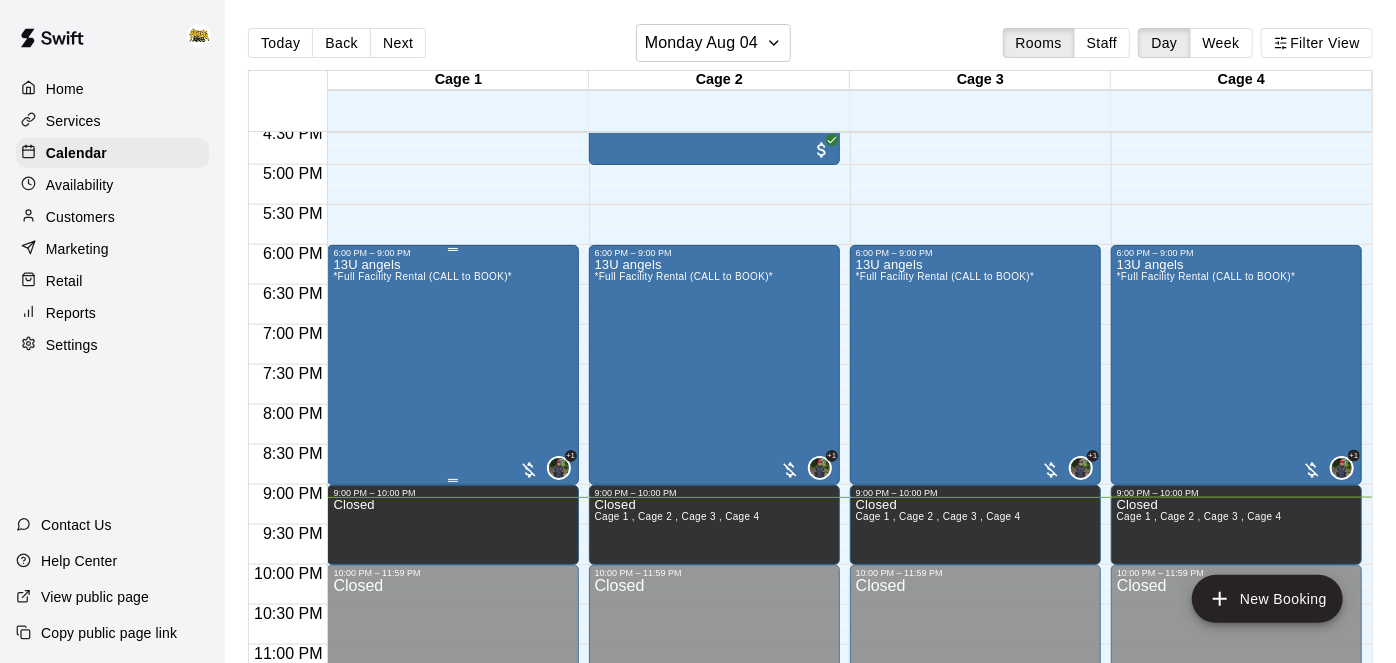 scroll, scrollTop: 1328, scrollLeft: 0, axis: vertical 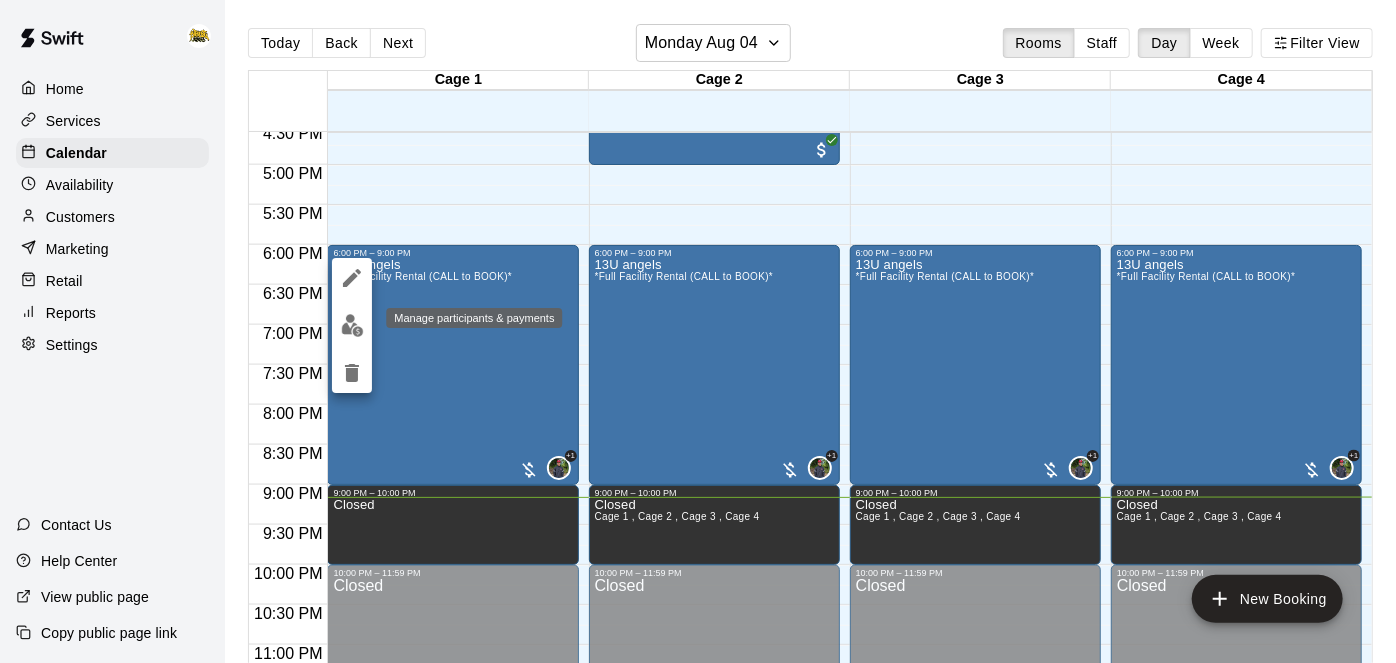 click at bounding box center [352, 325] 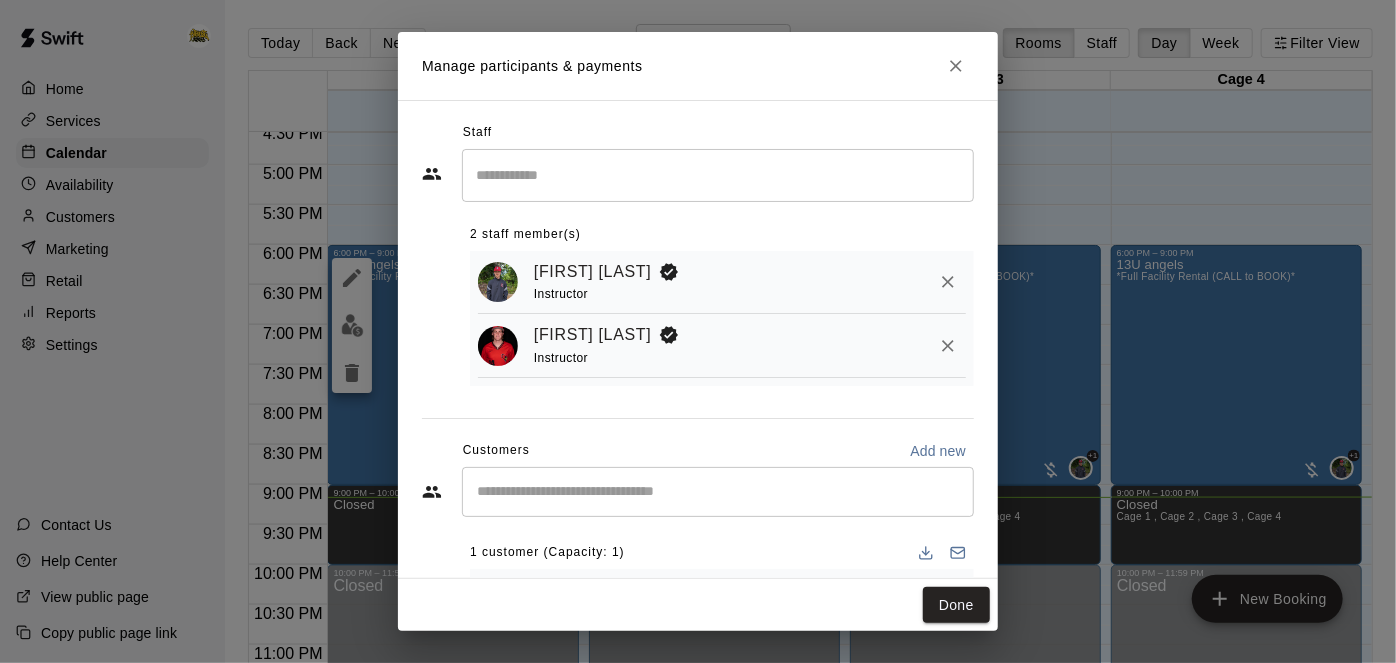 scroll, scrollTop: 82, scrollLeft: 0, axis: vertical 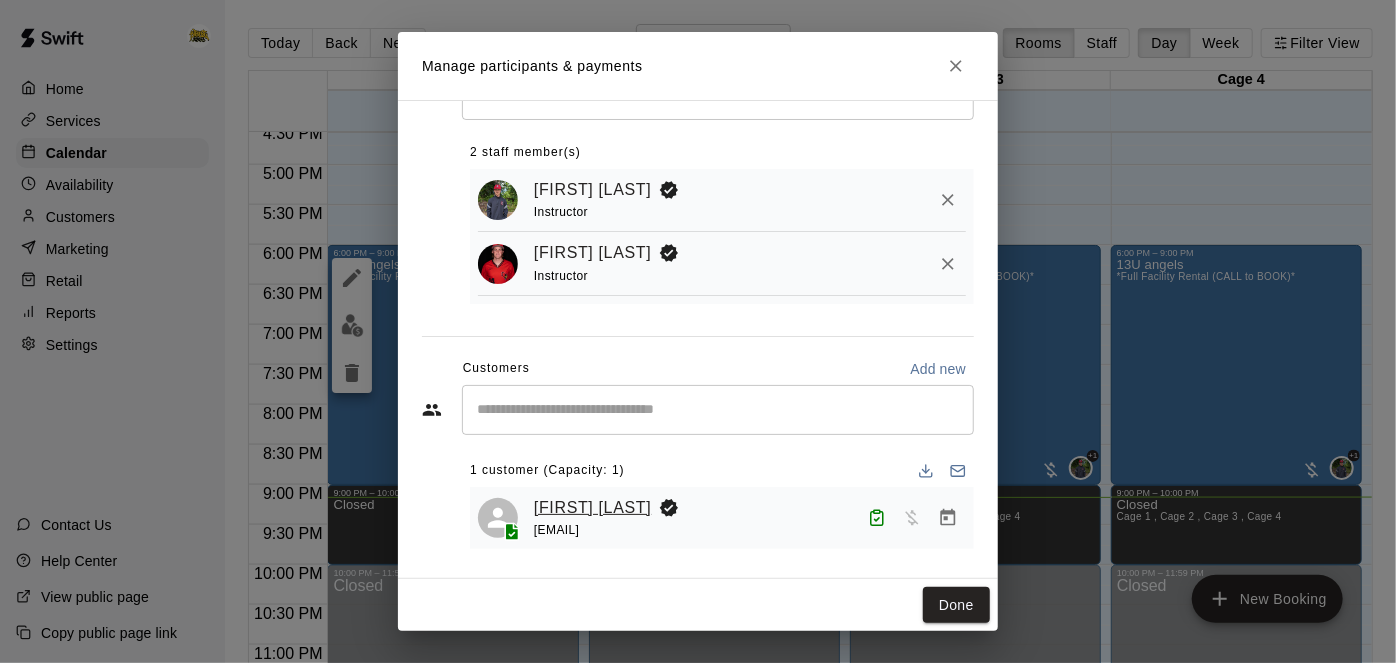 click on "[FIRST] [LAST]" at bounding box center (592, 508) 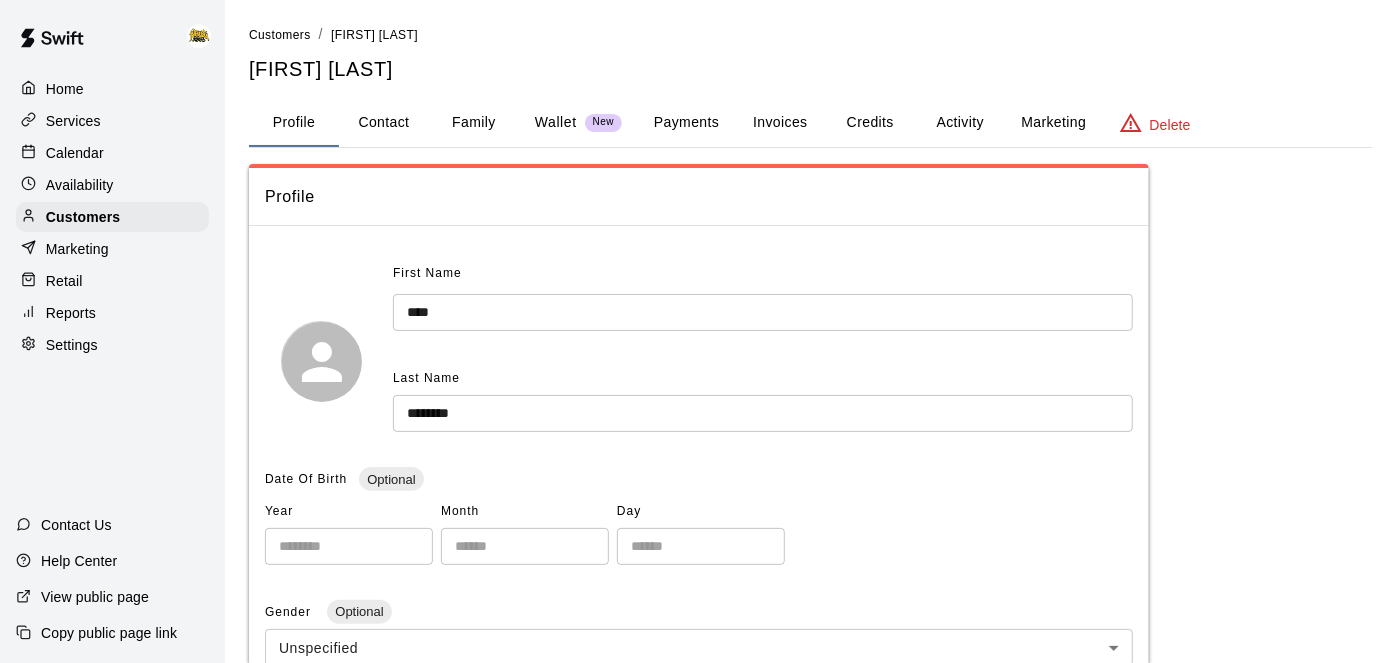 click on "Calendar" at bounding box center (75, 153) 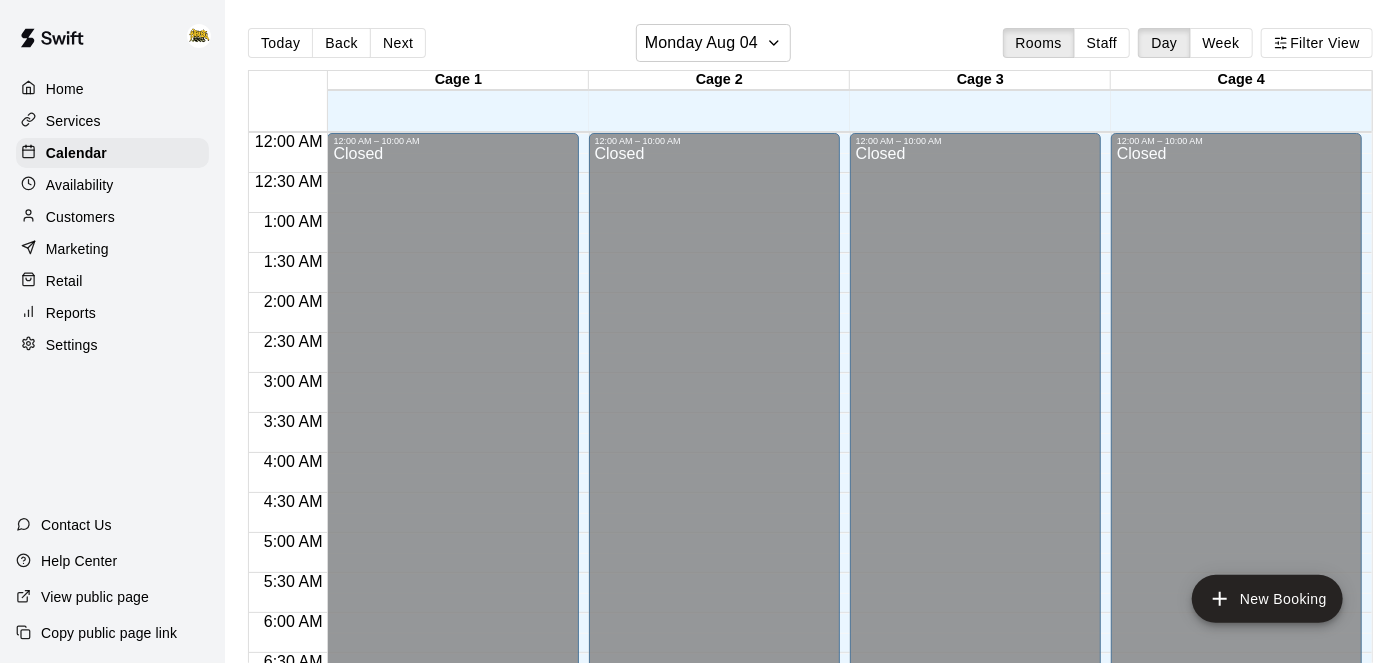 scroll, scrollTop: 1306, scrollLeft: 0, axis: vertical 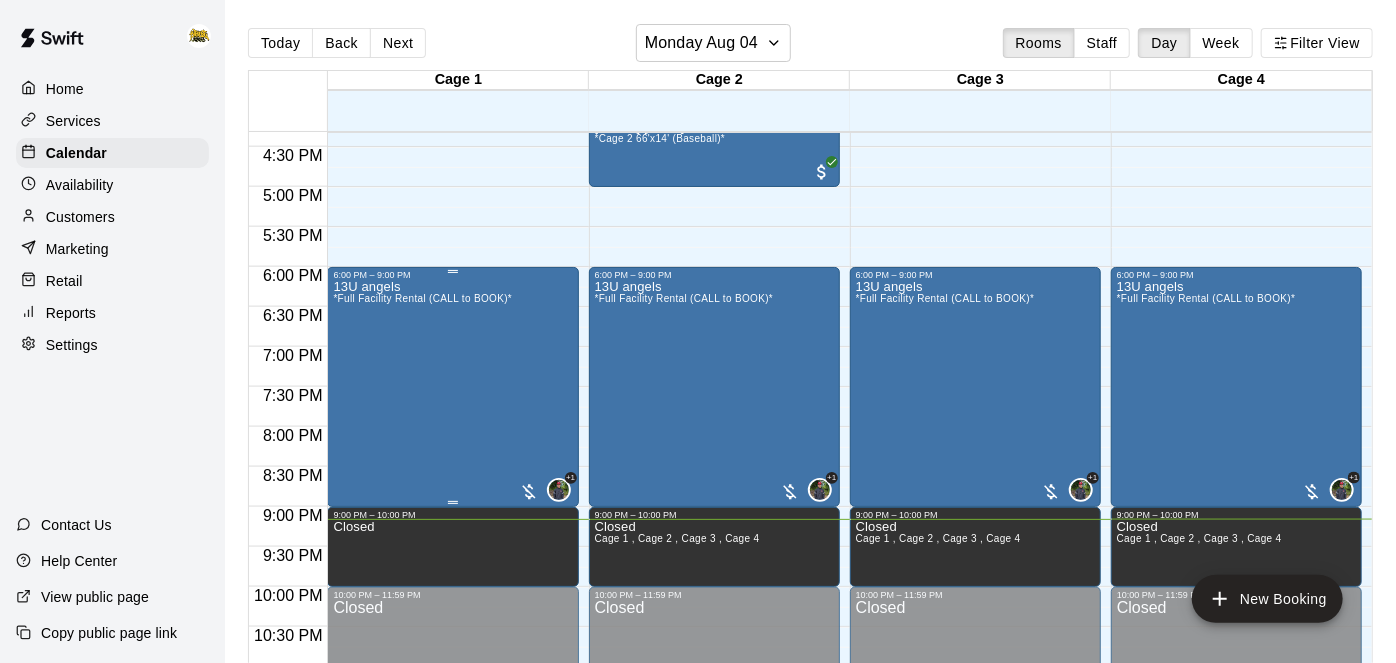 click on "13U angels *Full Facility Rental (CALL to BOOK)*" at bounding box center [422, 611] 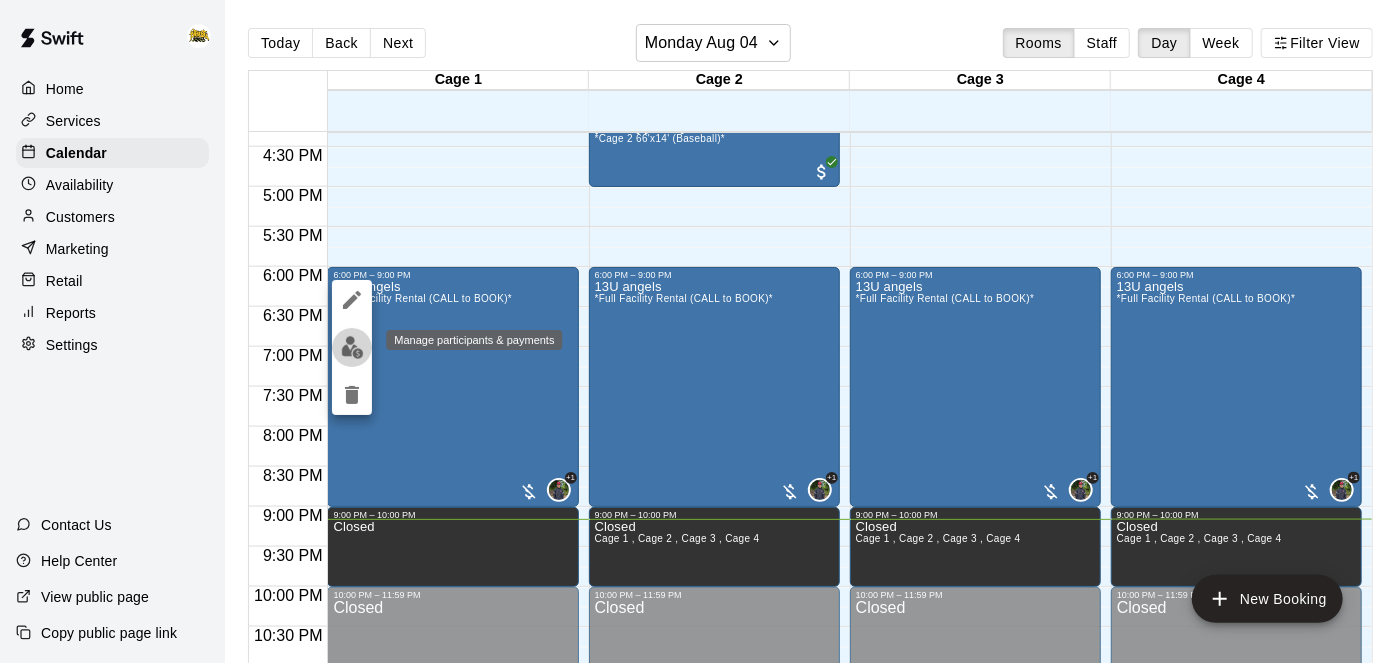 click at bounding box center (352, 347) 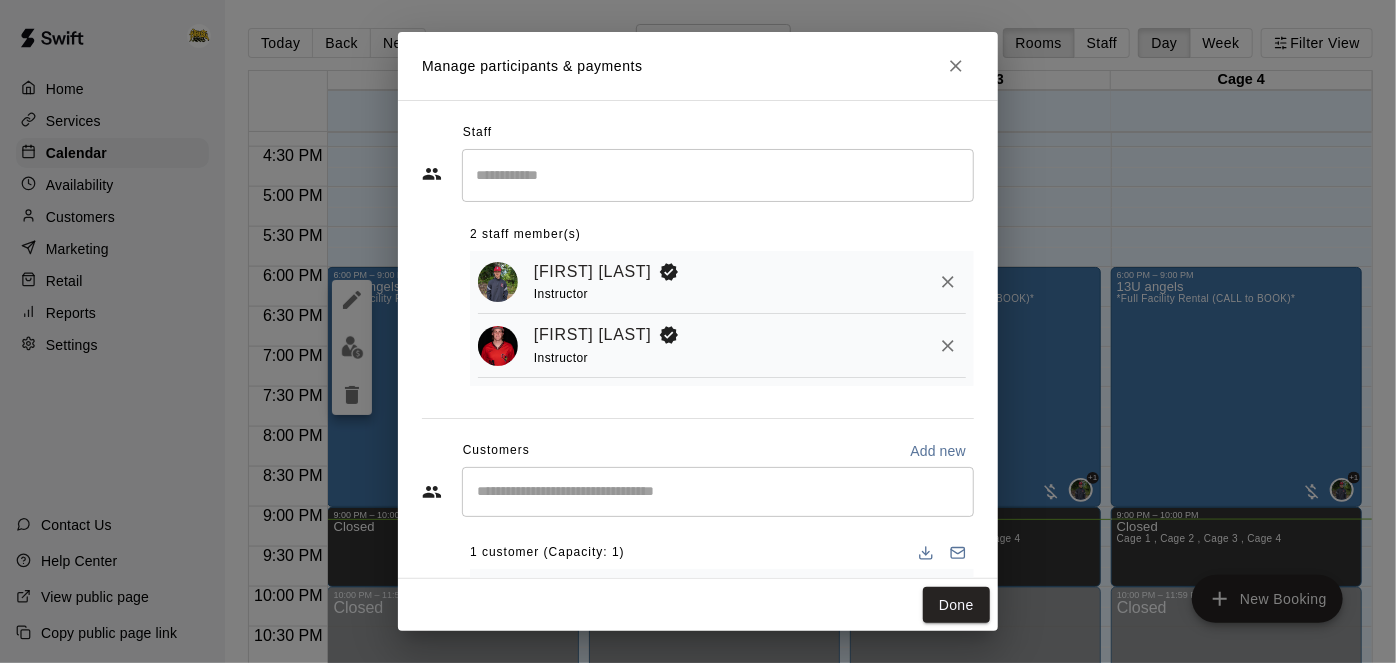 scroll, scrollTop: 82, scrollLeft: 0, axis: vertical 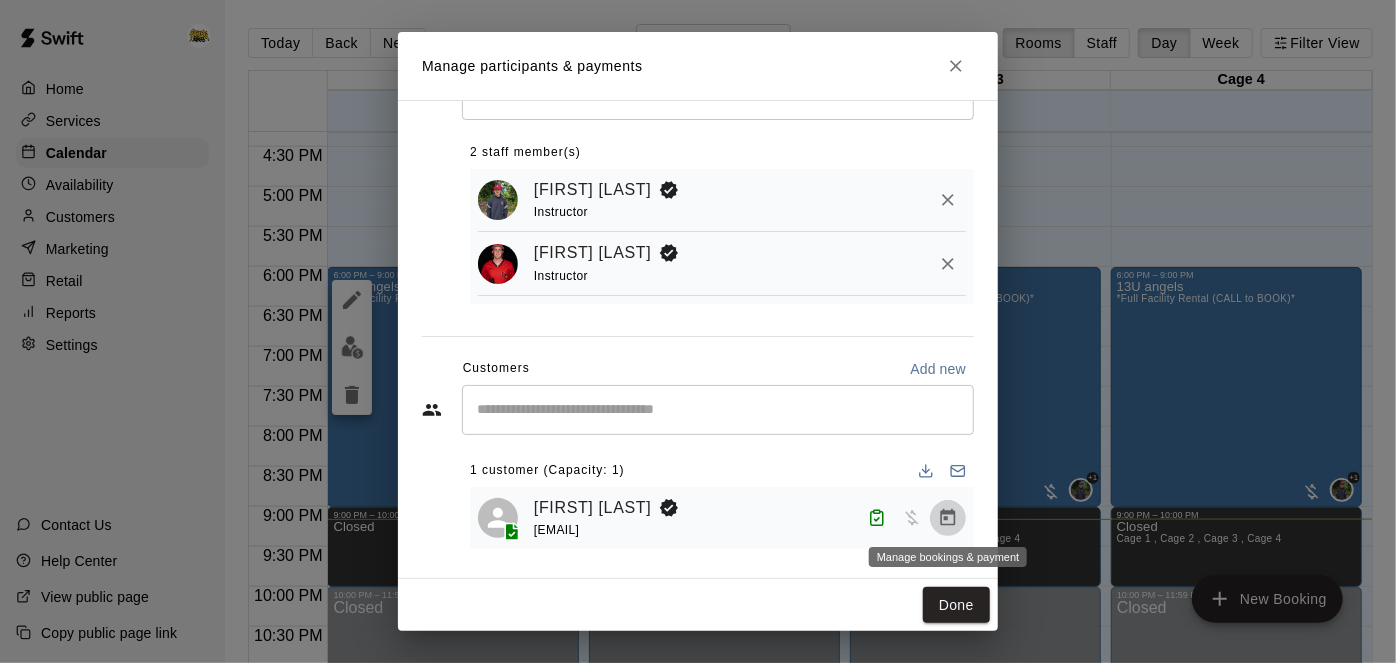 click 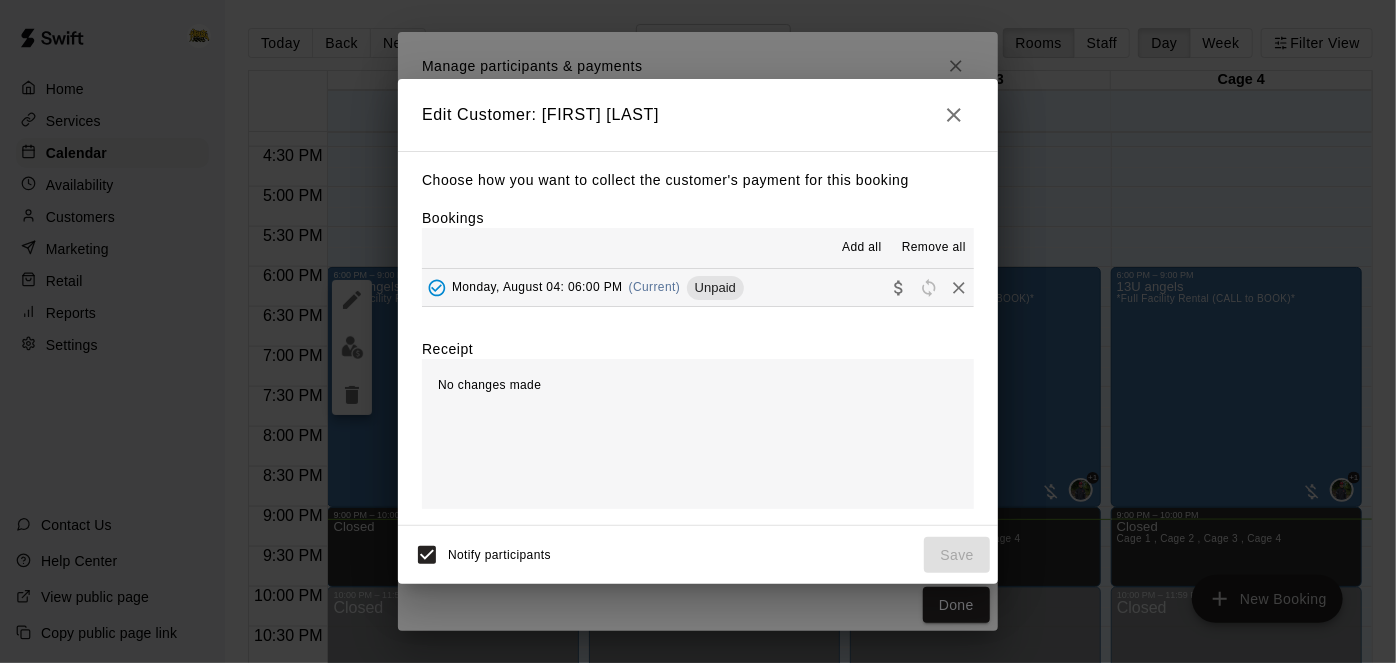 click on "Monday, August 04: 06:00 PM (Current) Unpaid" at bounding box center [698, 287] 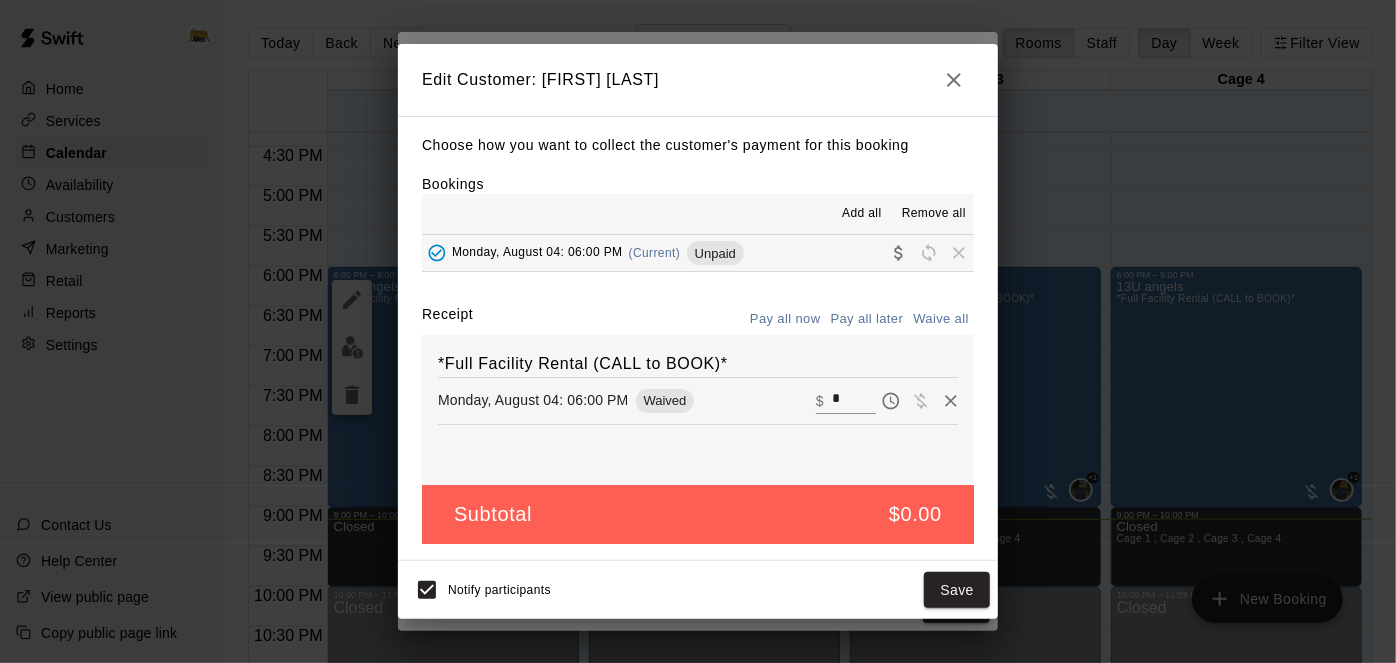 click on "*" at bounding box center [854, 401] 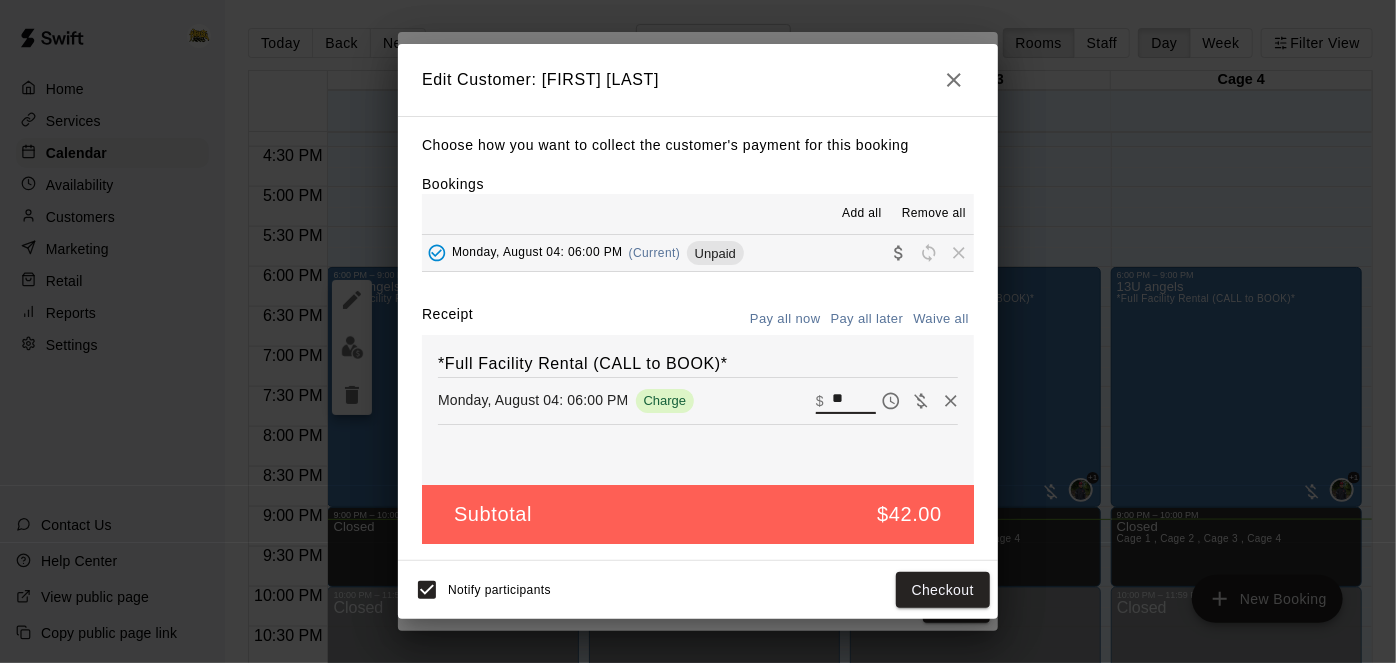 type on "*" 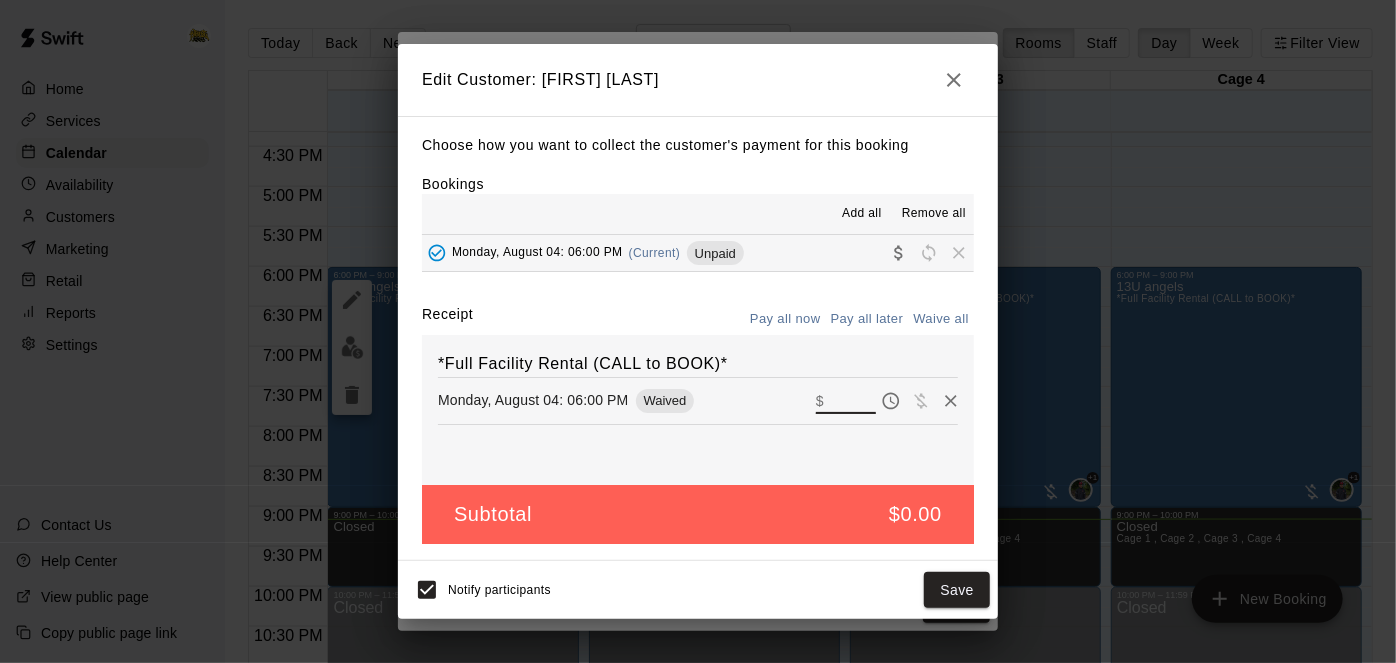 type on "*" 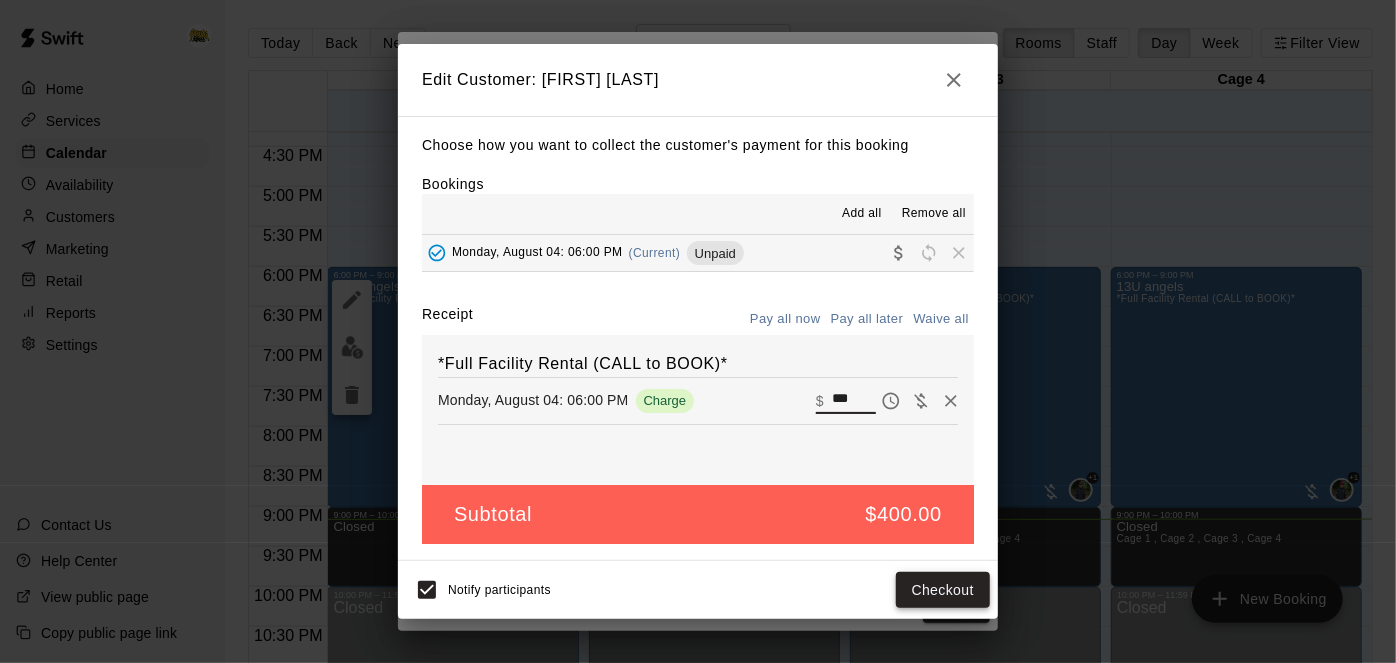 type on "***" 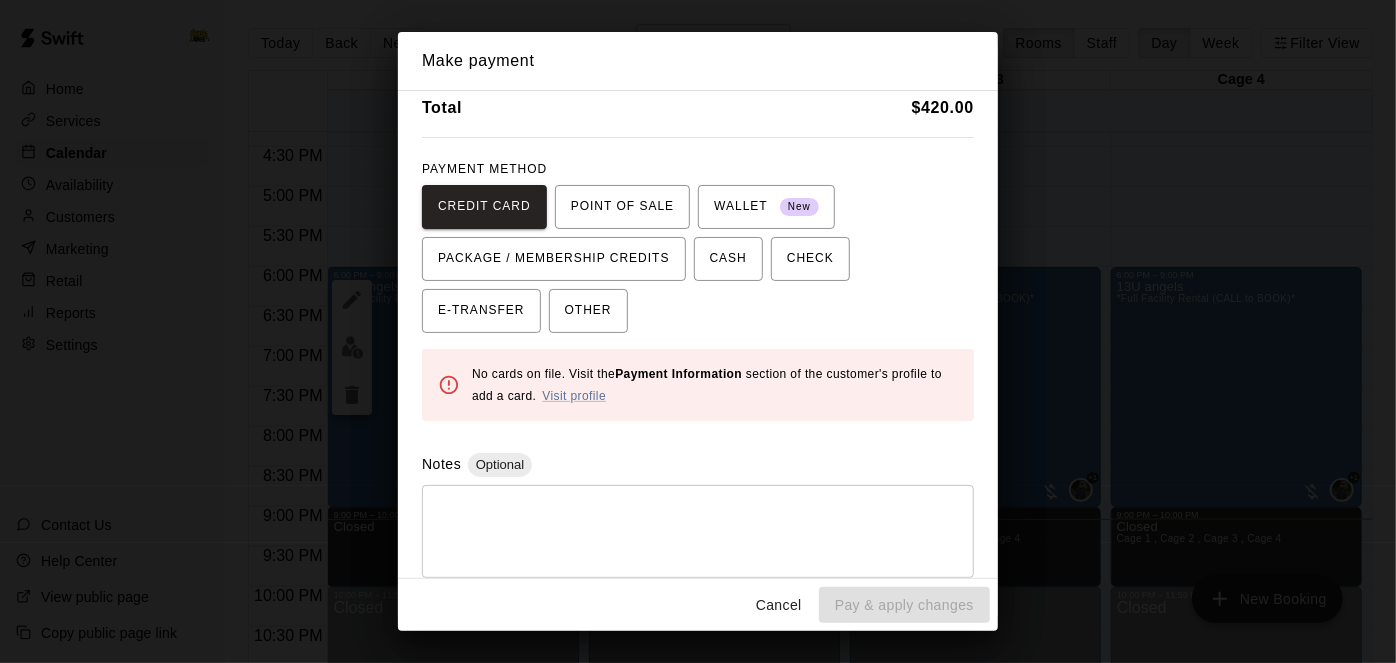 scroll, scrollTop: 85, scrollLeft: 0, axis: vertical 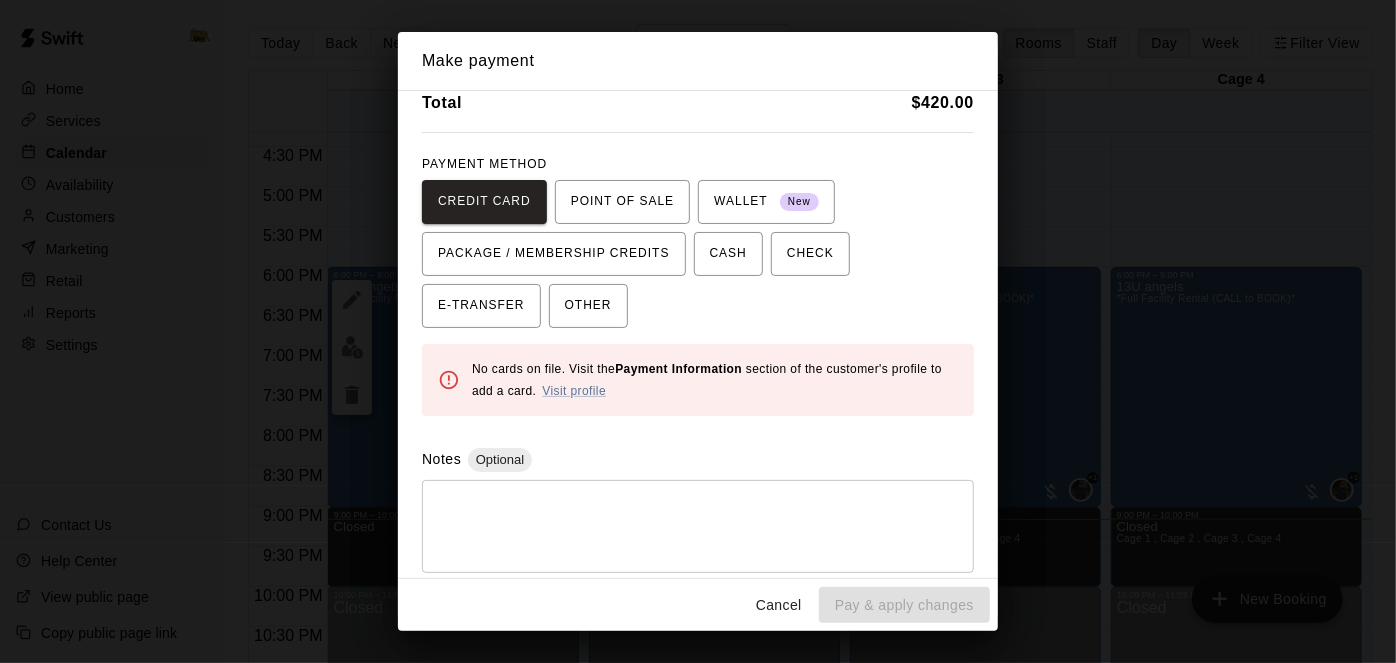 click at bounding box center (698, 526) 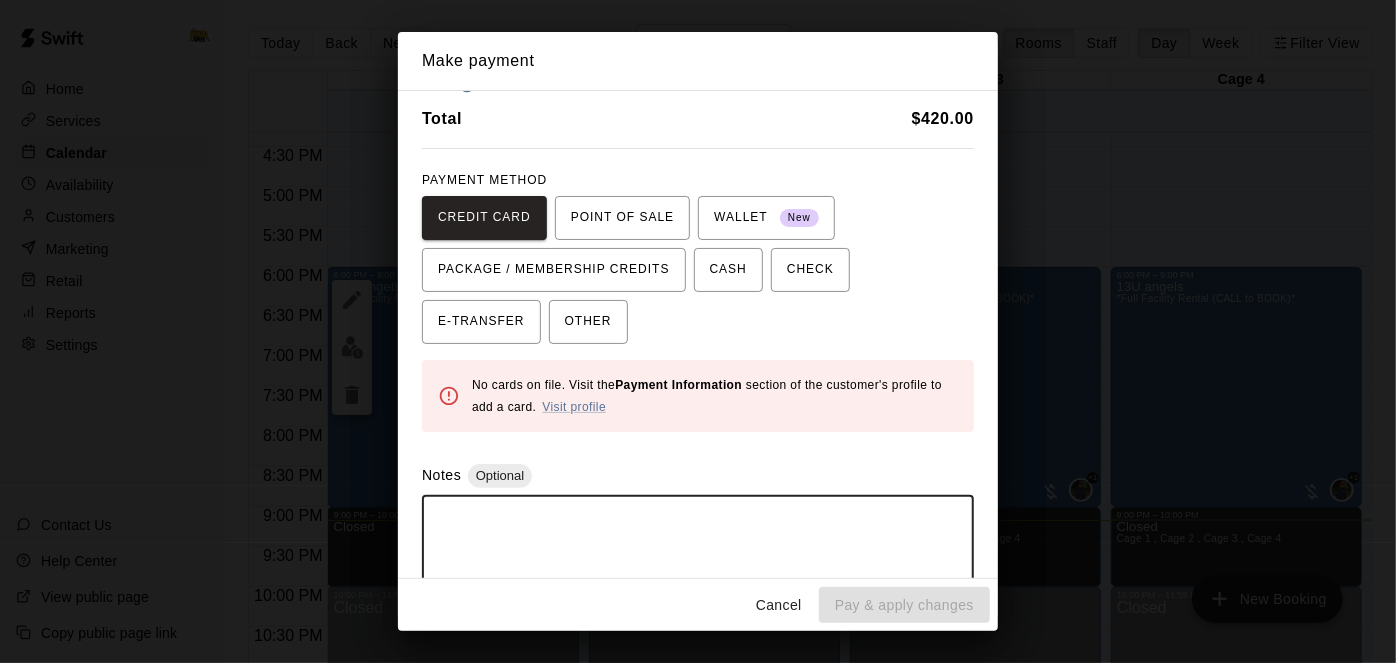 scroll, scrollTop: 92, scrollLeft: 0, axis: vertical 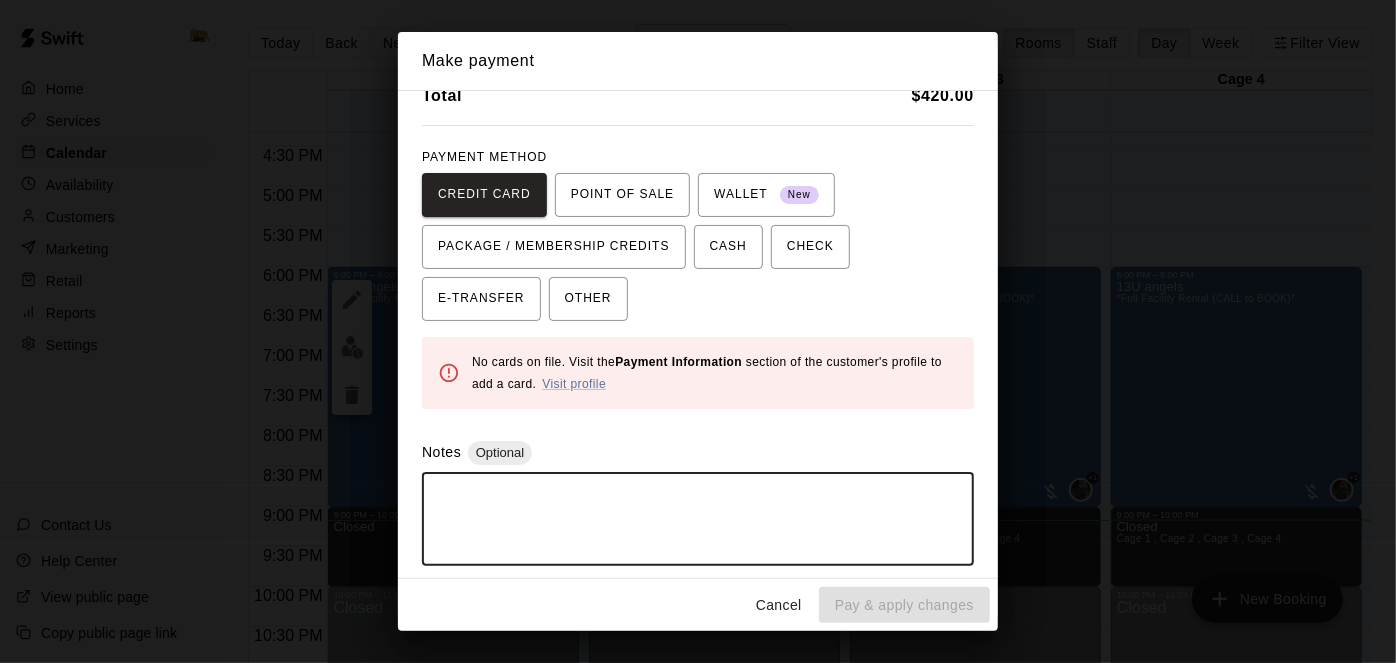 click on "Cancel" at bounding box center [779, 605] 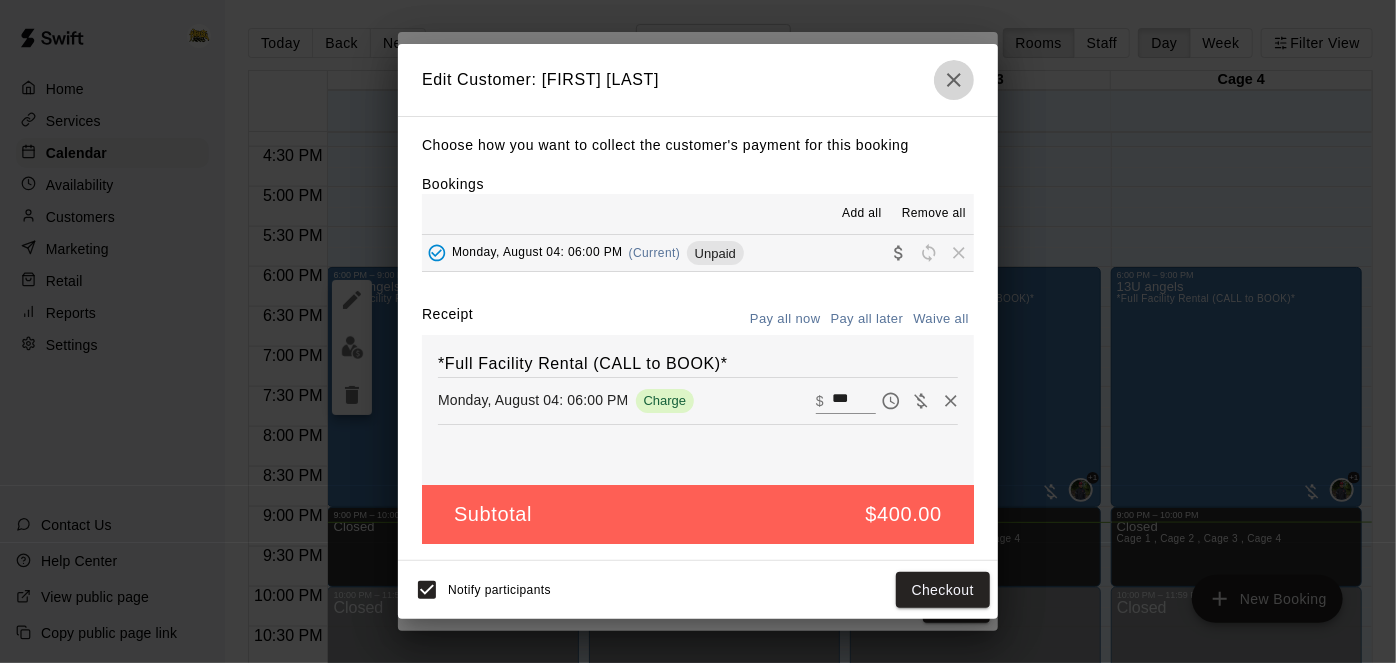 click 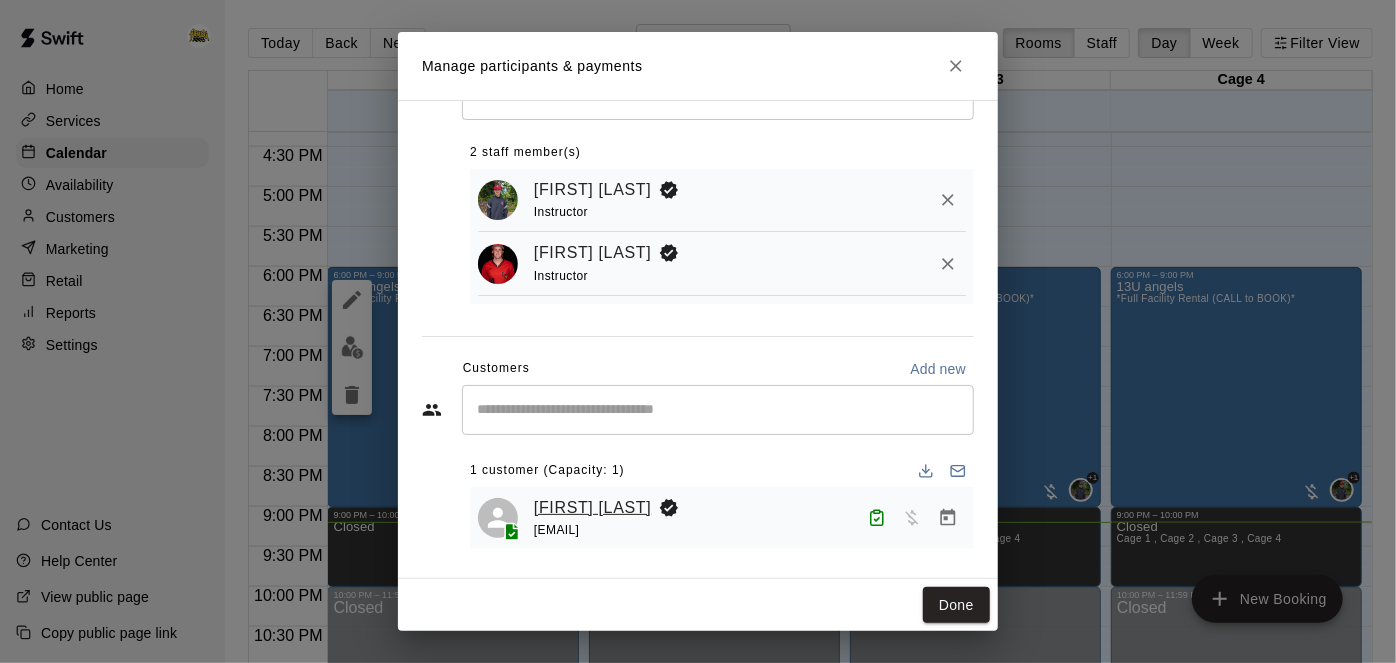 click on "[FIRST] [LAST]" at bounding box center [592, 508] 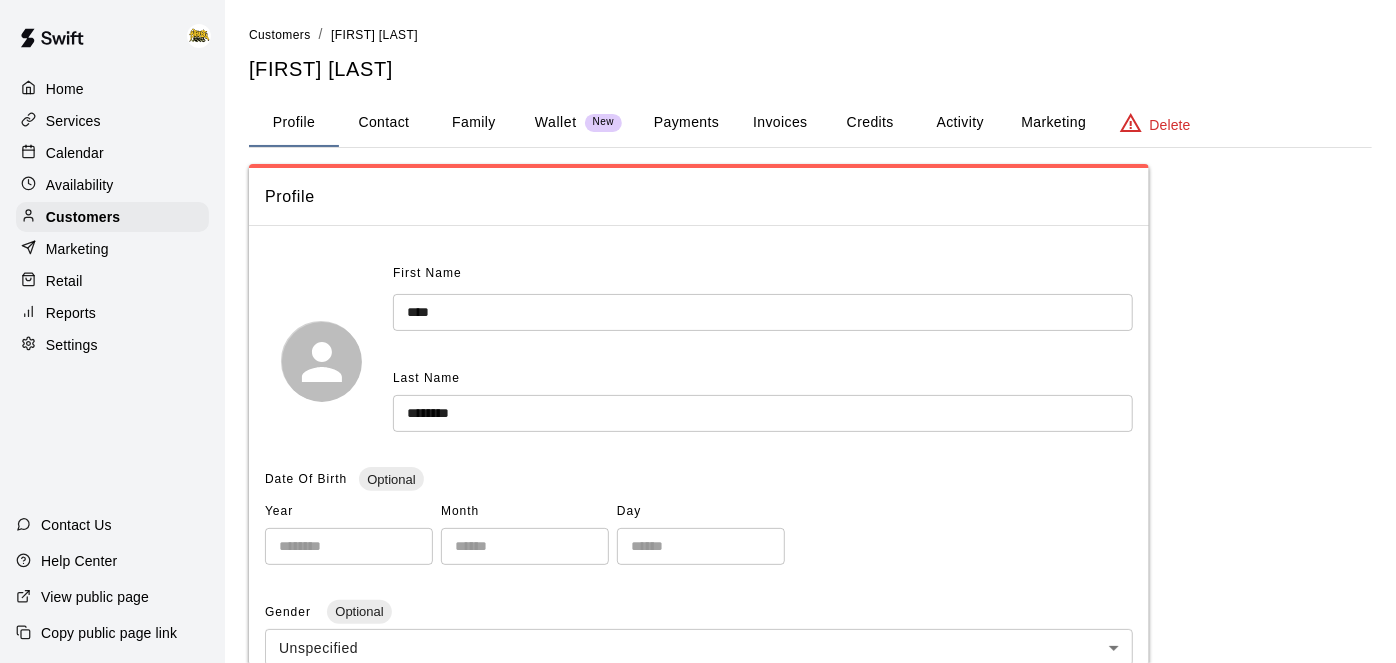 click on "Payments" at bounding box center [686, 123] 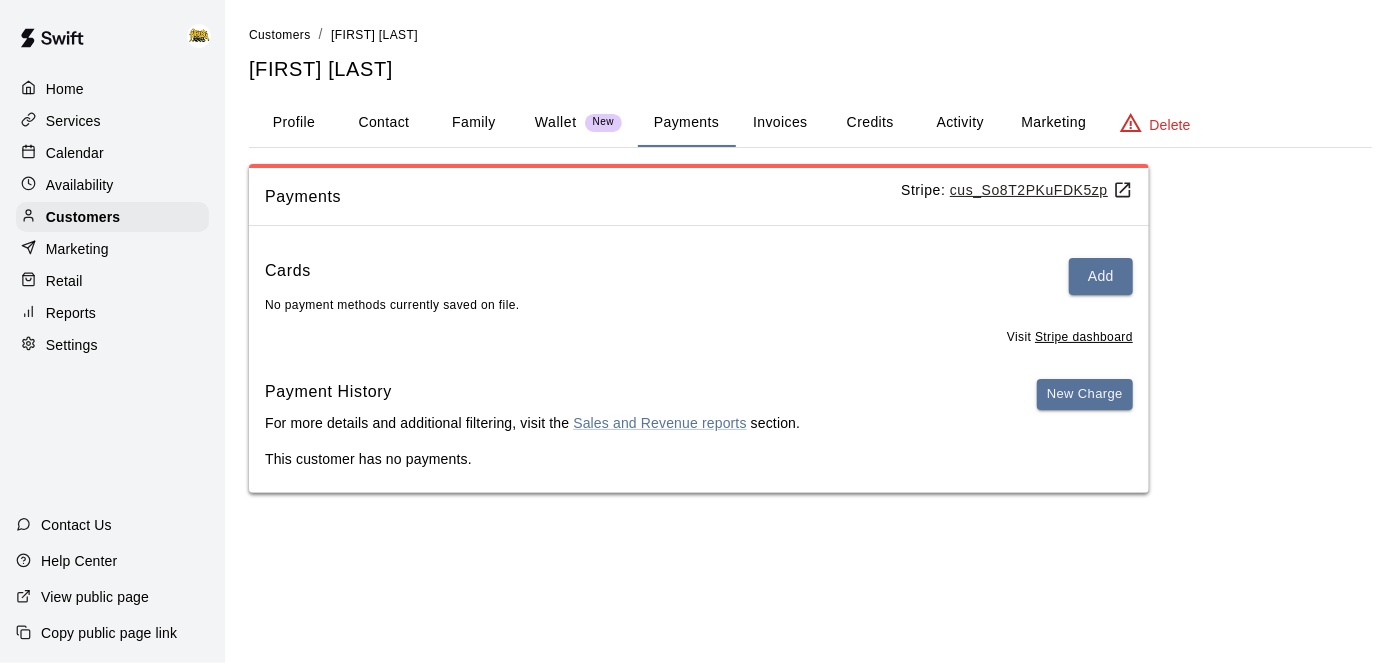 click on "Wallet" at bounding box center (556, 122) 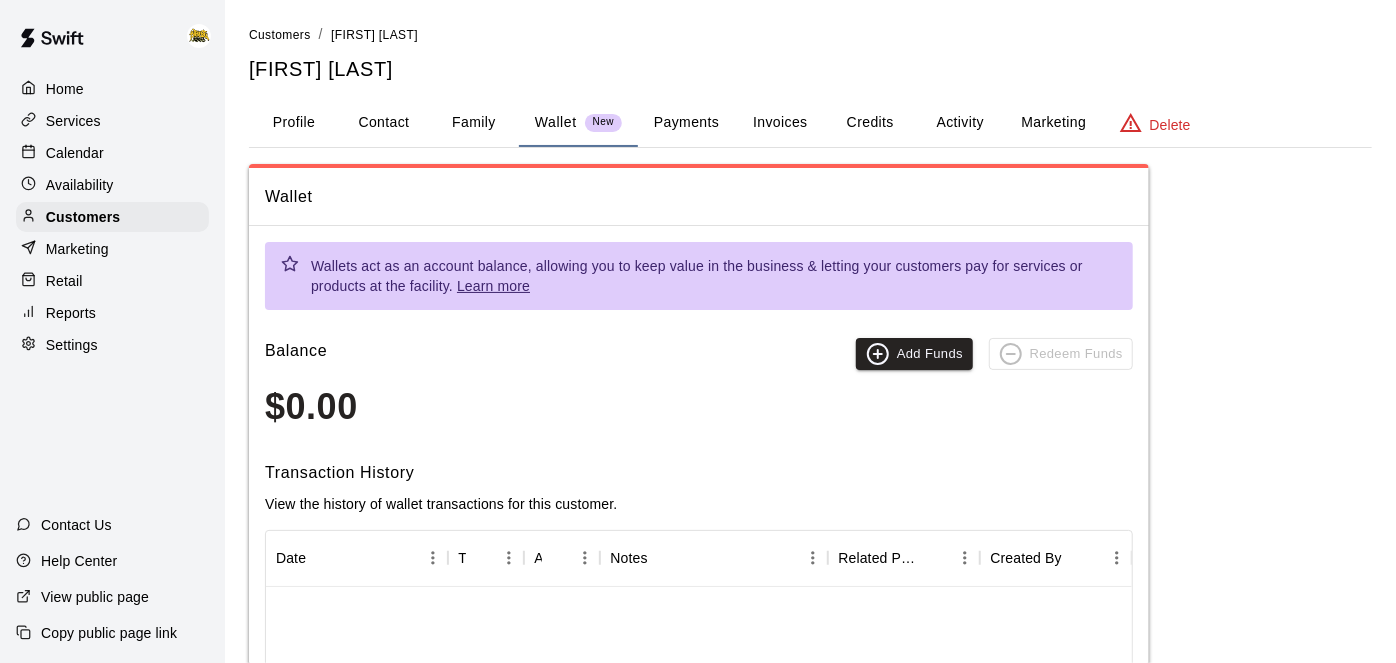 click on "Payments" at bounding box center [686, 123] 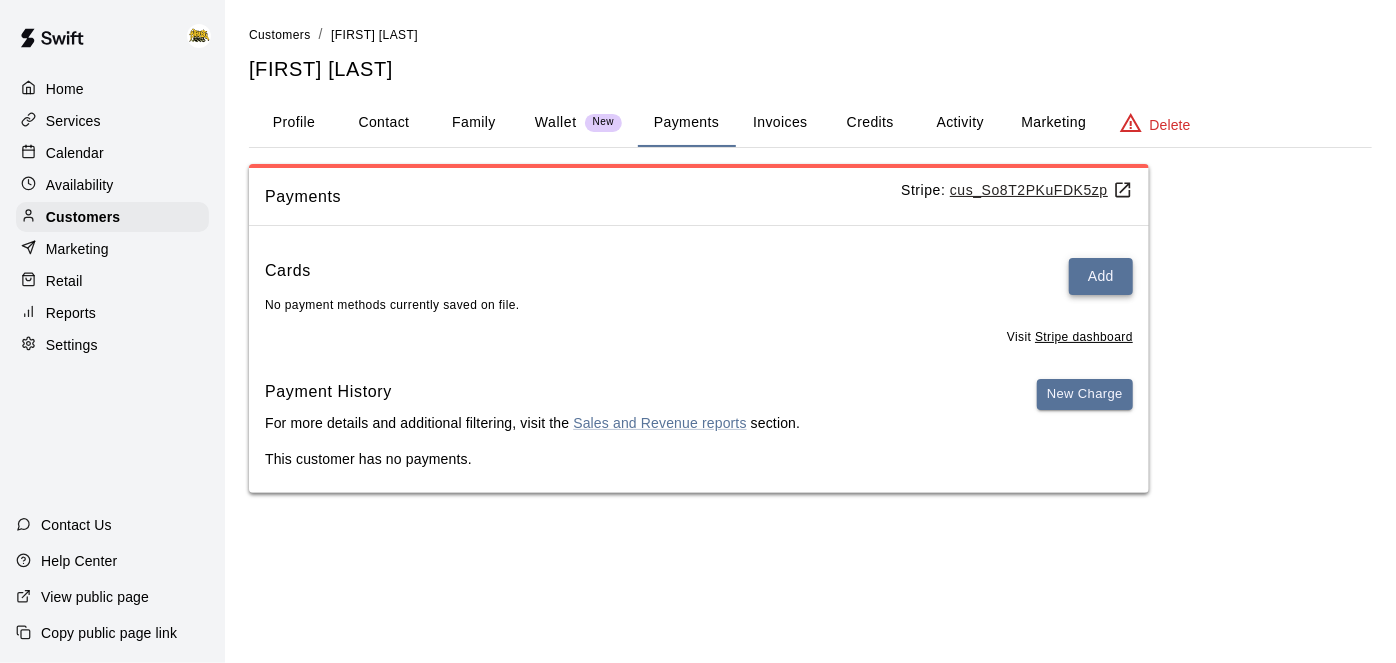 click on "Add" at bounding box center [1101, 276] 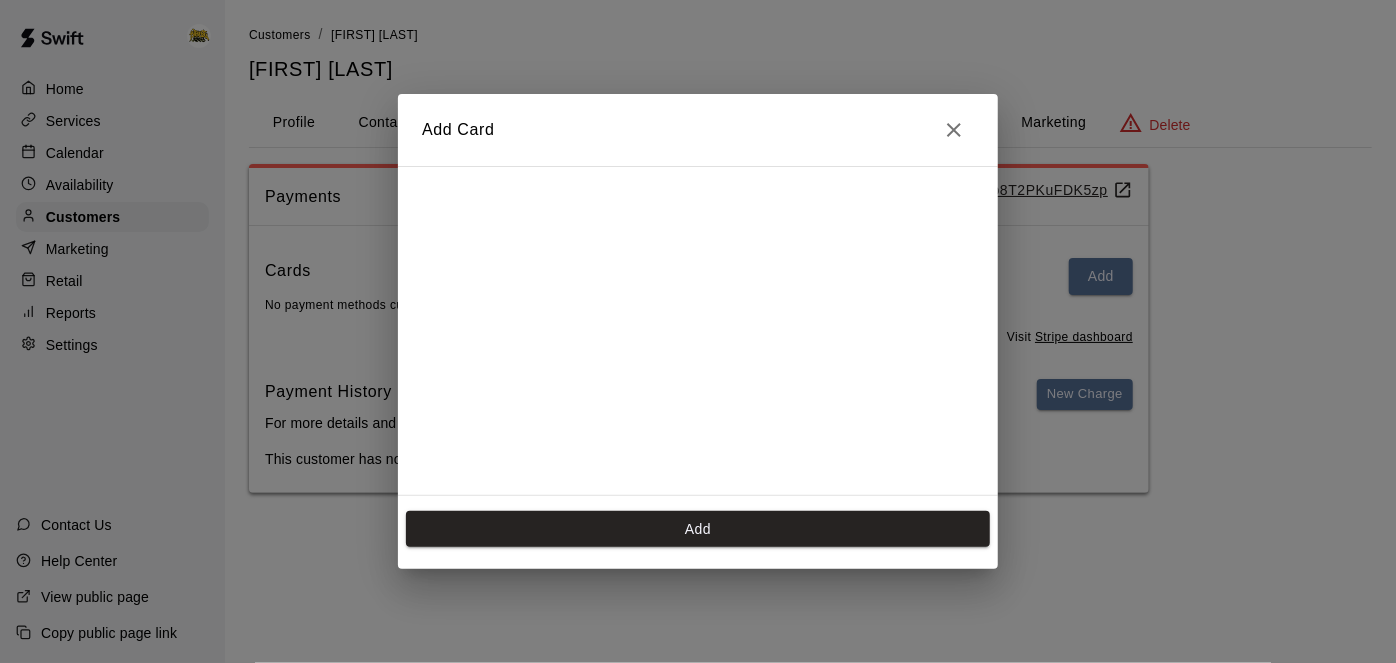 scroll, scrollTop: 333, scrollLeft: 0, axis: vertical 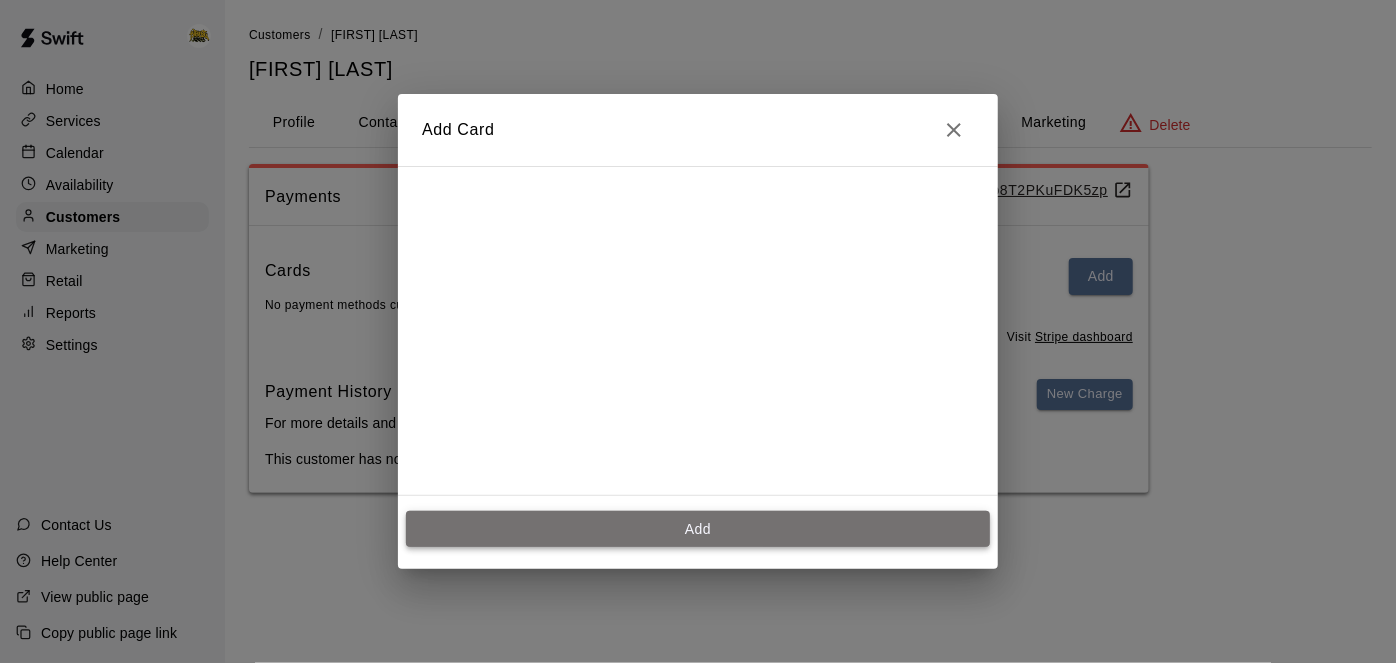 click on "Add" at bounding box center [698, 529] 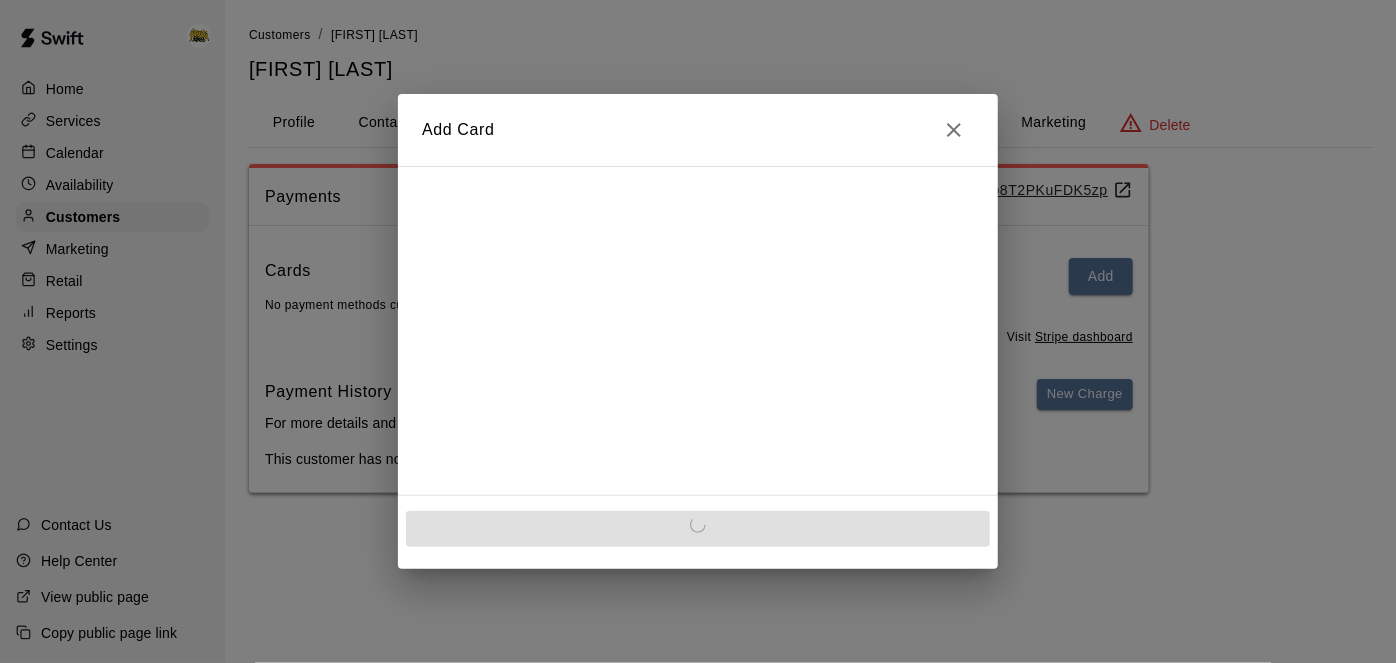 scroll, scrollTop: 0, scrollLeft: 0, axis: both 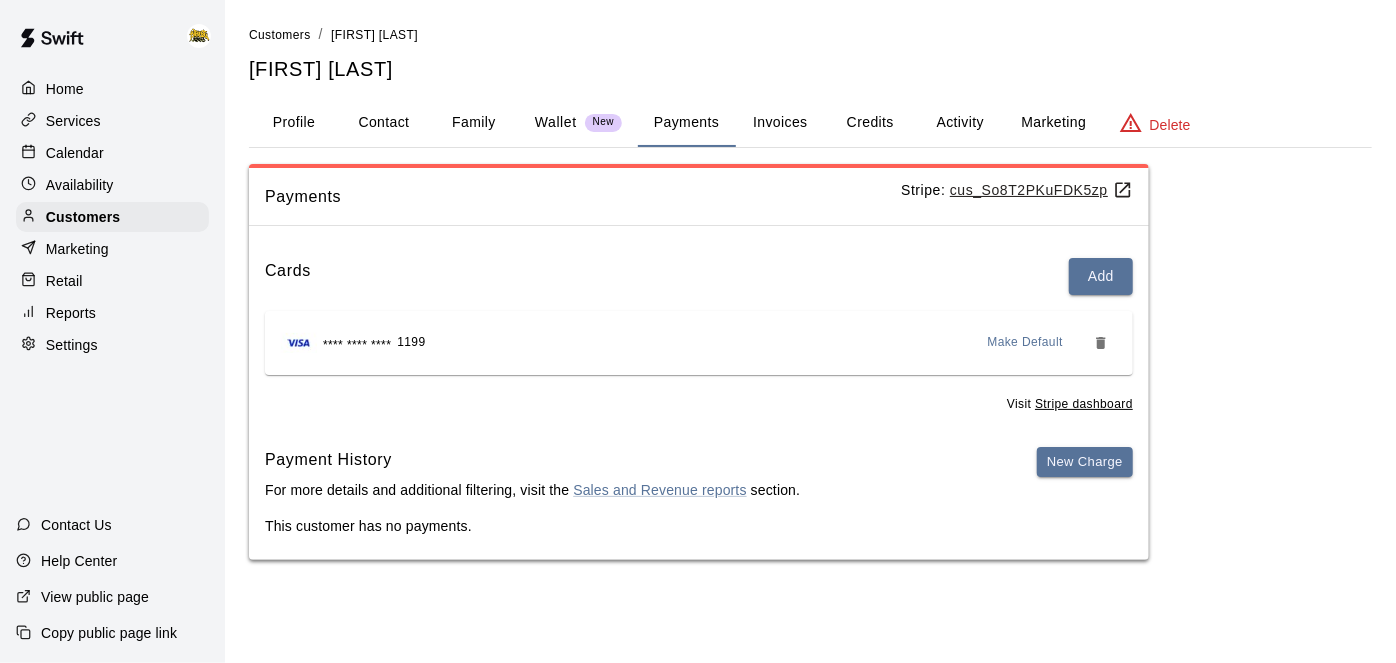click on "Calendar" at bounding box center [75, 153] 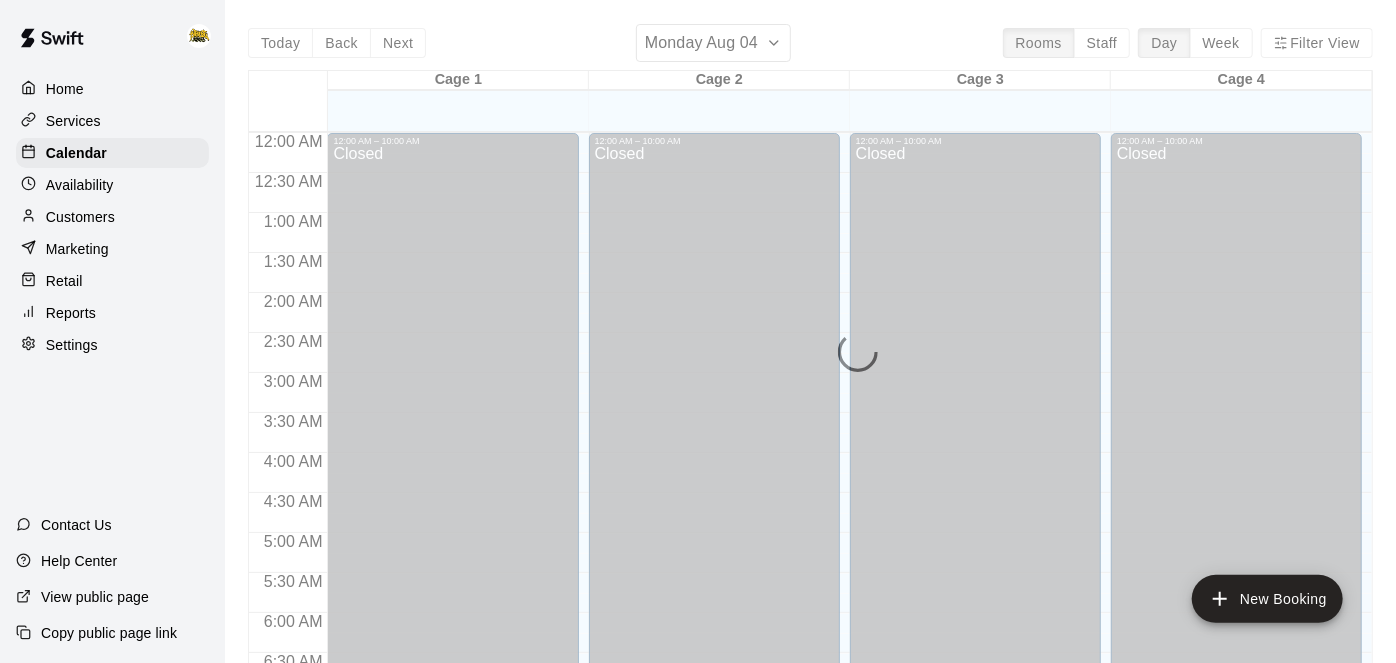 scroll, scrollTop: 1306, scrollLeft: 0, axis: vertical 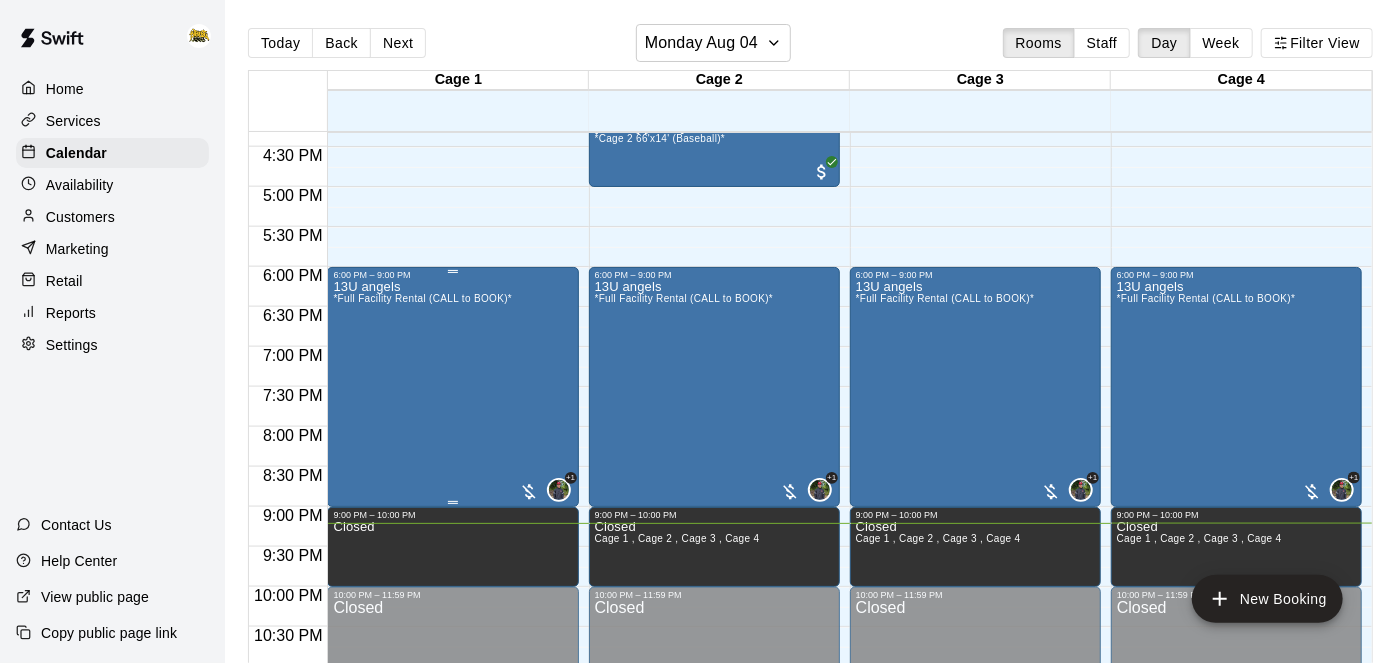 click on "13U angels *Full Facility Rental (CALL to BOOK)*" at bounding box center [422, 611] 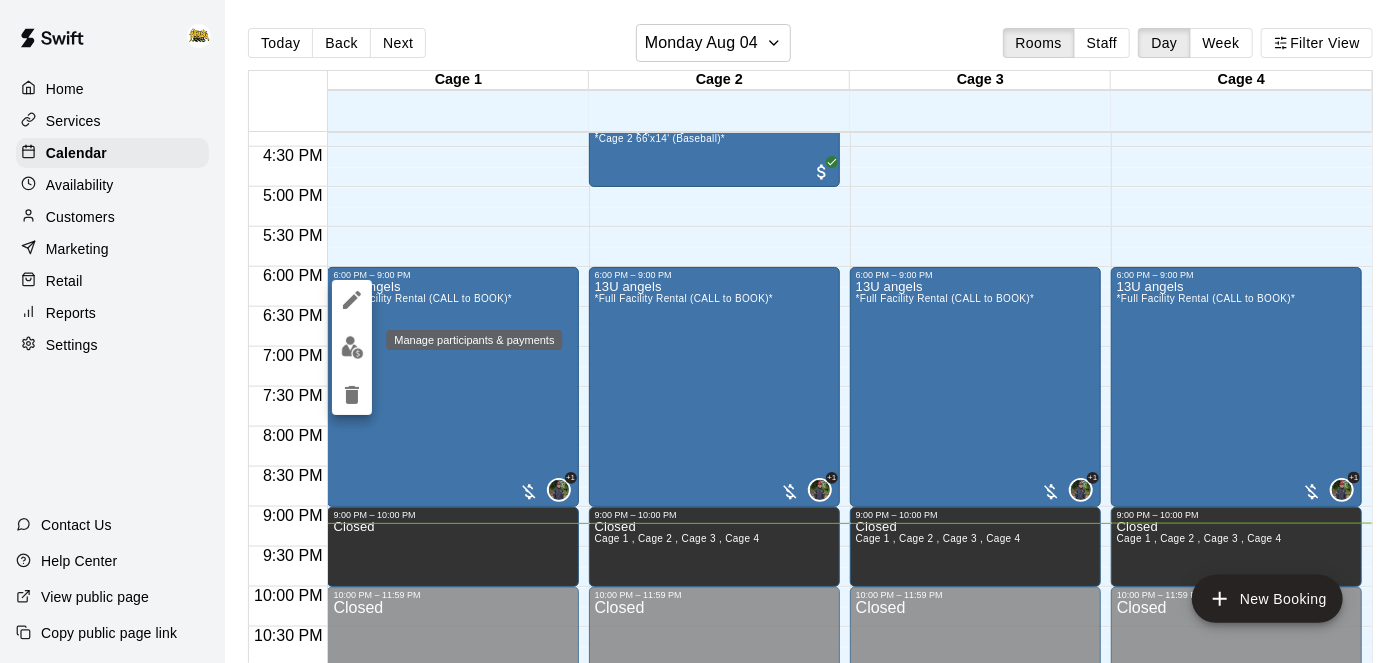 click at bounding box center [352, 347] 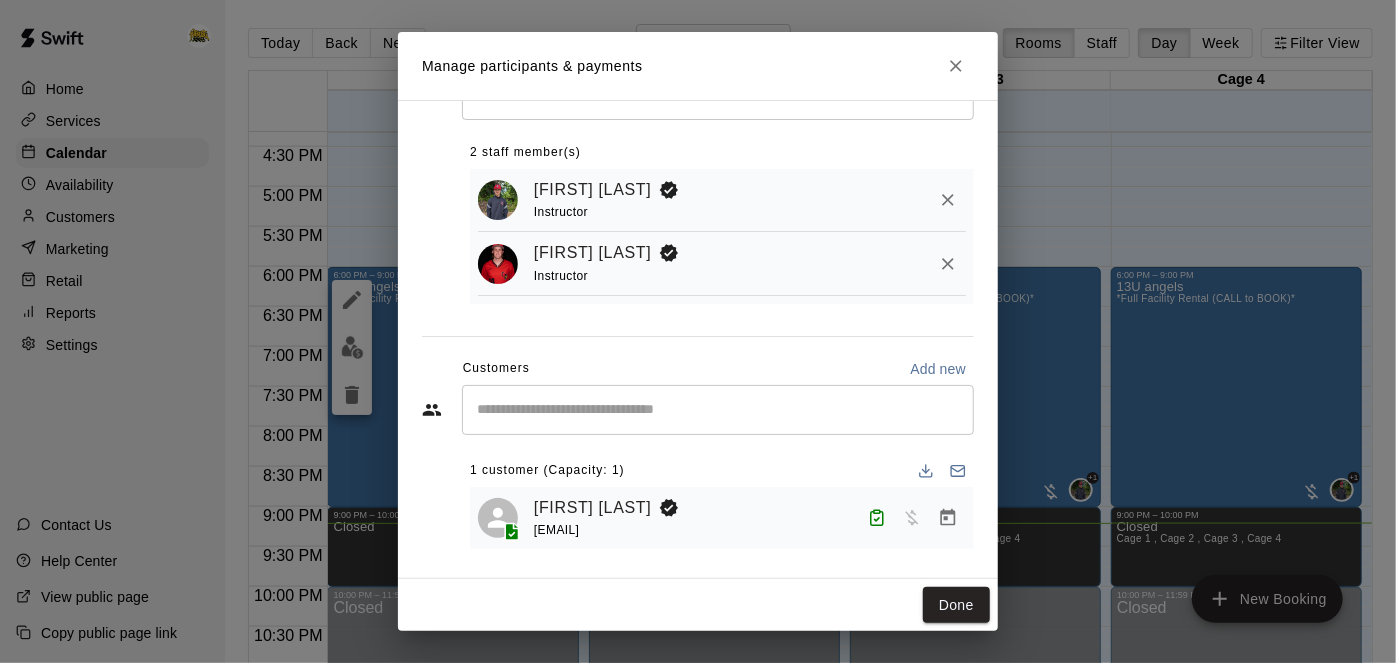 scroll, scrollTop: 80, scrollLeft: 0, axis: vertical 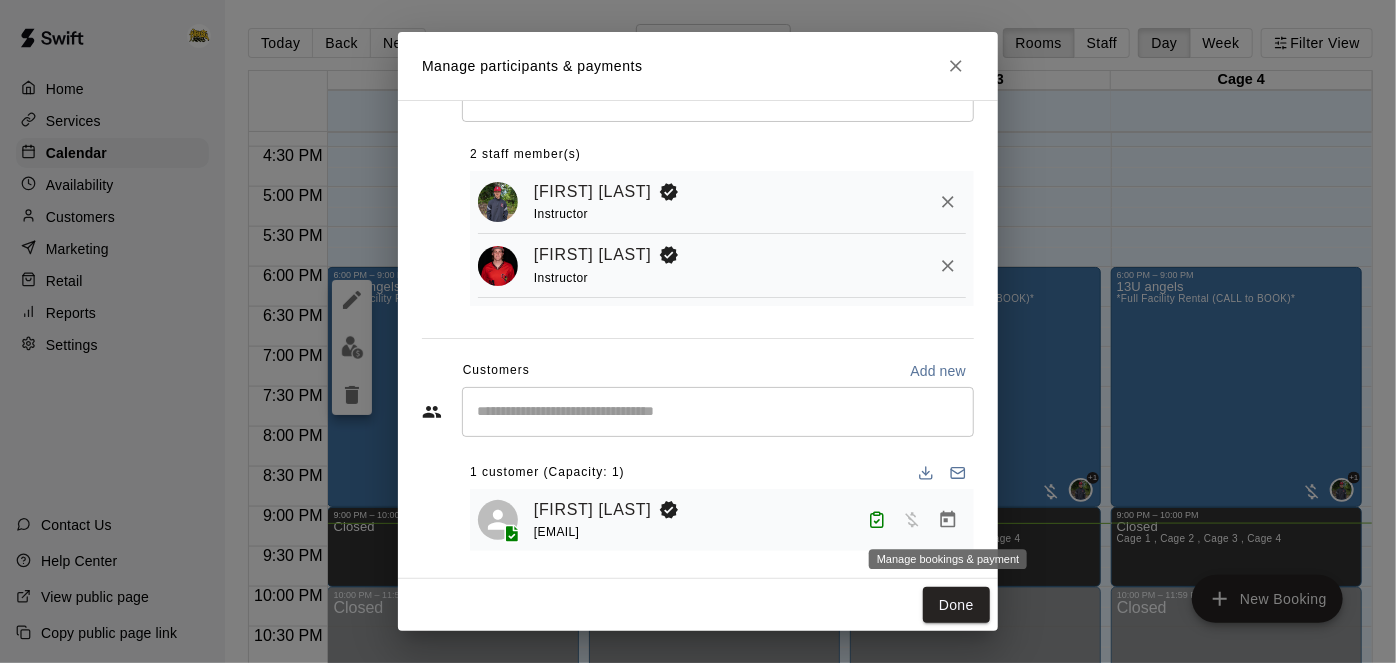 click 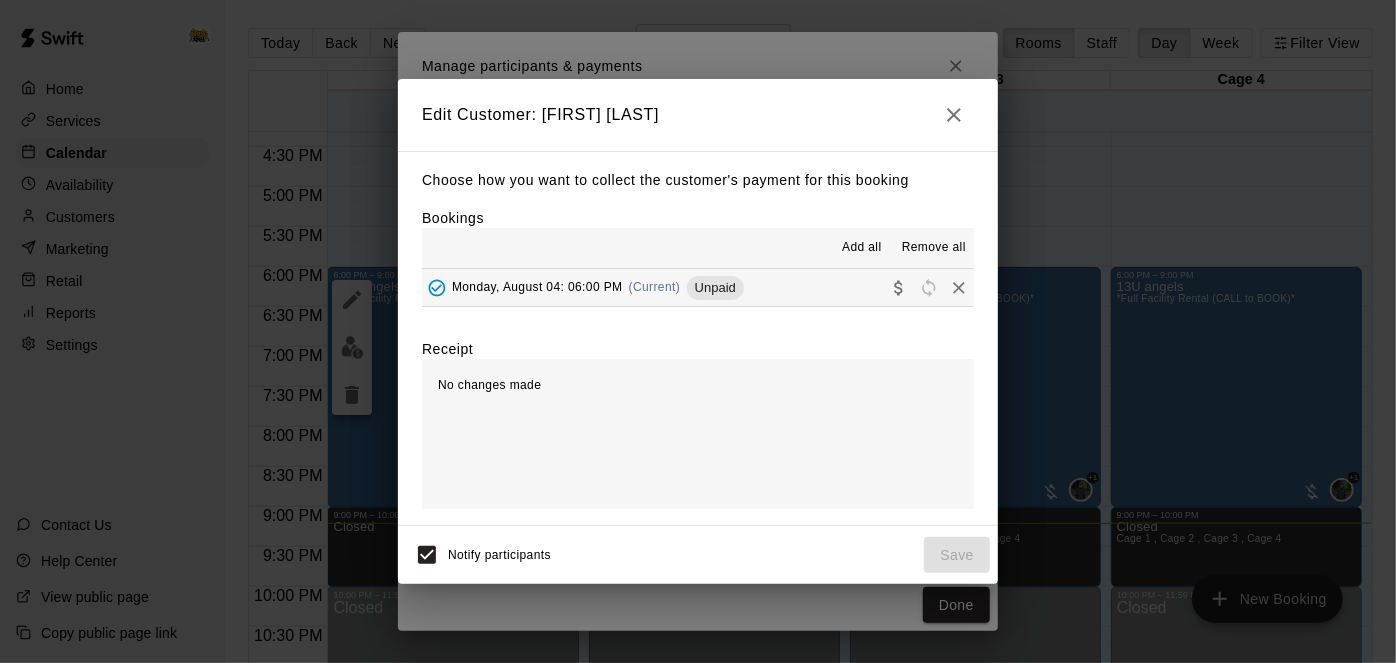 click on "Monday, August 04: 06:00 PM (Current) Unpaid" at bounding box center (698, 287) 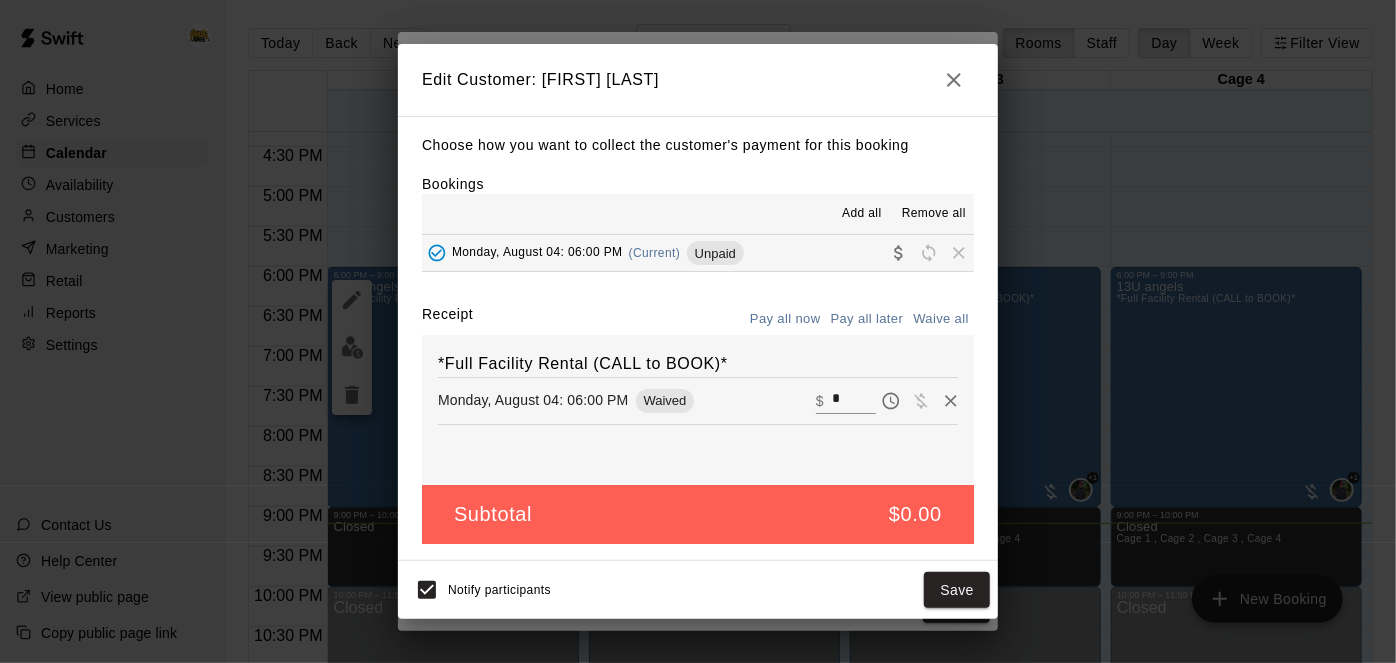 click on "*" at bounding box center [854, 401] 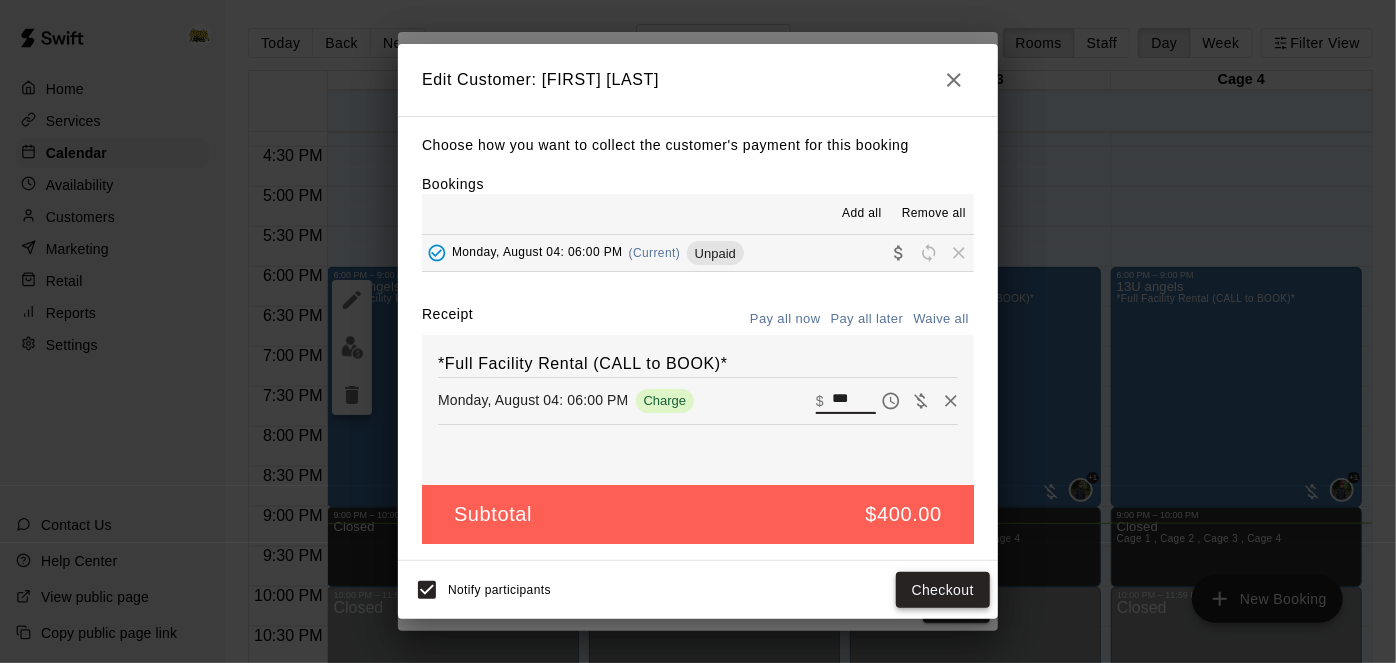 type on "***" 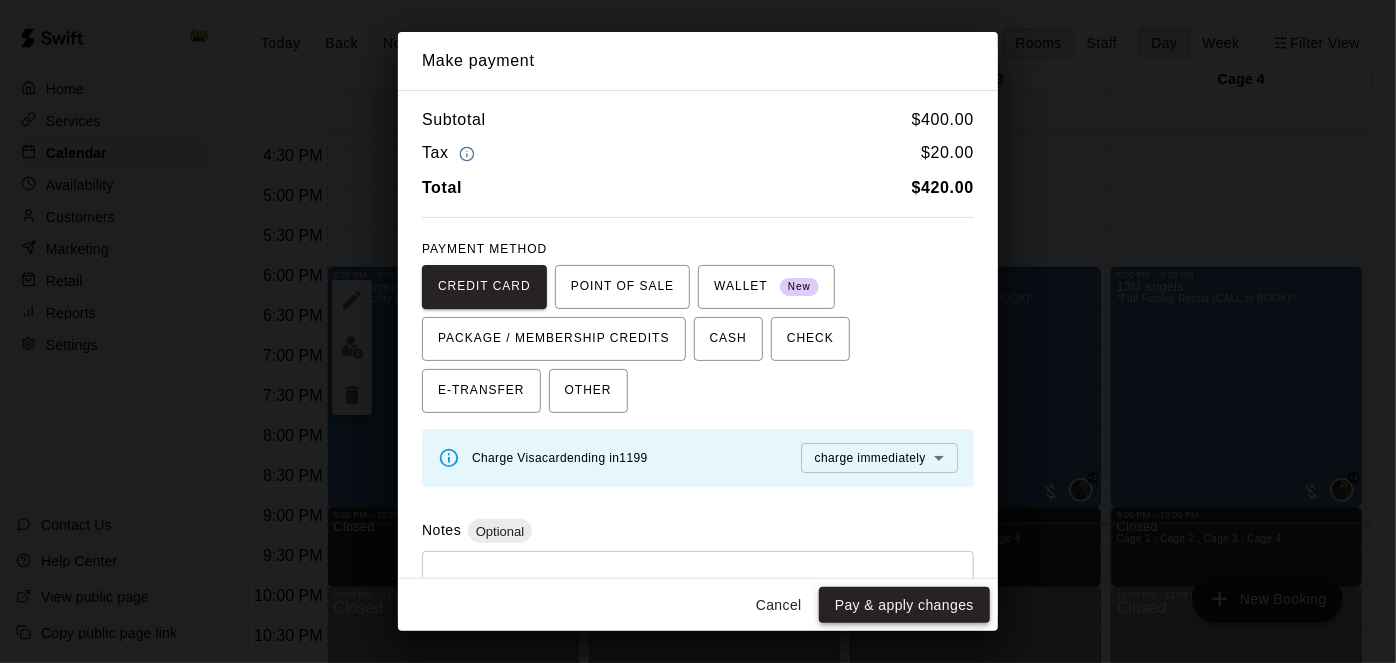 click on "Pay & apply changes" at bounding box center [904, 605] 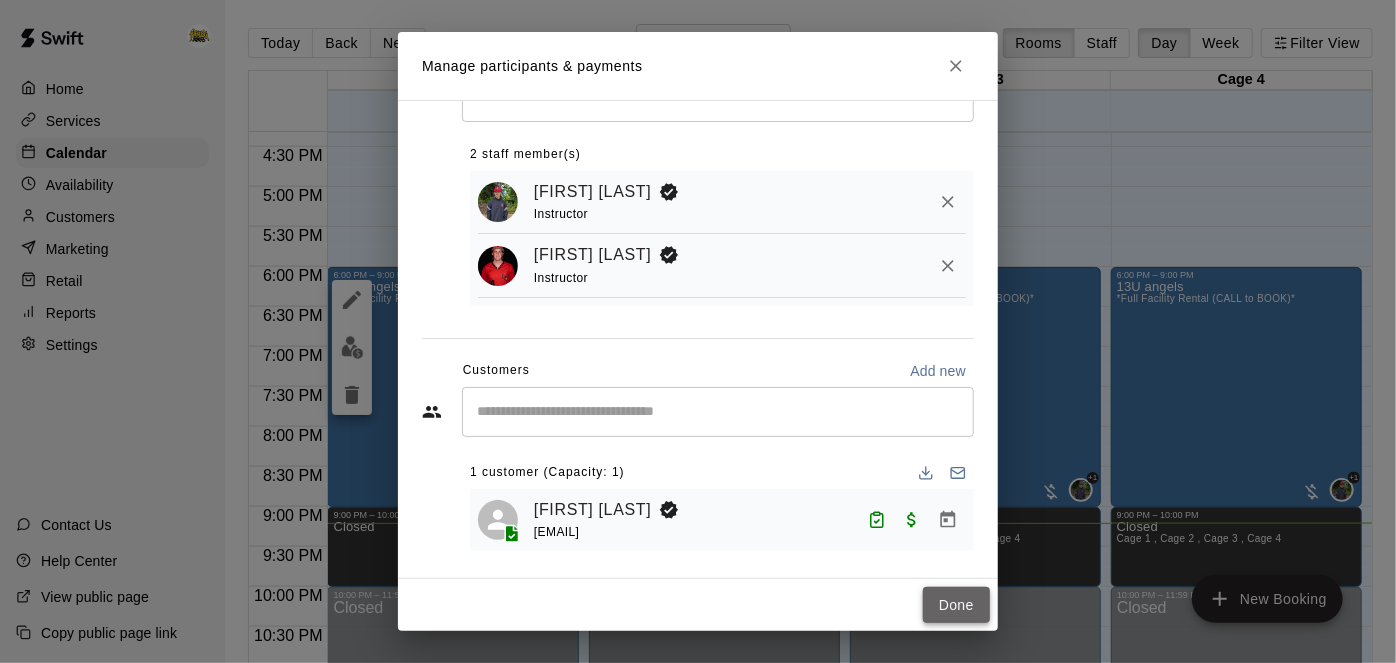 click on "Done" at bounding box center [956, 605] 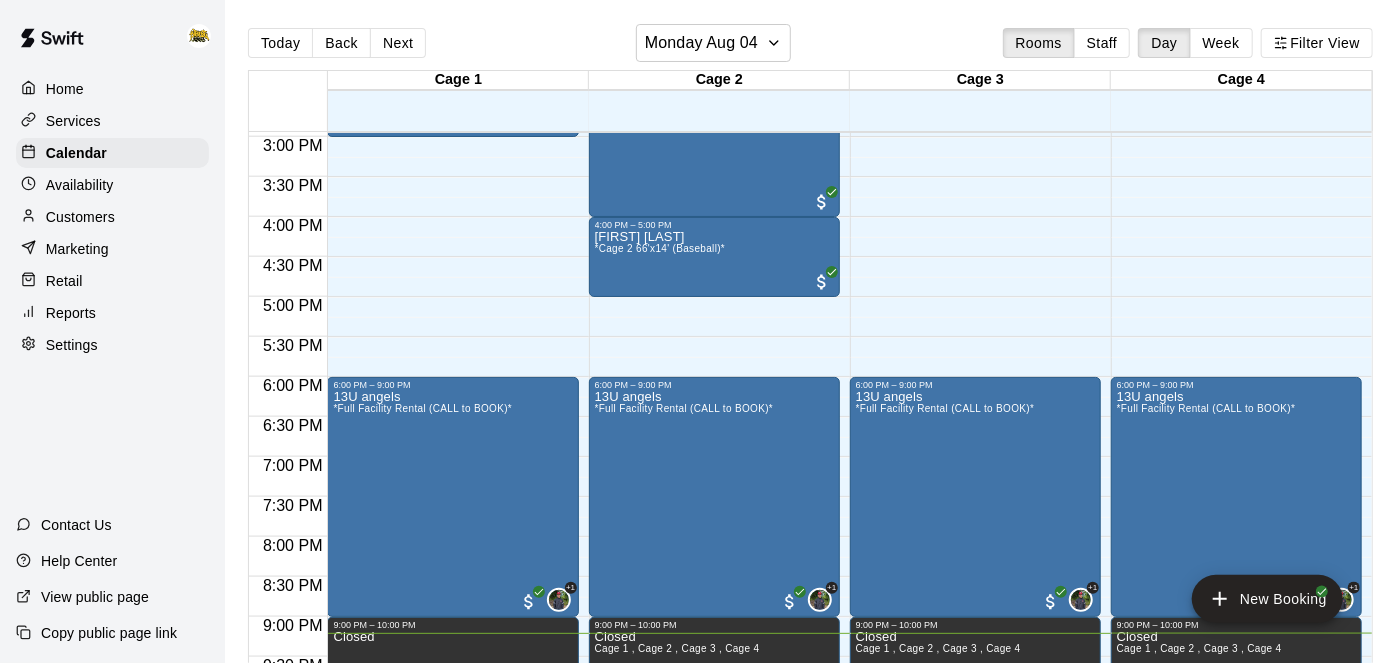 scroll, scrollTop: 1188, scrollLeft: 0, axis: vertical 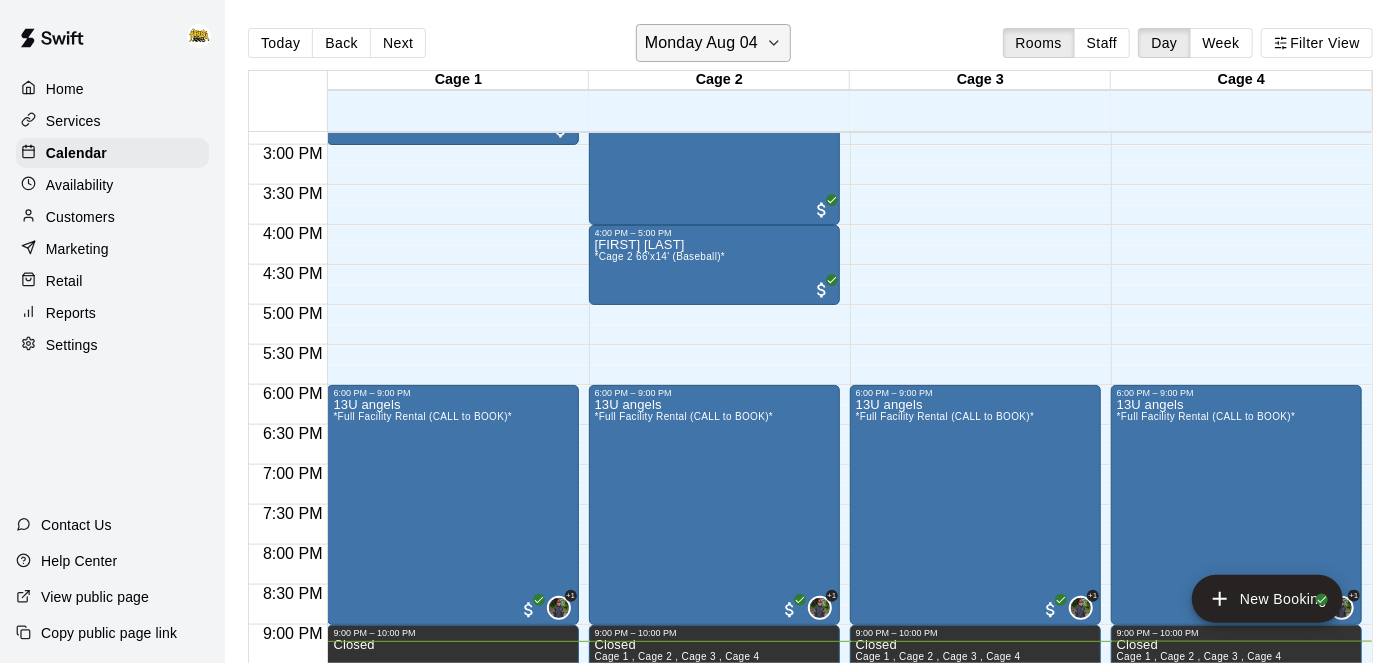 click 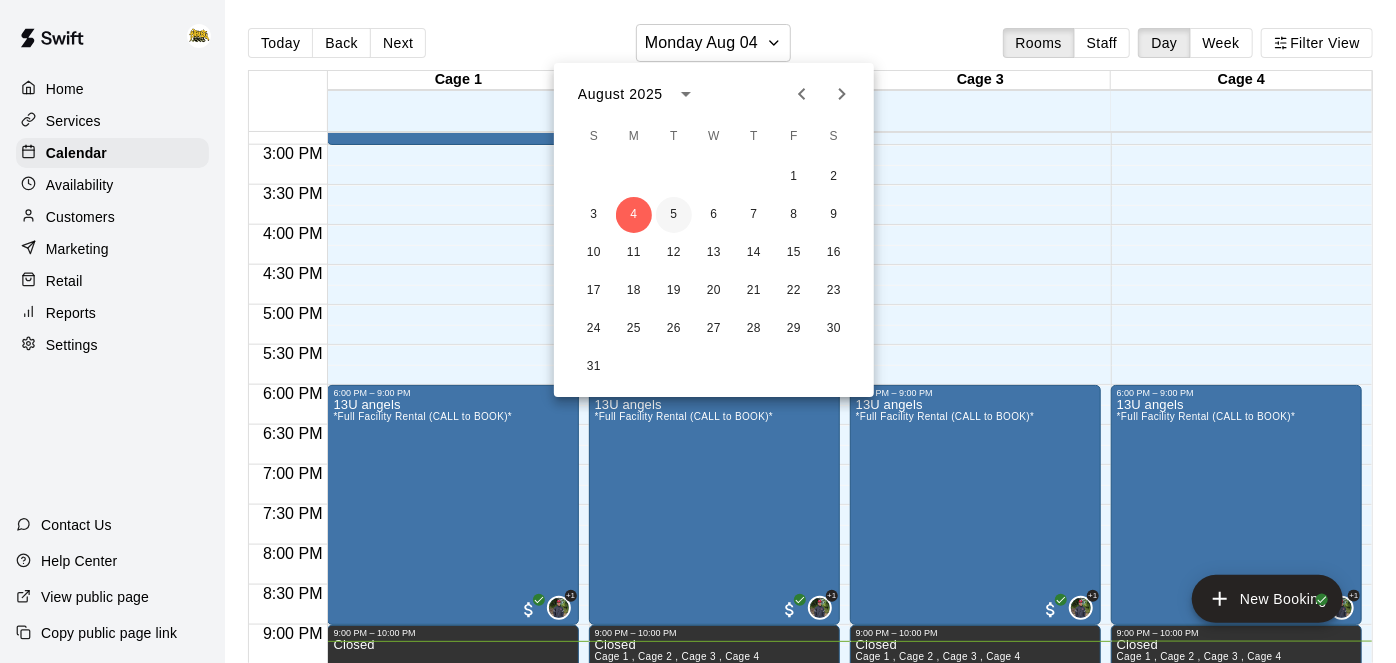 click on "5" at bounding box center [674, 215] 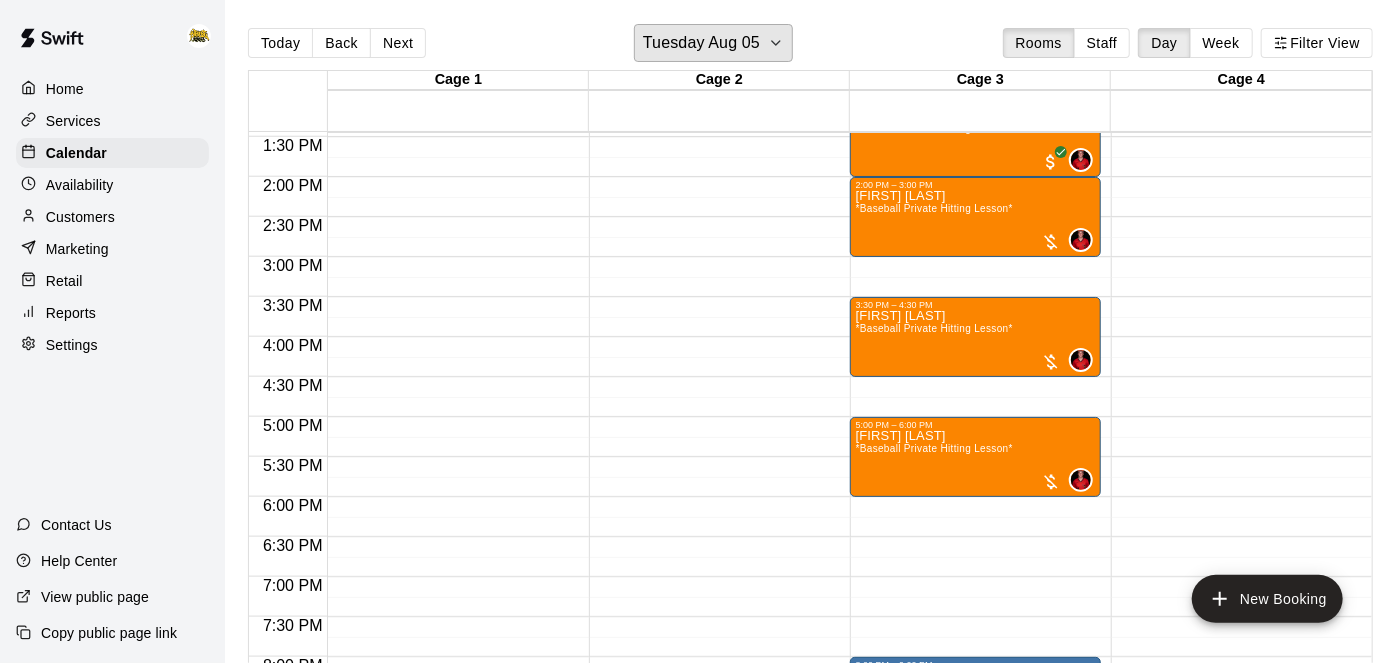 scroll, scrollTop: 1077, scrollLeft: 0, axis: vertical 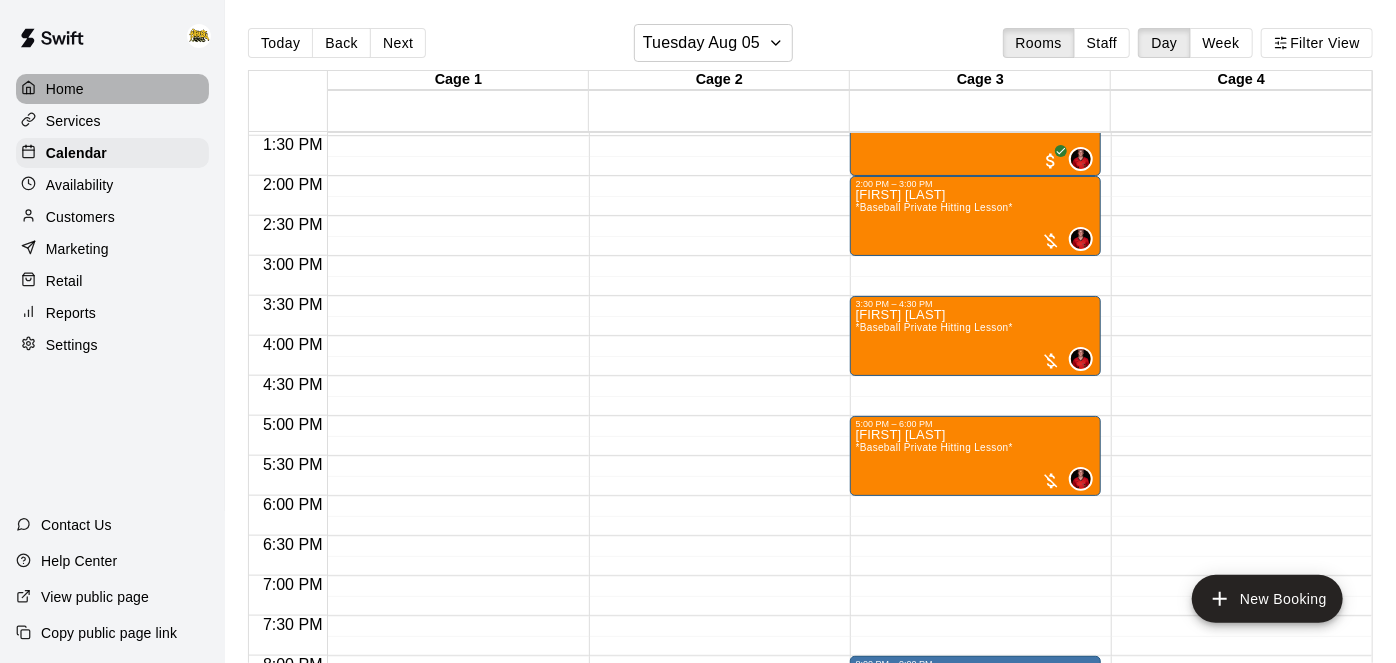 click on "Home" at bounding box center (112, 89) 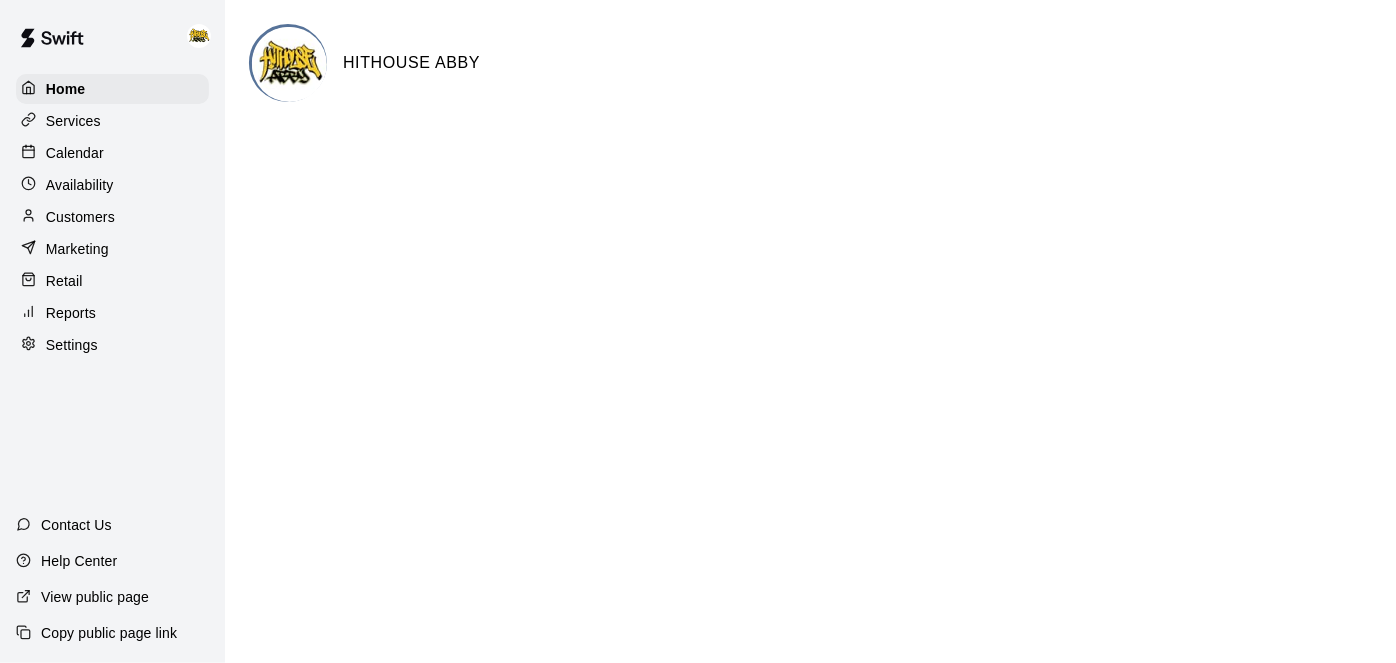 click on "Calendar" at bounding box center [112, 153] 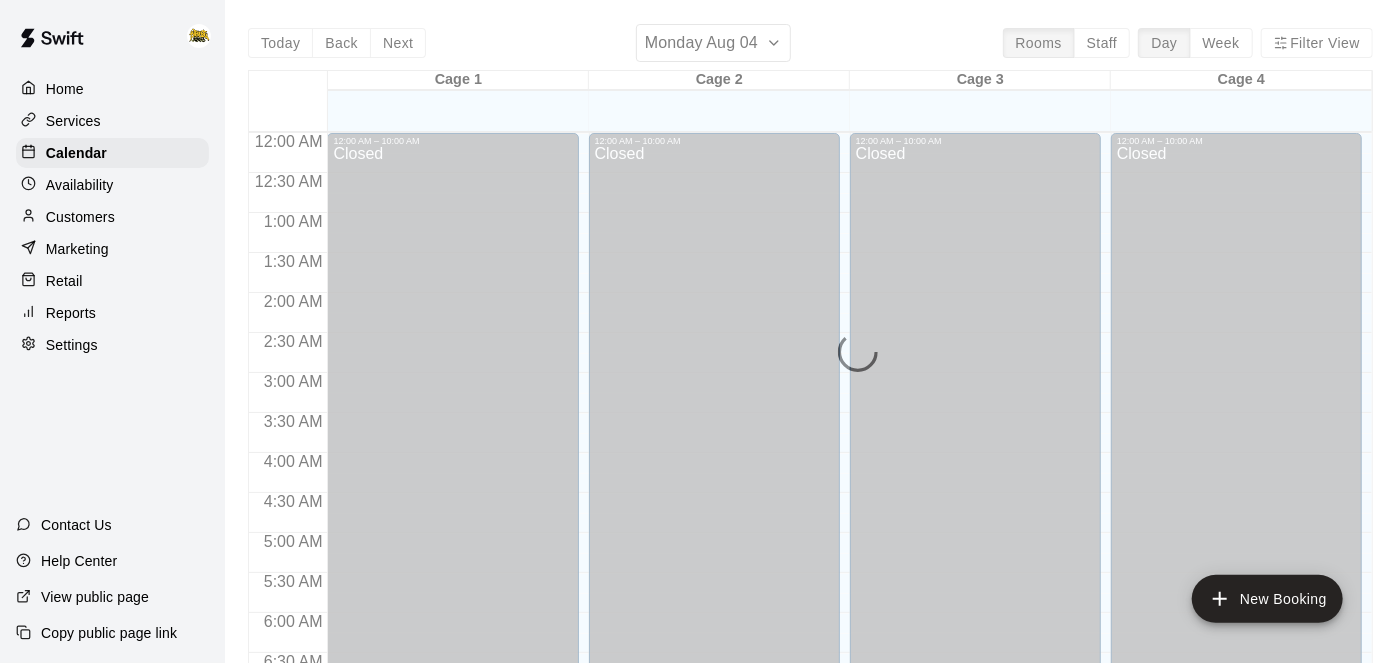scroll, scrollTop: 1306, scrollLeft: 0, axis: vertical 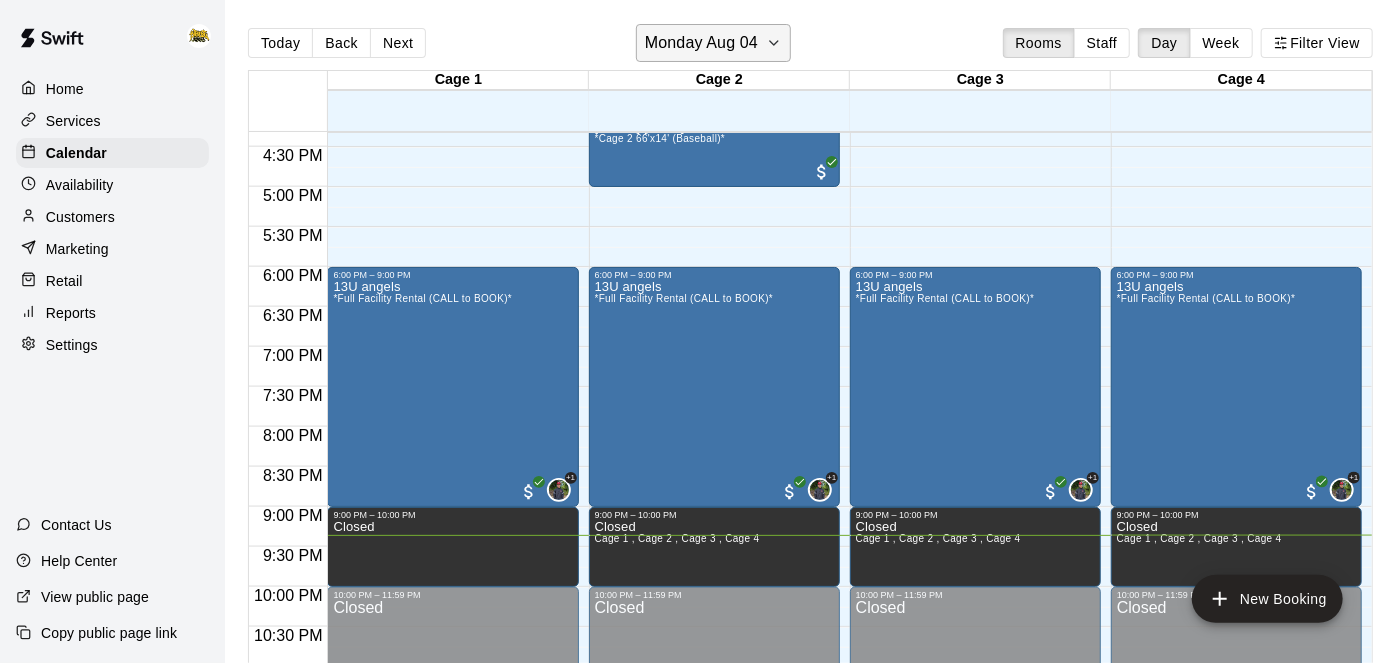 click on "Monday Aug 04" at bounding box center (713, 43) 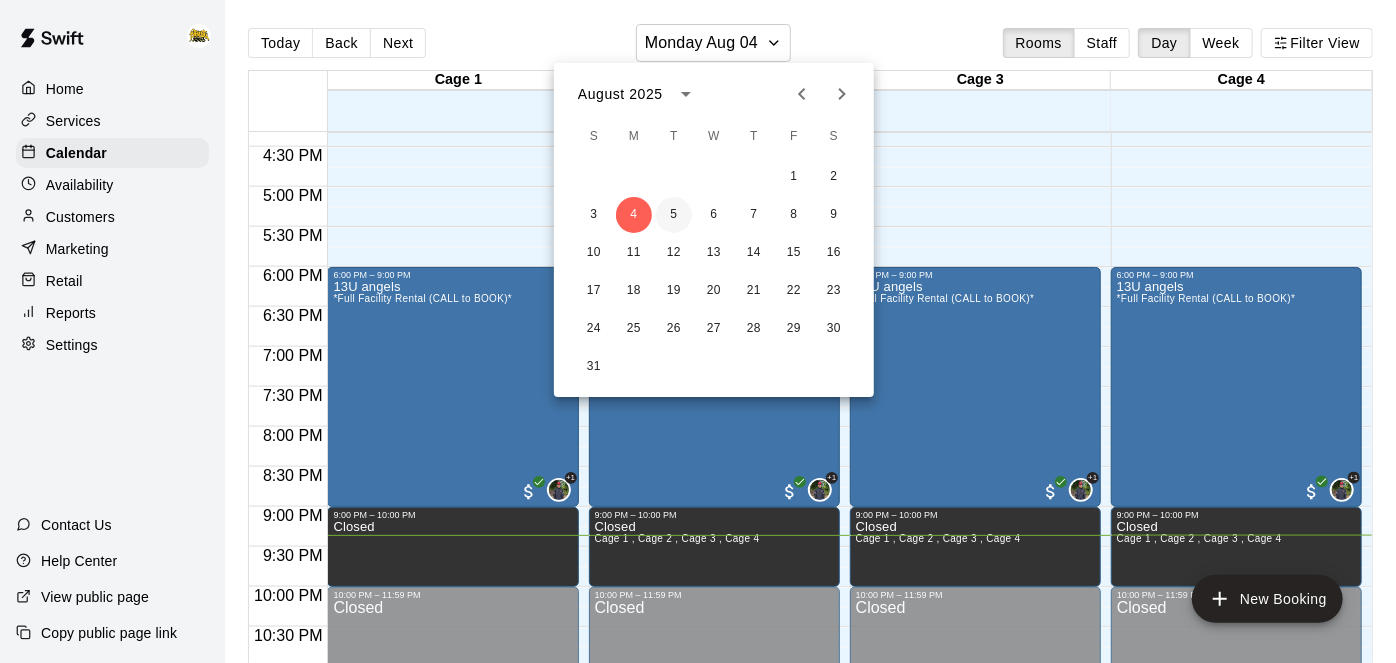 click on "5" at bounding box center [674, 215] 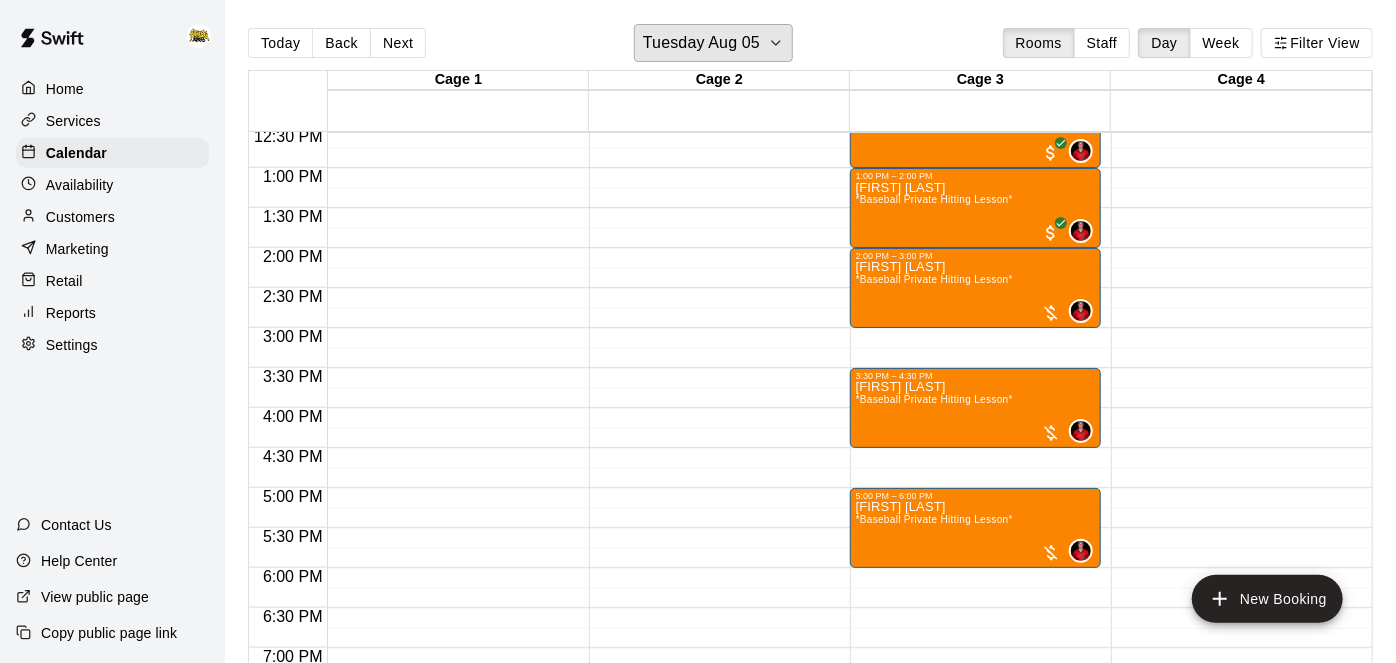 scroll, scrollTop: 1002, scrollLeft: 0, axis: vertical 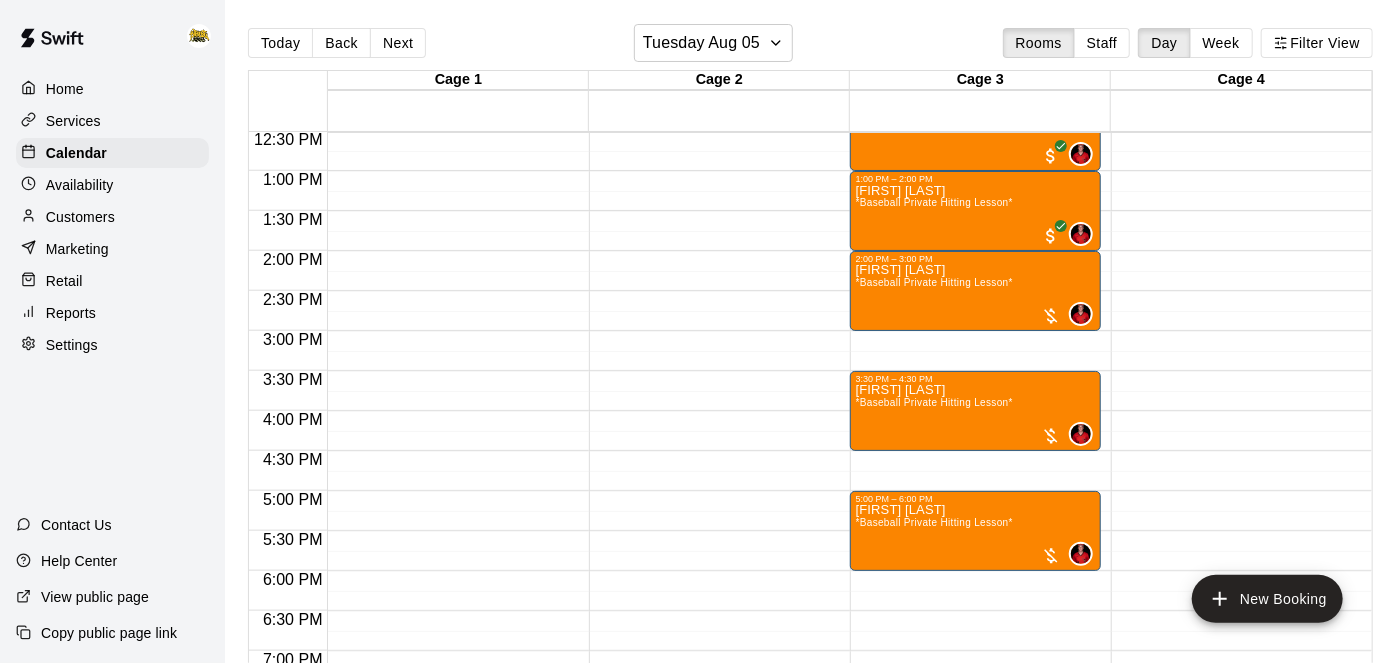 click on "Availability" at bounding box center [112, 185] 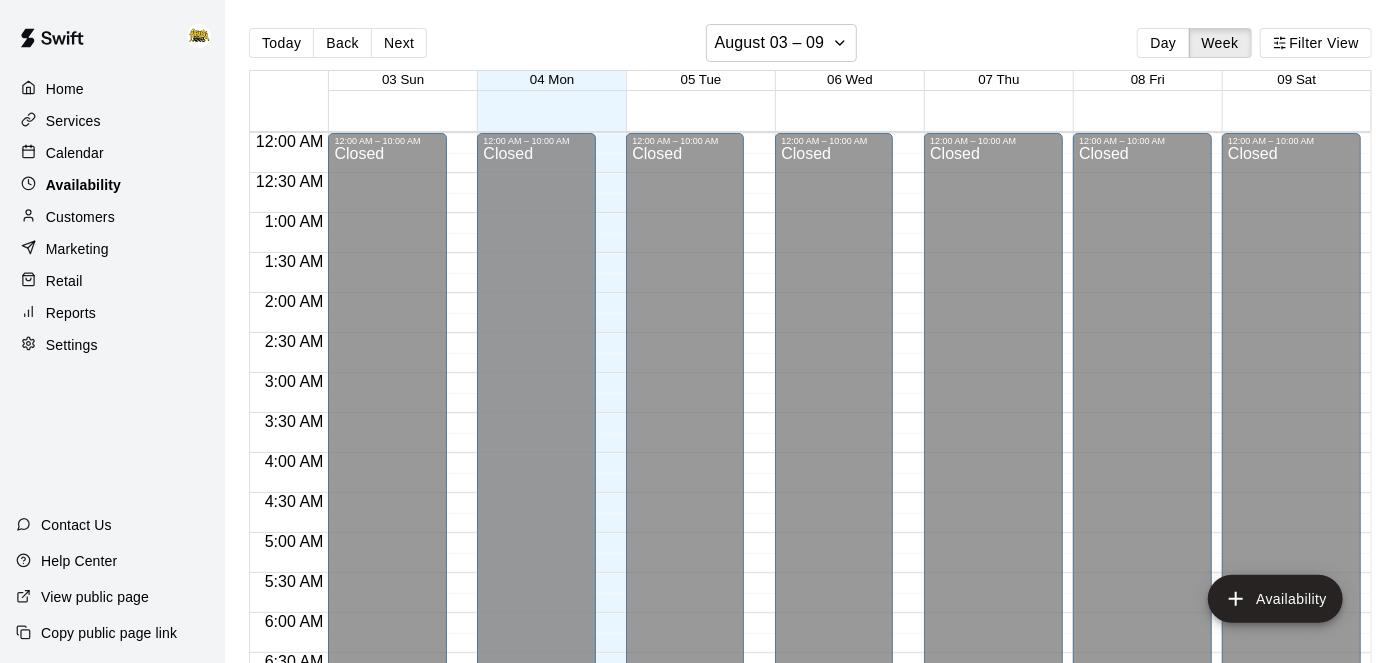 scroll, scrollTop: 1366, scrollLeft: 0, axis: vertical 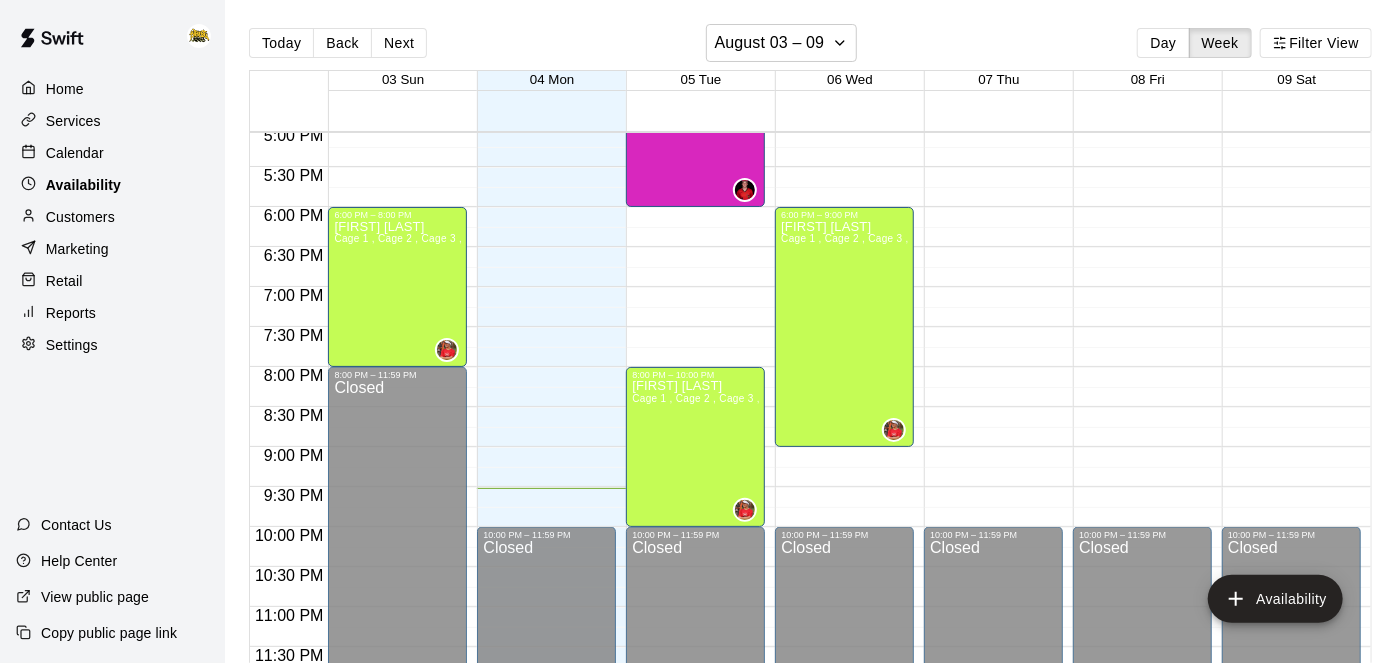 click on "Availability" at bounding box center (112, 185) 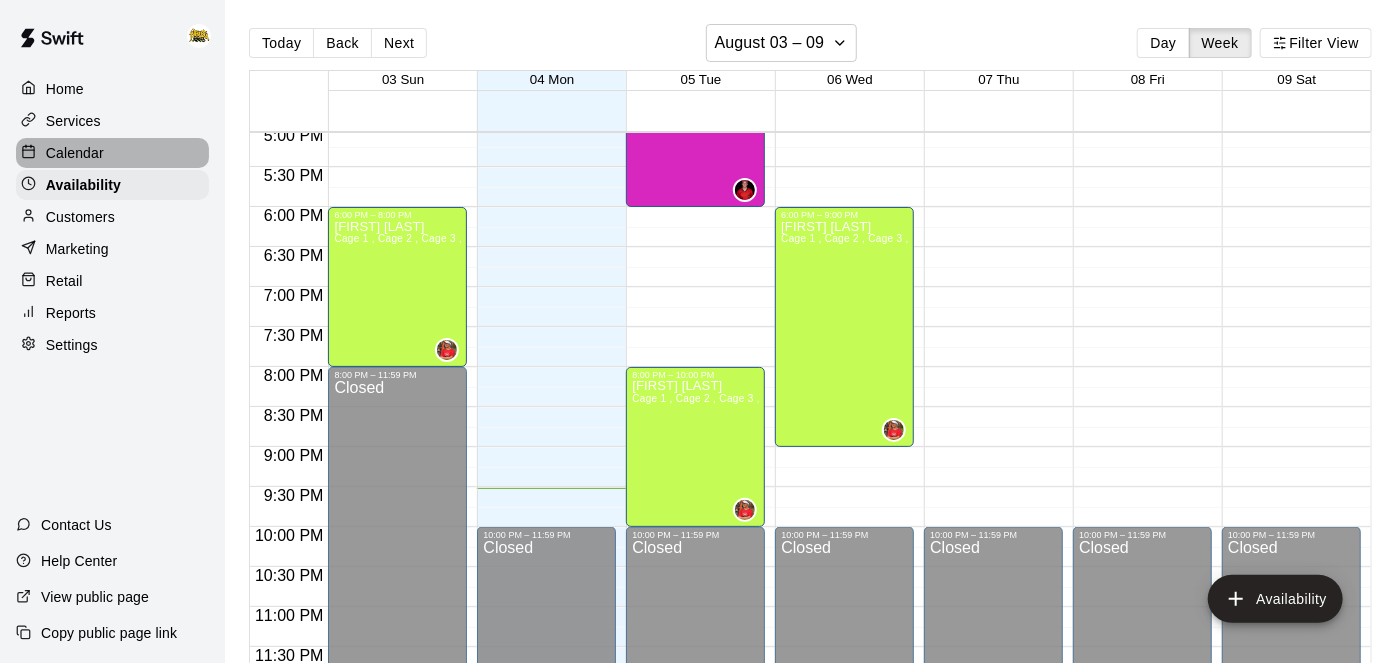 click on "Calendar" at bounding box center [112, 153] 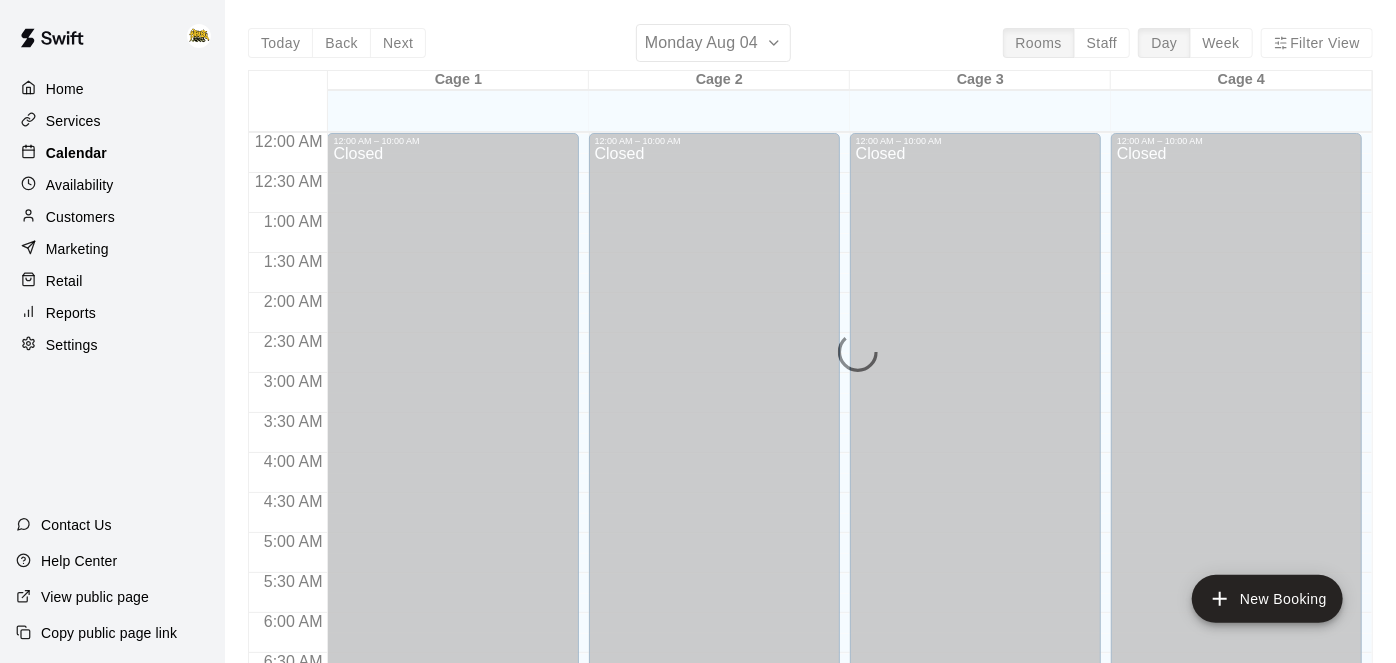 scroll, scrollTop: 1306, scrollLeft: 0, axis: vertical 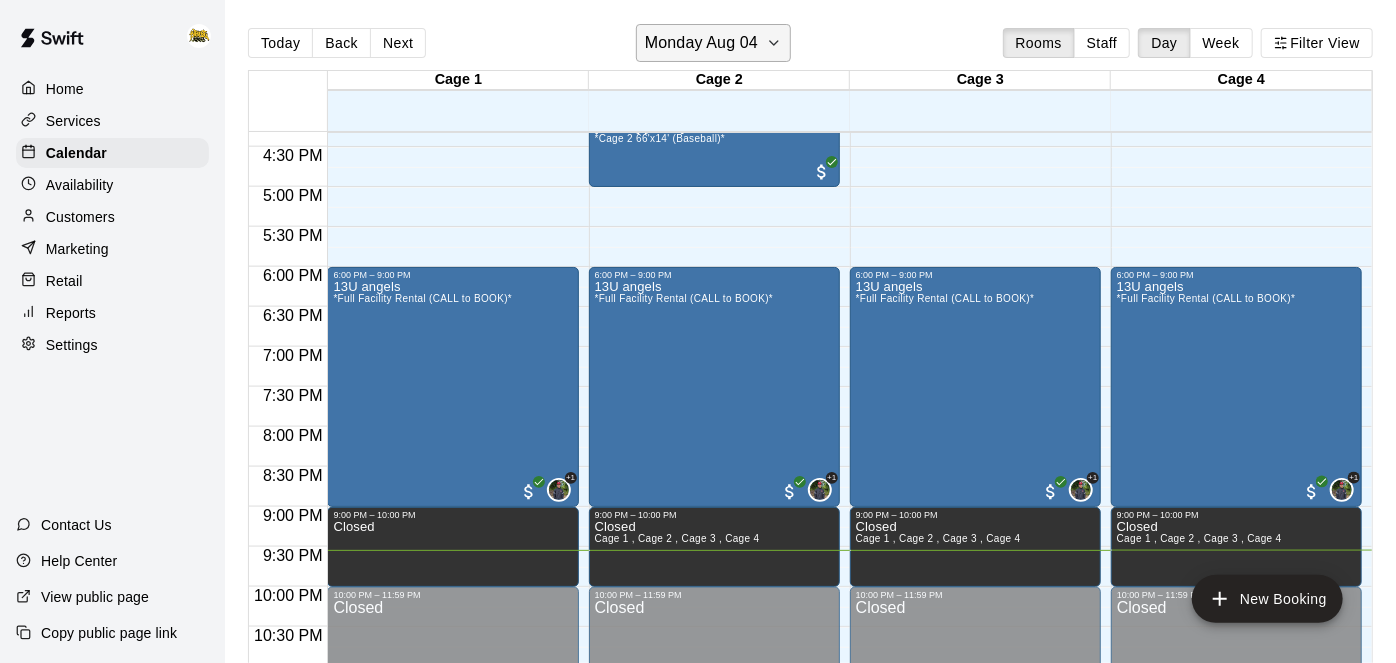 click on "Monday Aug 04" at bounding box center (701, 43) 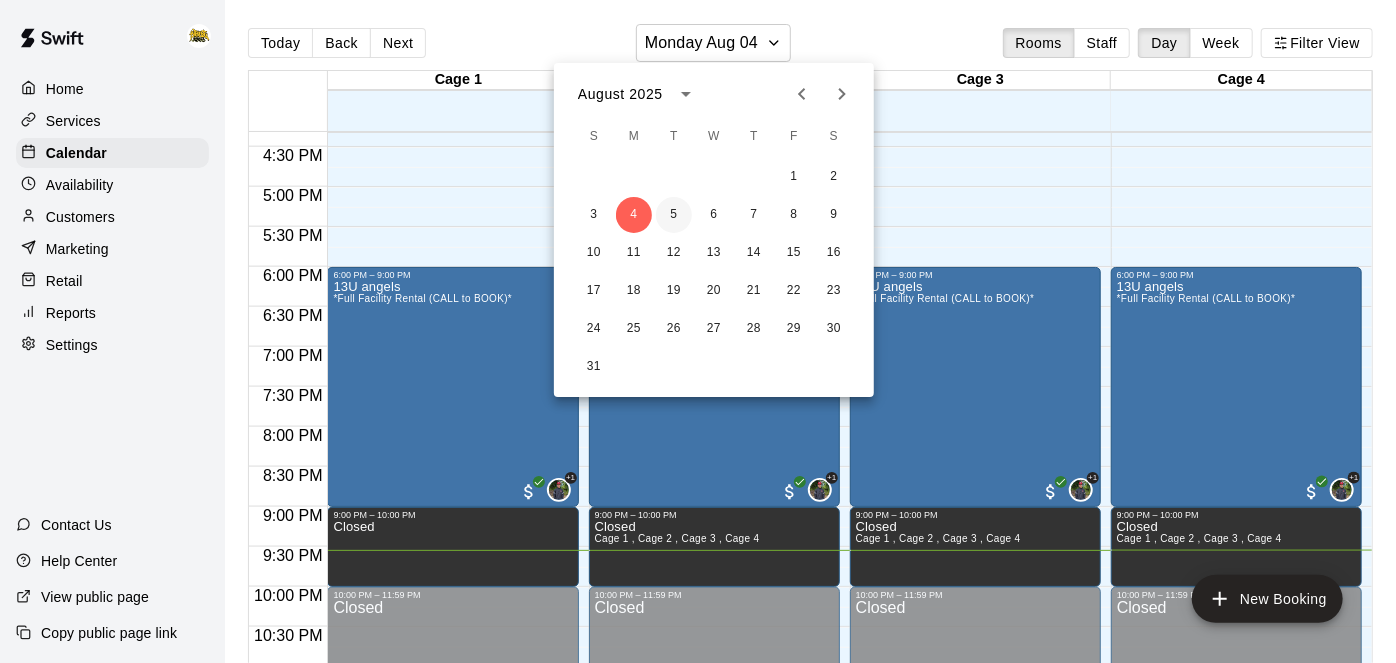 click on "5" at bounding box center (674, 215) 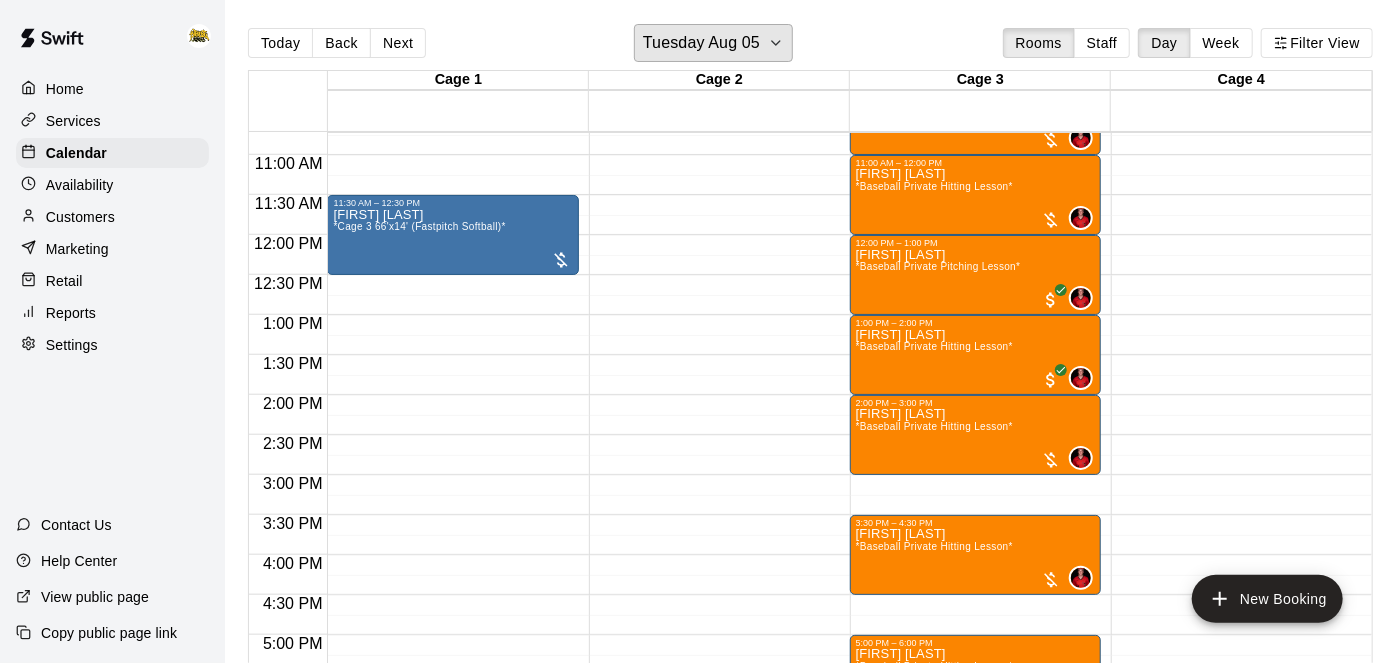 scroll, scrollTop: 922, scrollLeft: 0, axis: vertical 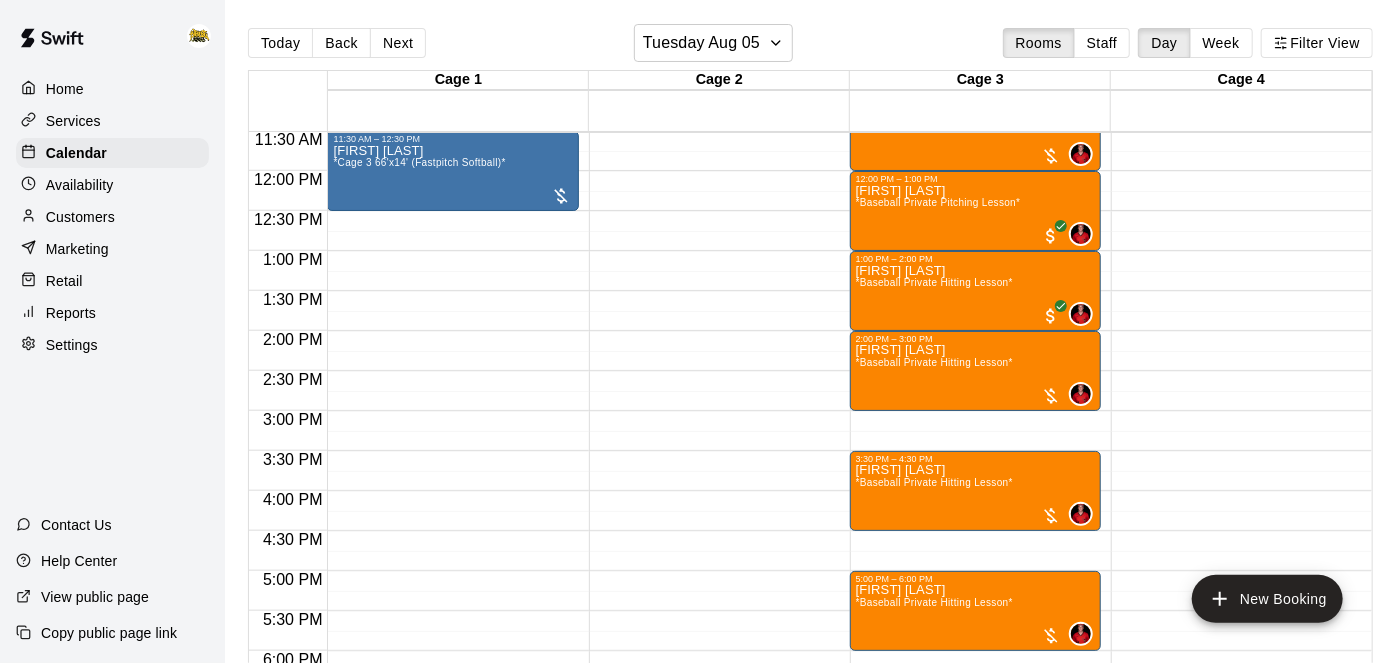 click on "Reports" at bounding box center (71, 313) 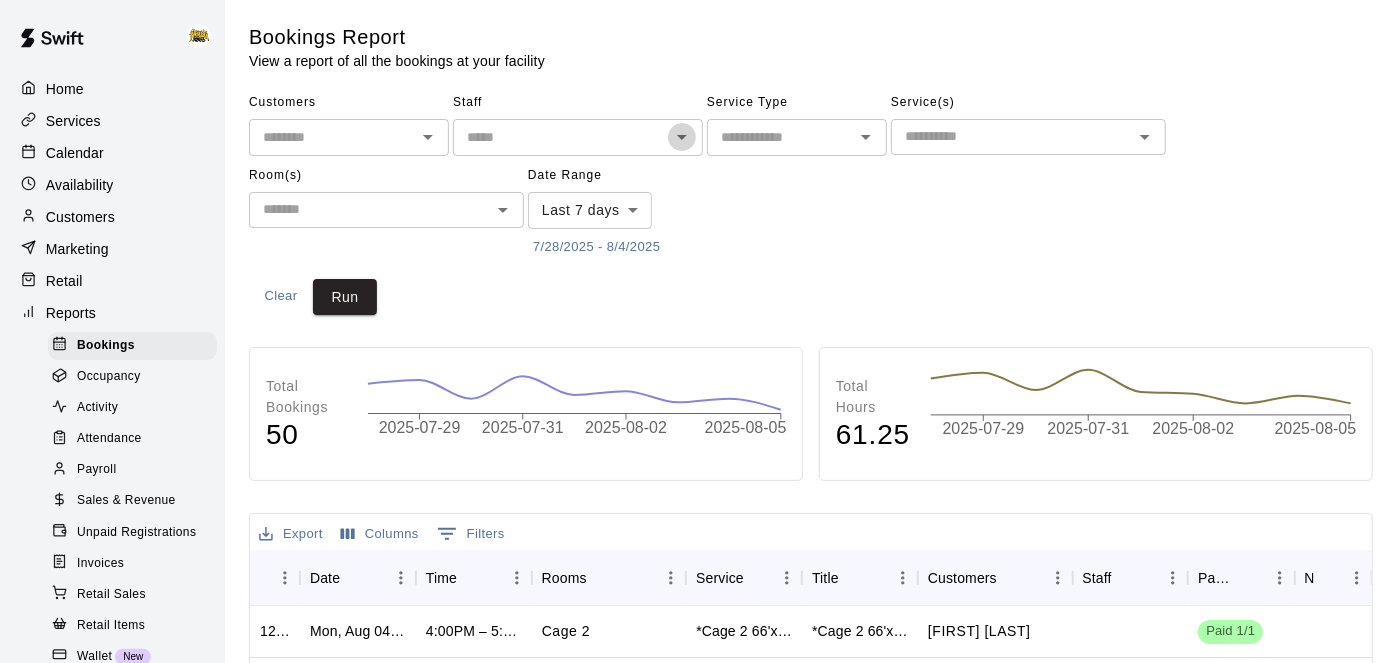 click 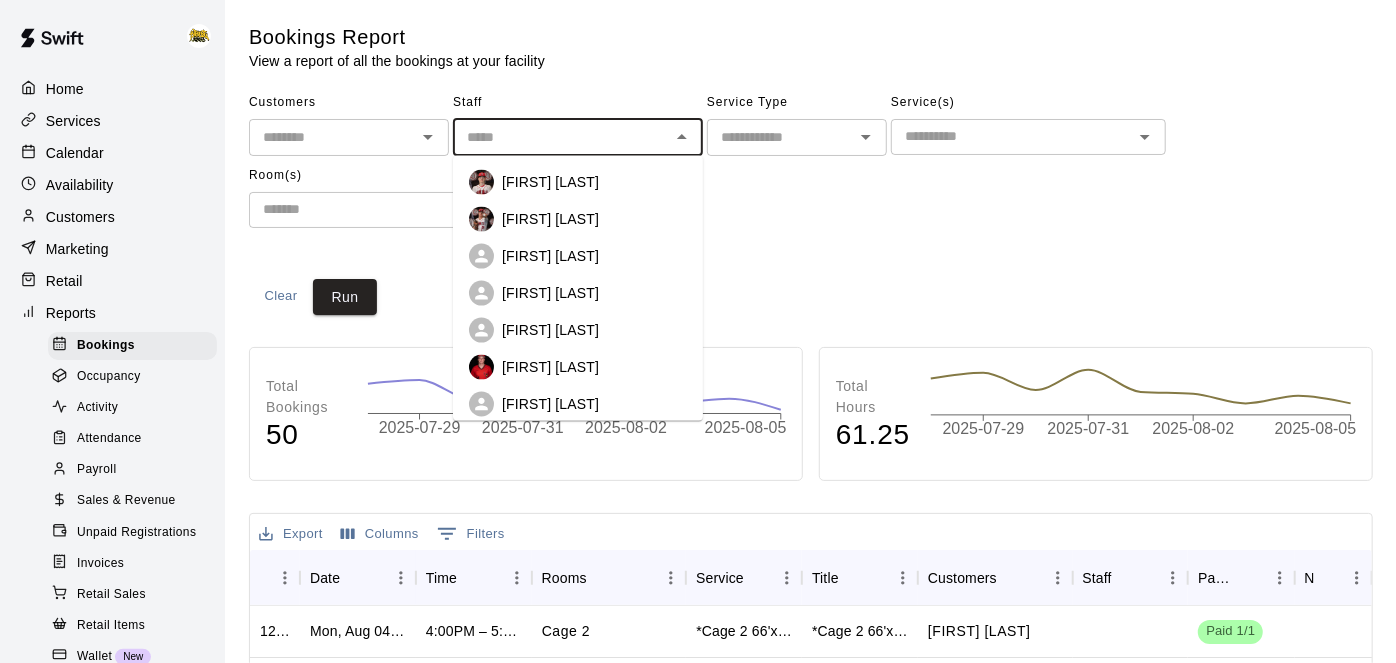 click on "[FIRST] [LAST]" at bounding box center [550, 367] 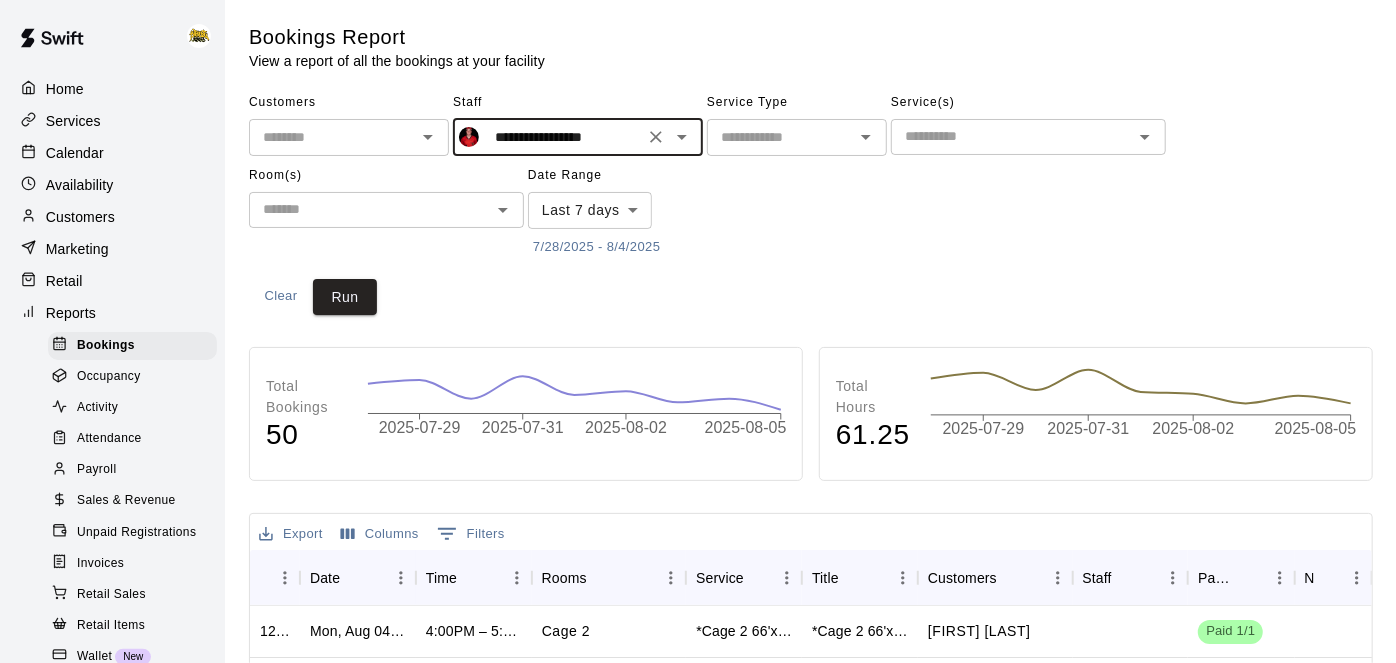 click 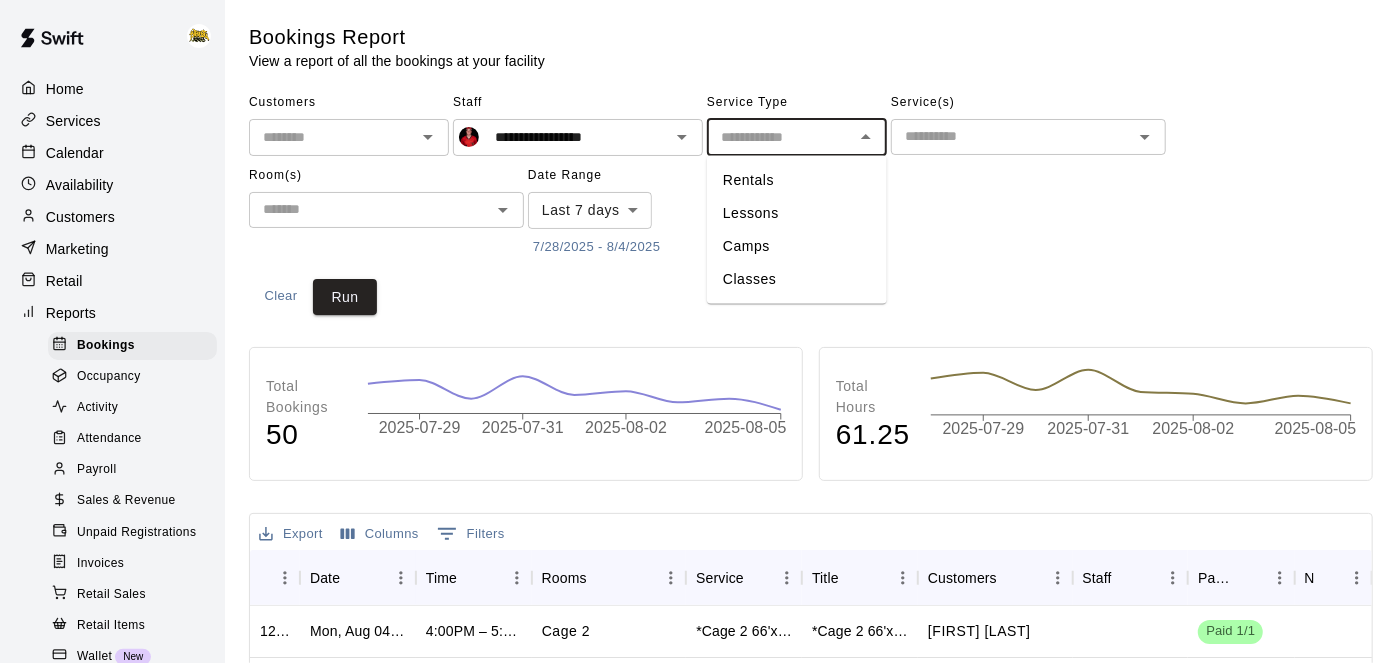 click on "Lessons" at bounding box center (797, 213) 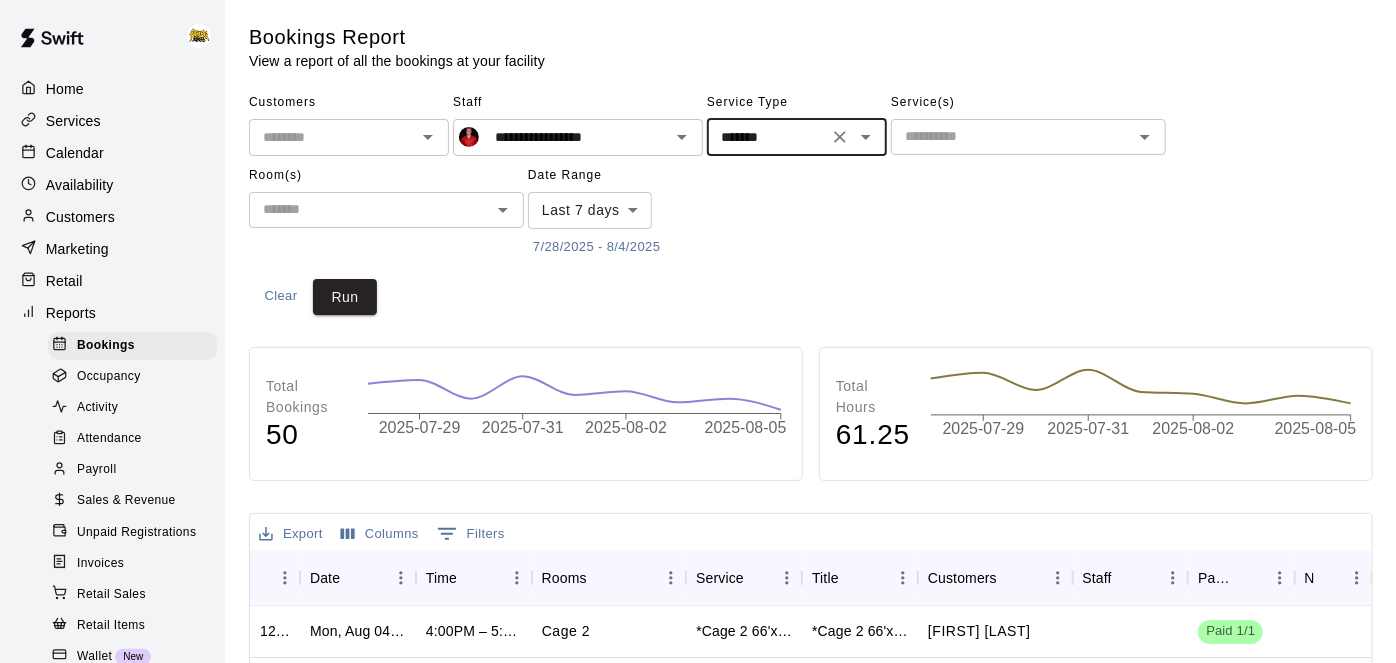 click on "7/28/2025 - 8/4/2025" at bounding box center (596, 247) 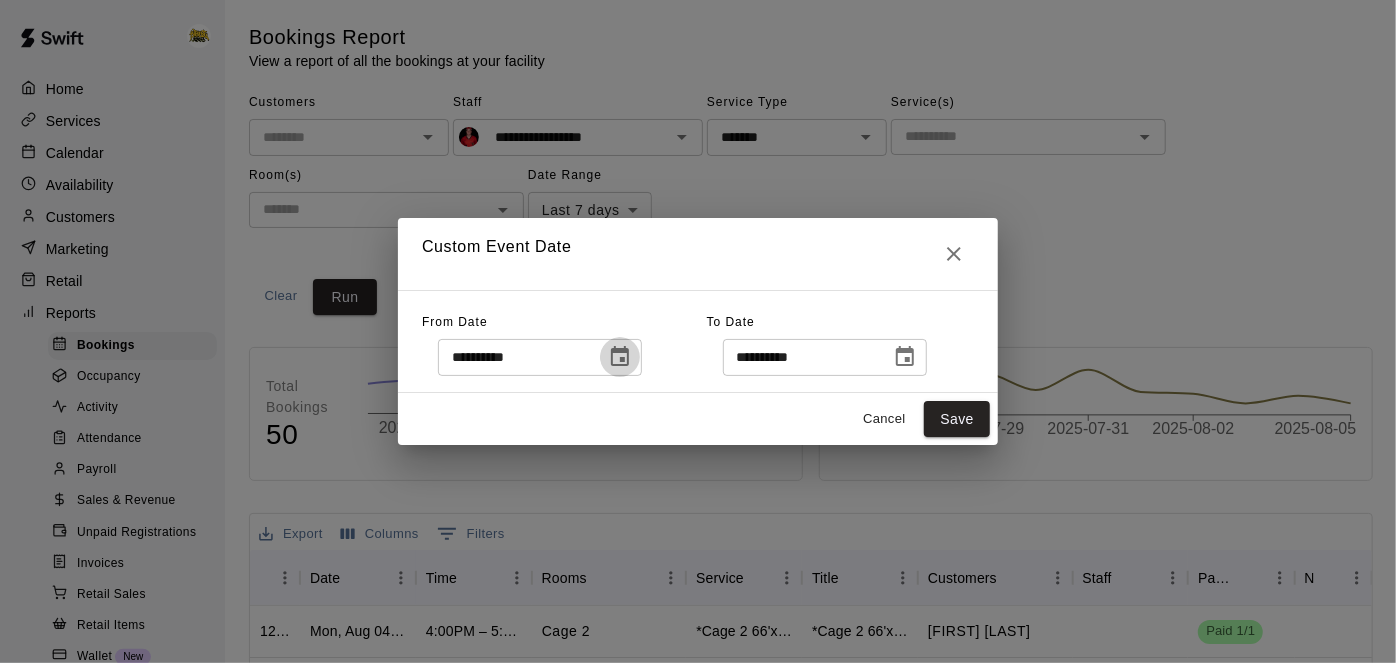 click 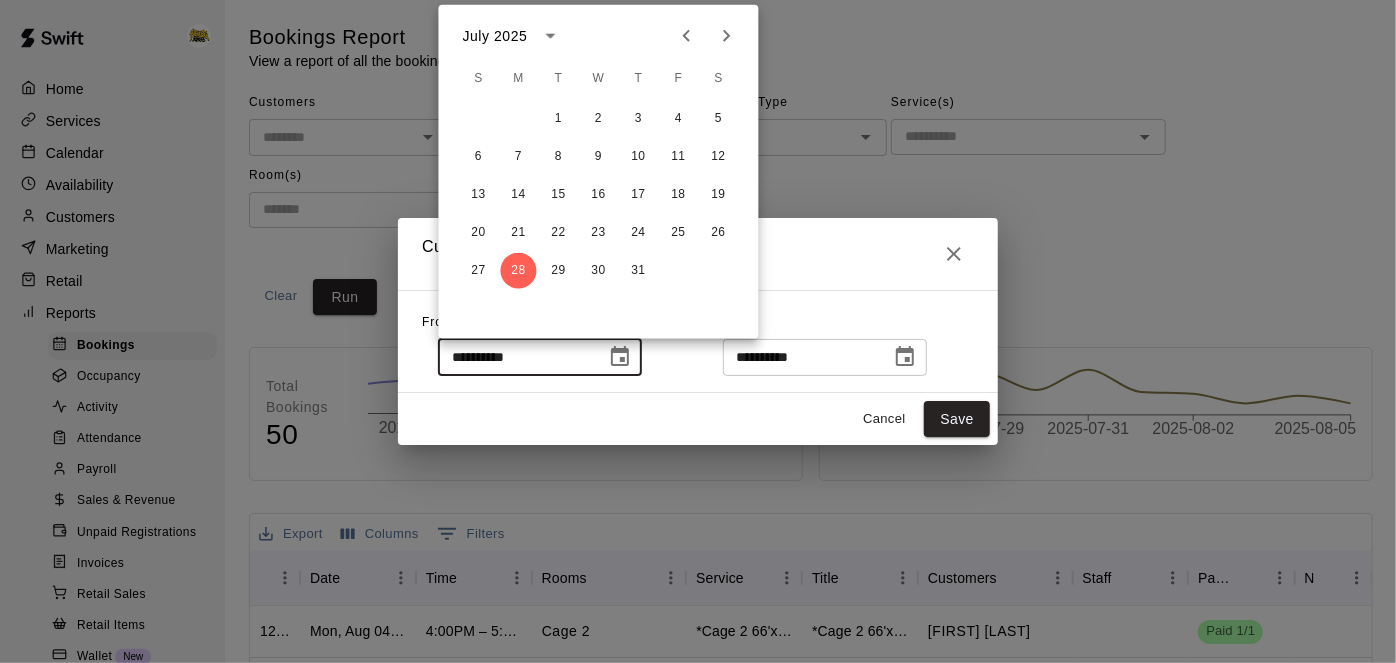 click 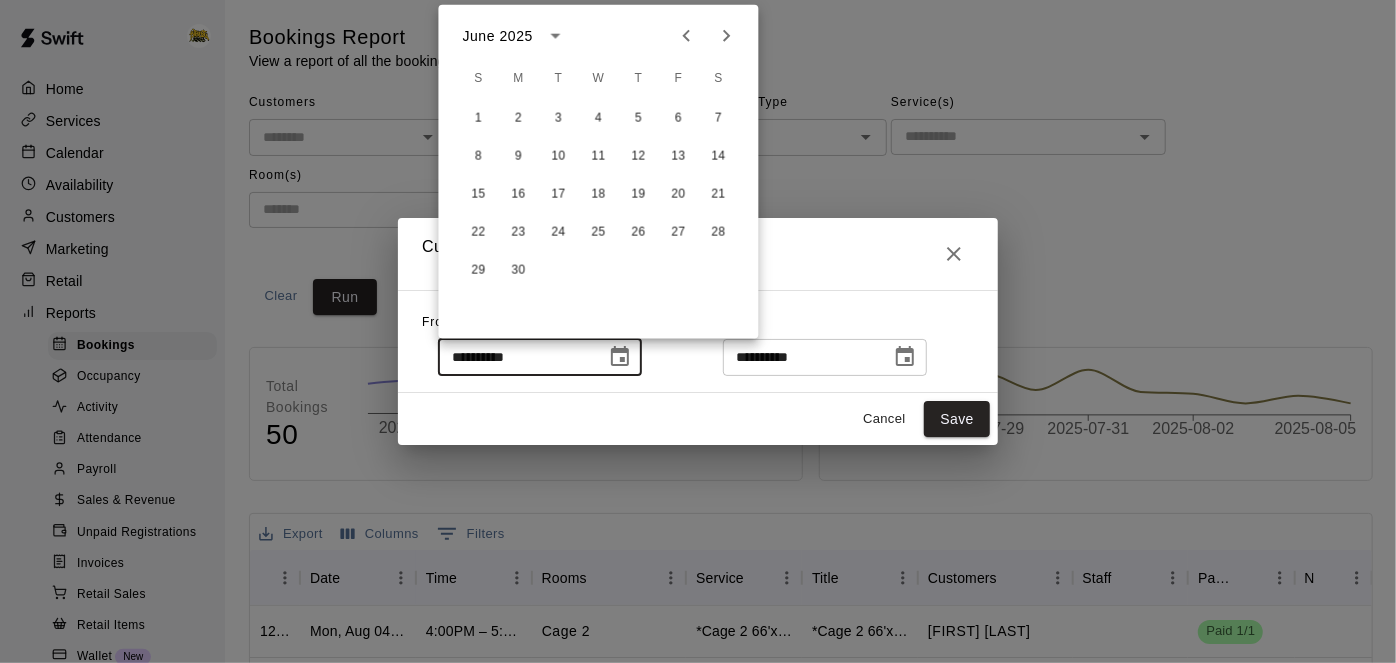 click 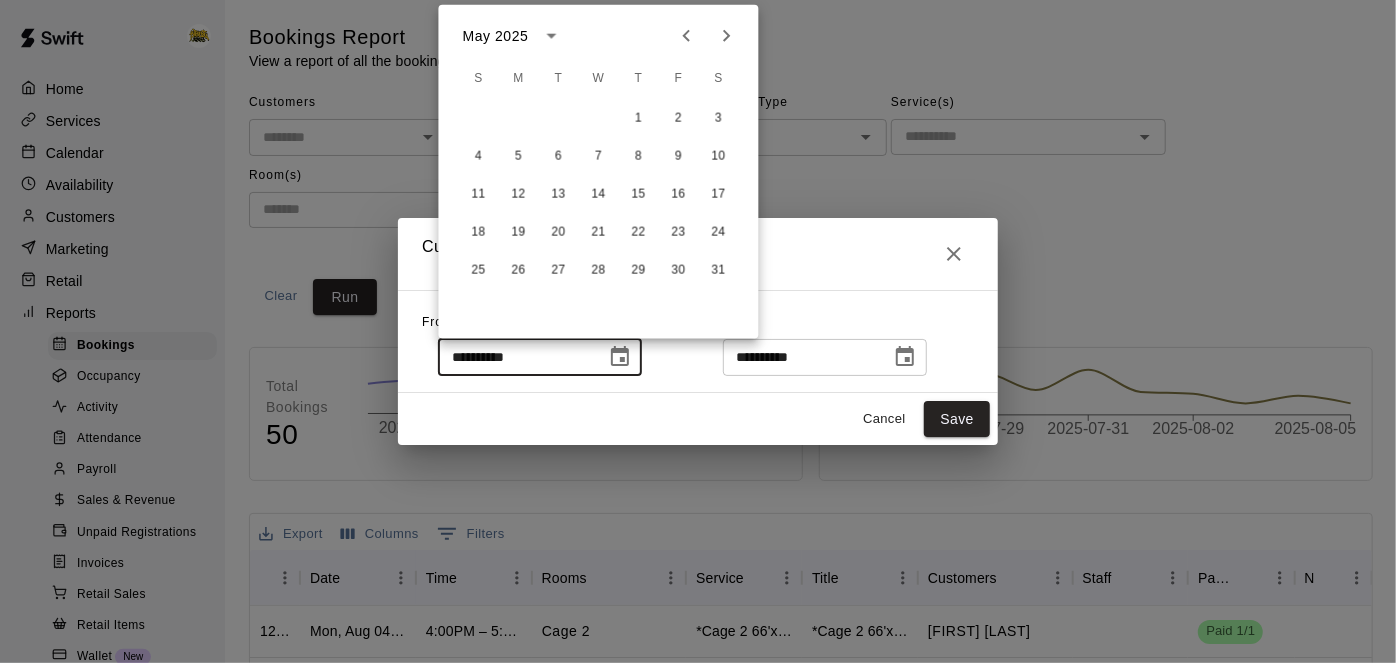 click 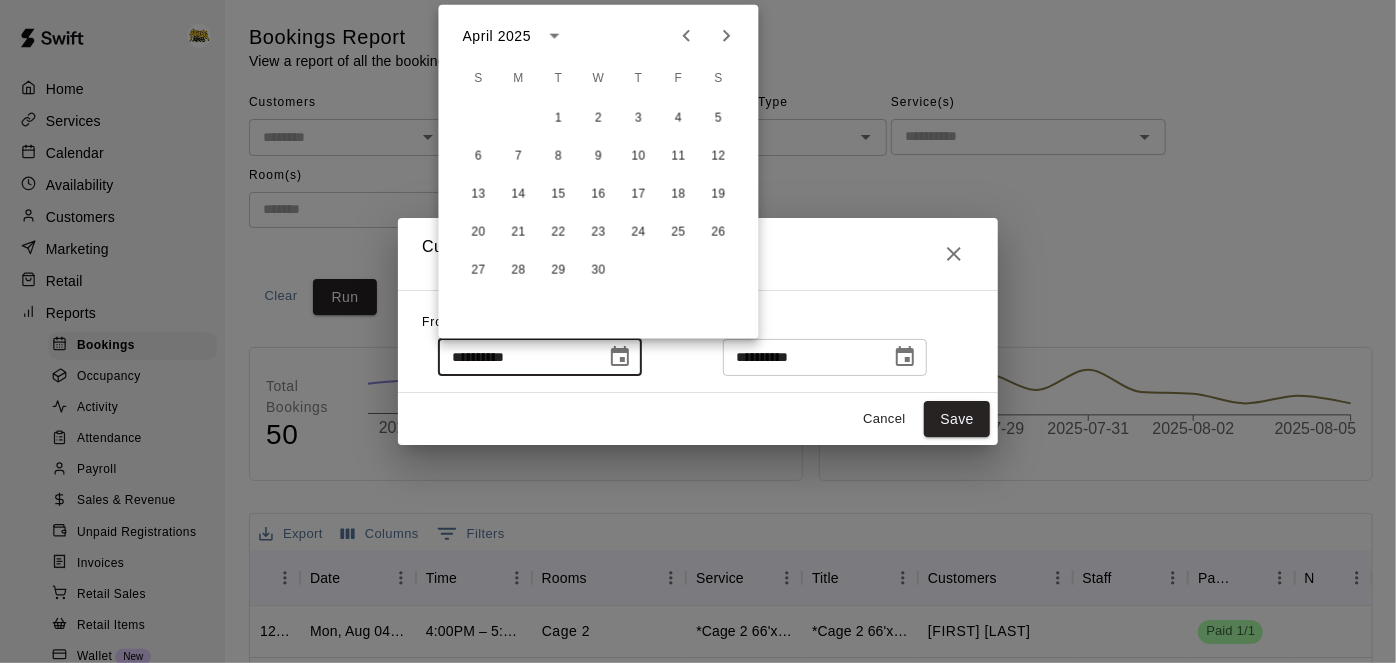 click 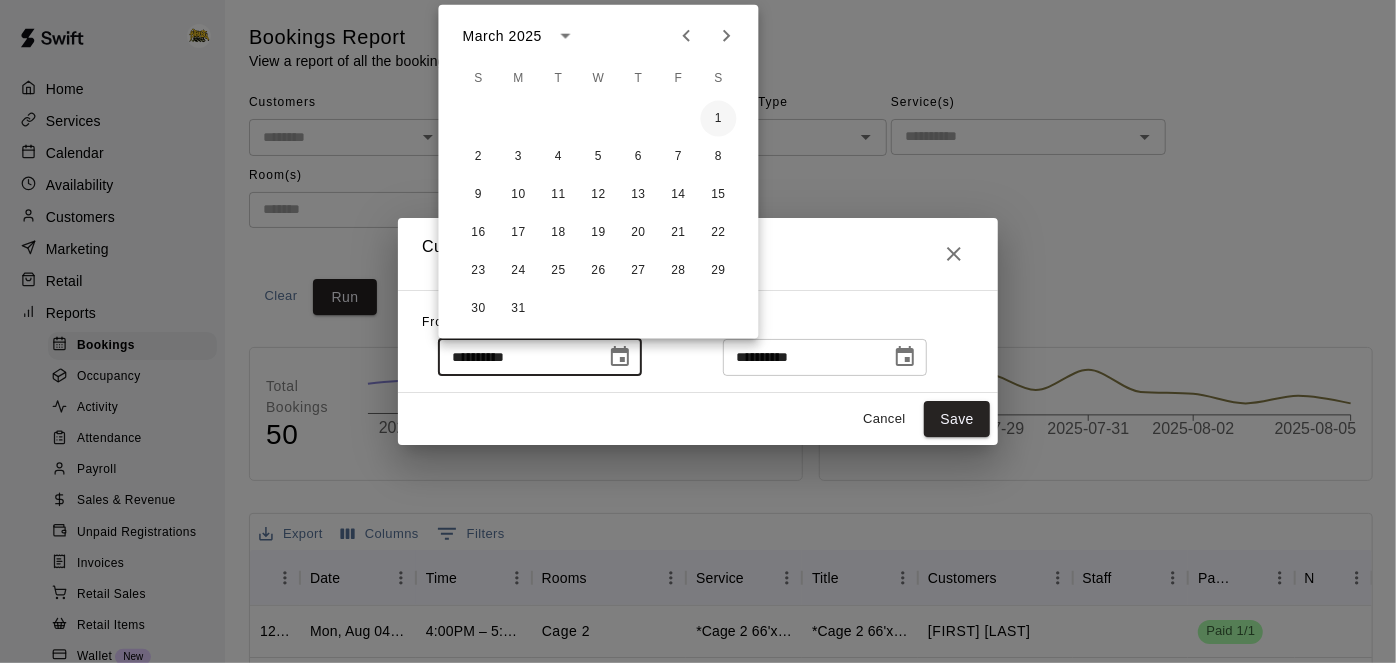 click on "1" at bounding box center [719, 119] 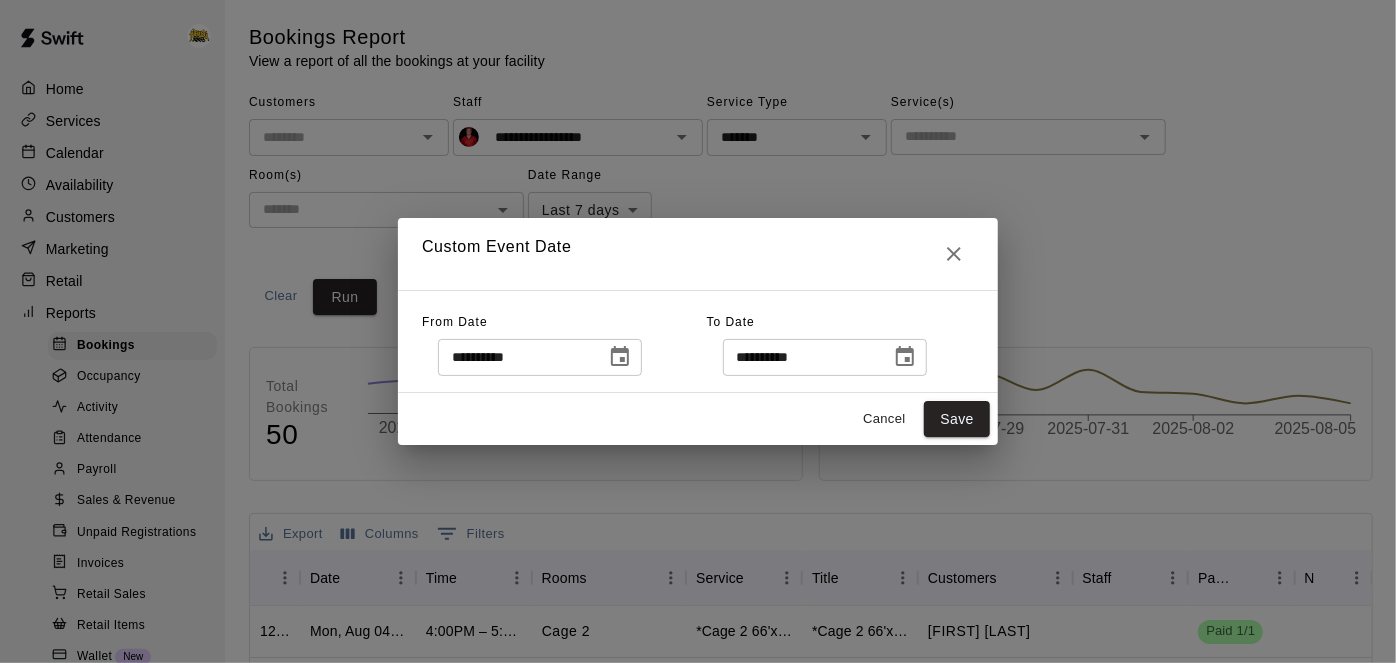 type on "**********" 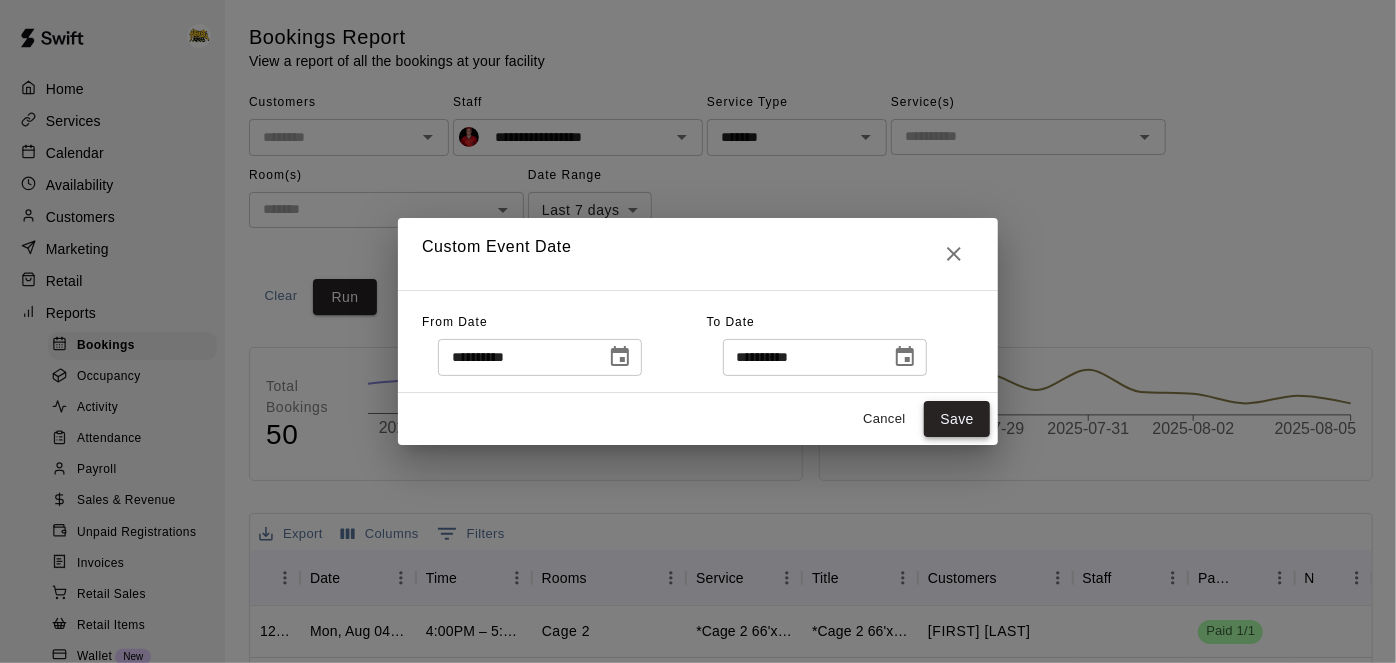 click on "Save" at bounding box center [957, 419] 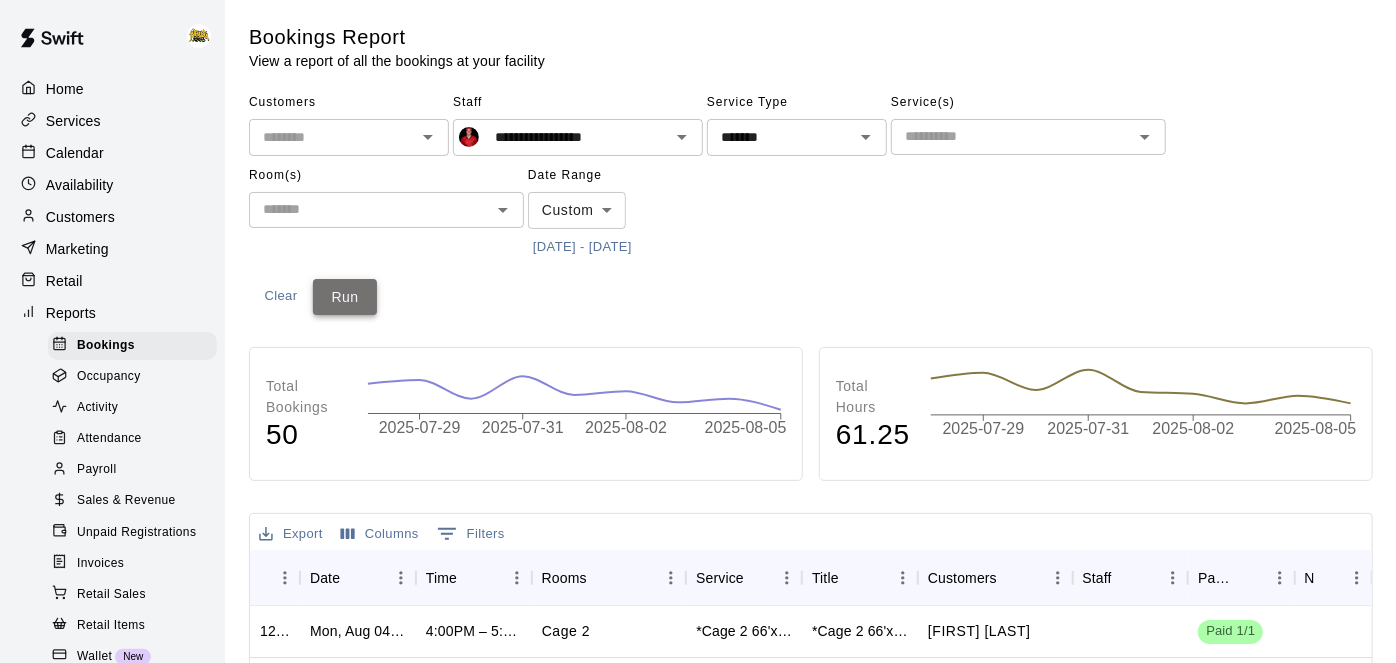 click on "Run" at bounding box center [345, 297] 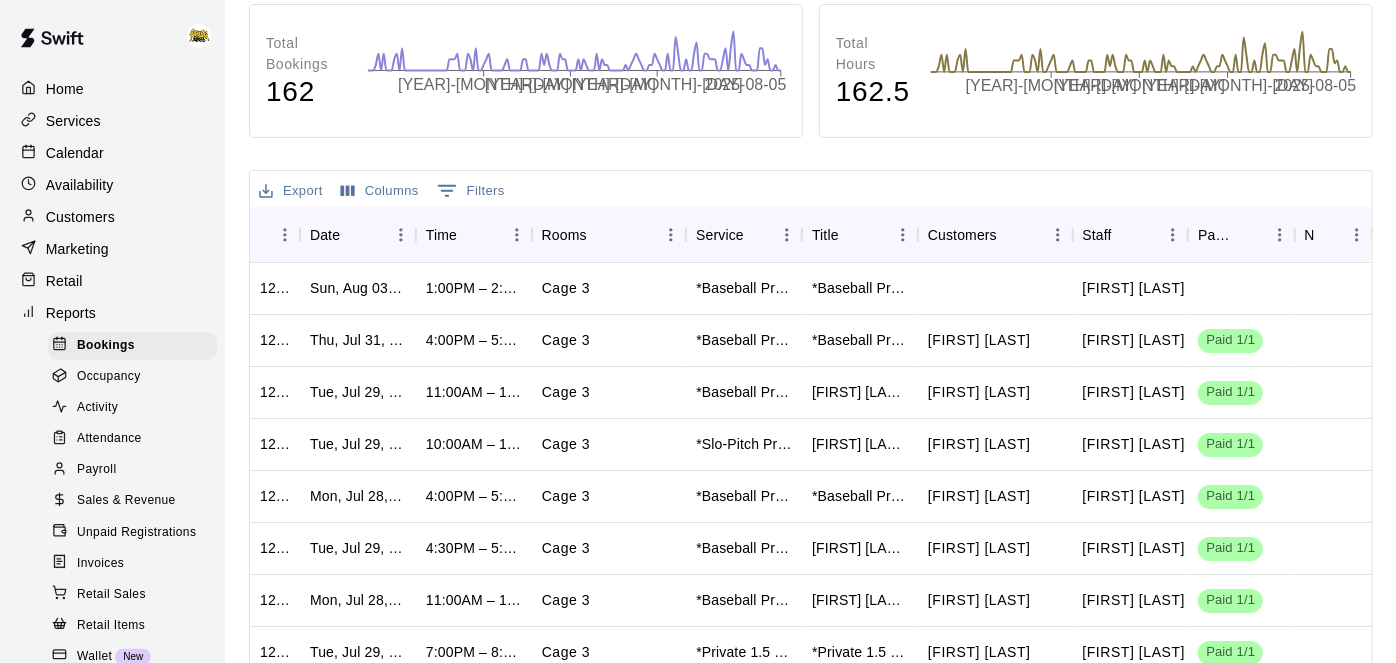 scroll, scrollTop: 348, scrollLeft: 0, axis: vertical 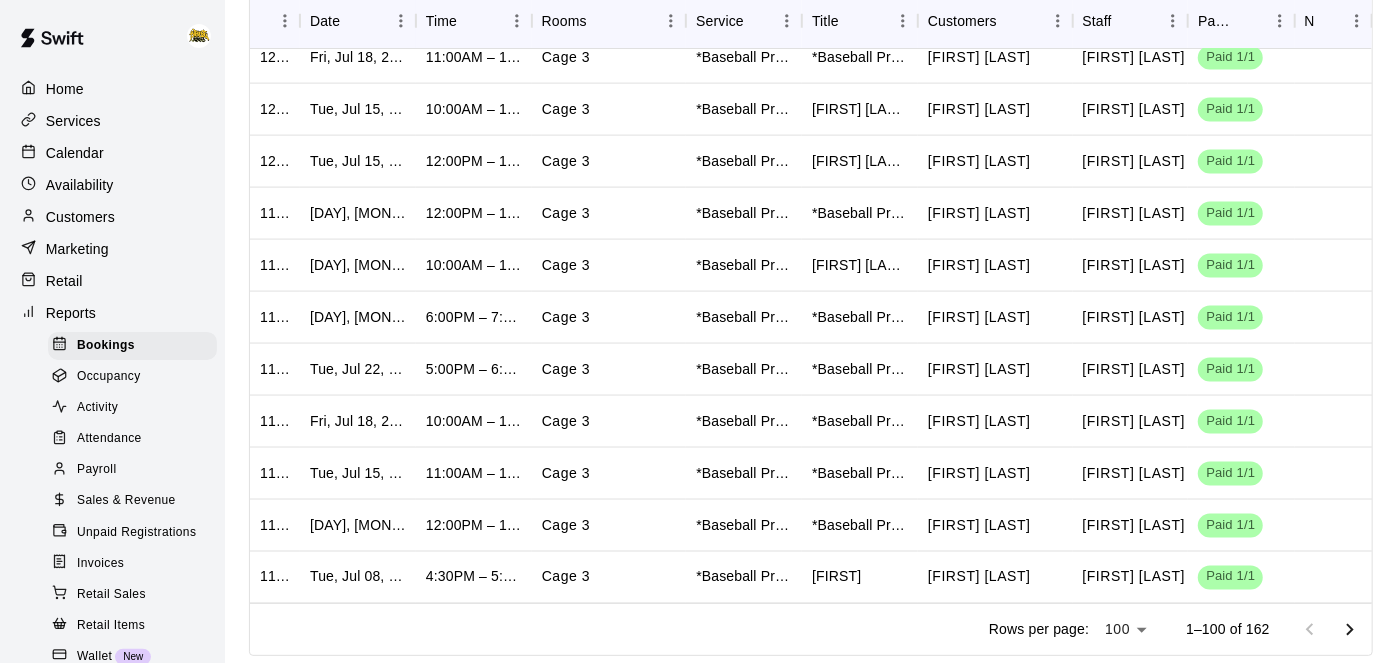 click 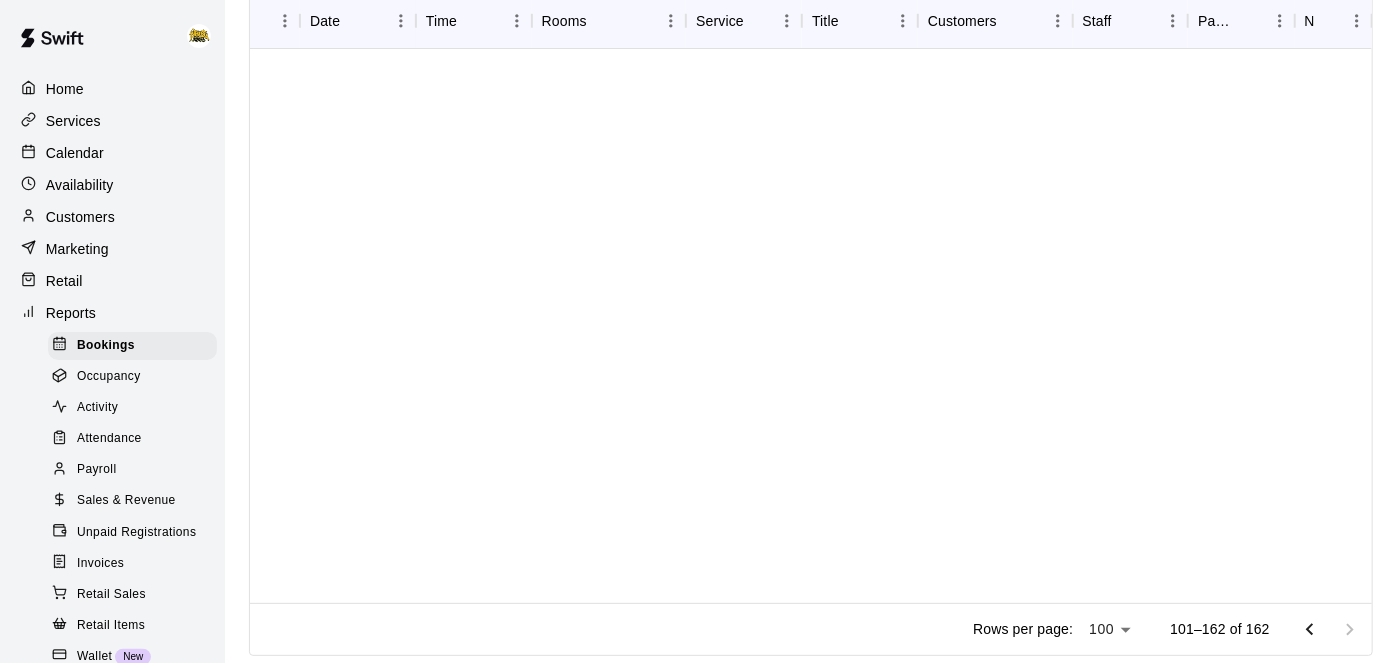 scroll, scrollTop: 0, scrollLeft: 0, axis: both 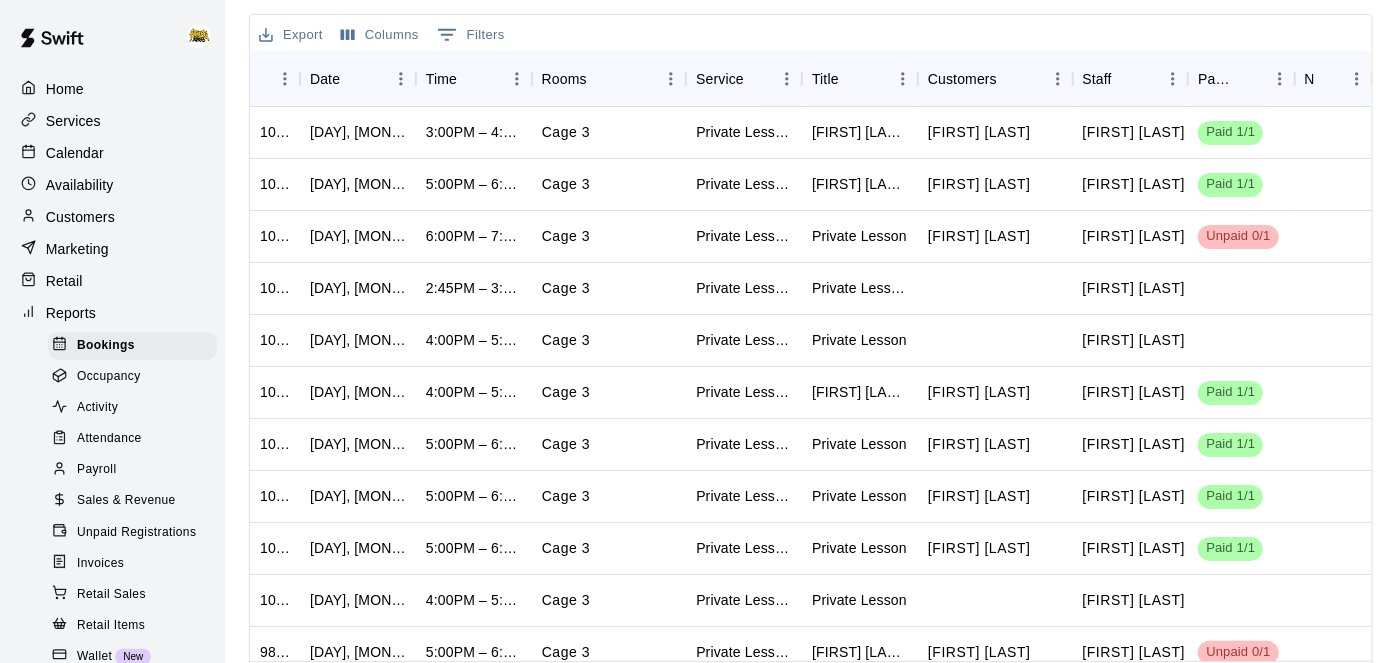 click on "Services" at bounding box center [73, 121] 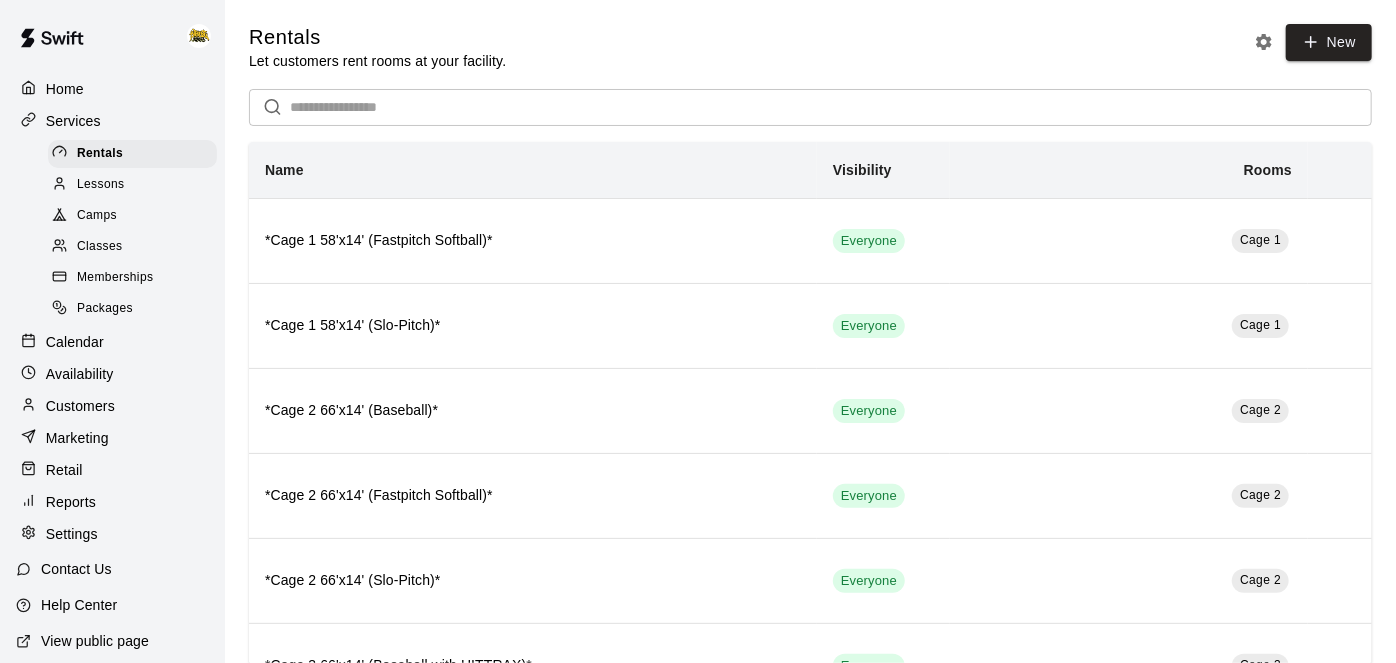 click on "Lessons" at bounding box center [132, 185] 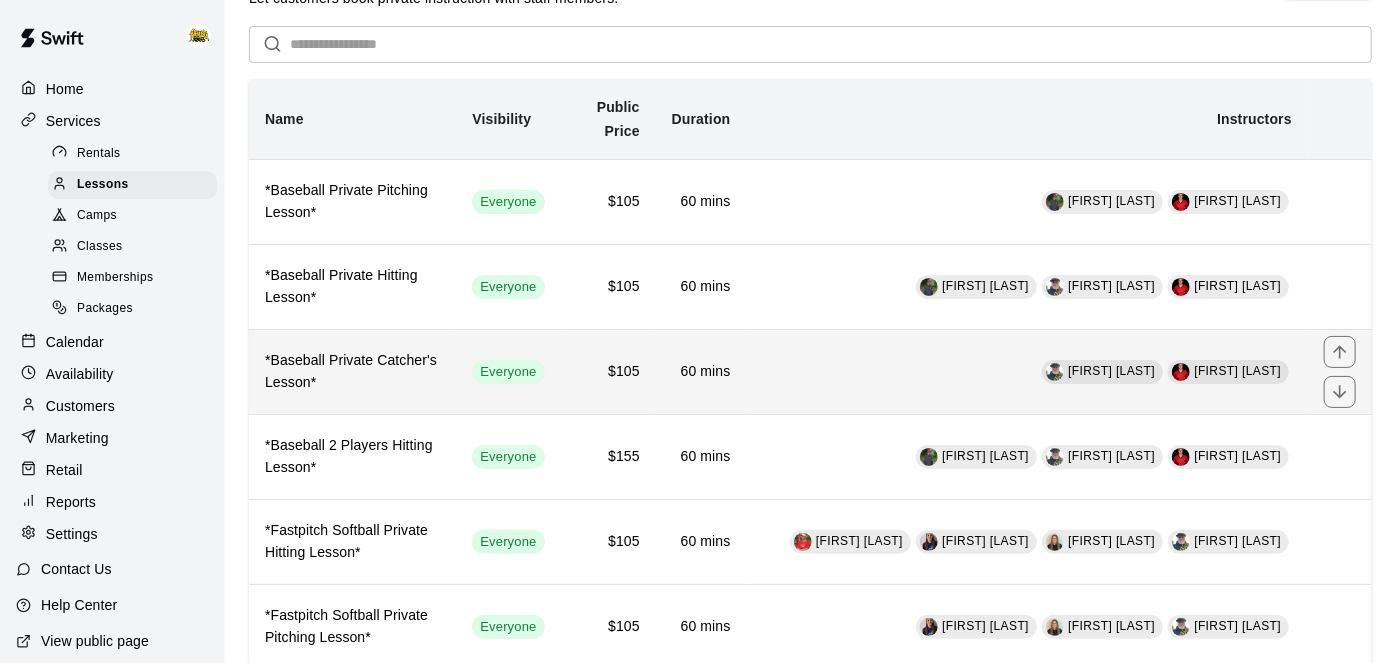scroll, scrollTop: 71, scrollLeft: 0, axis: vertical 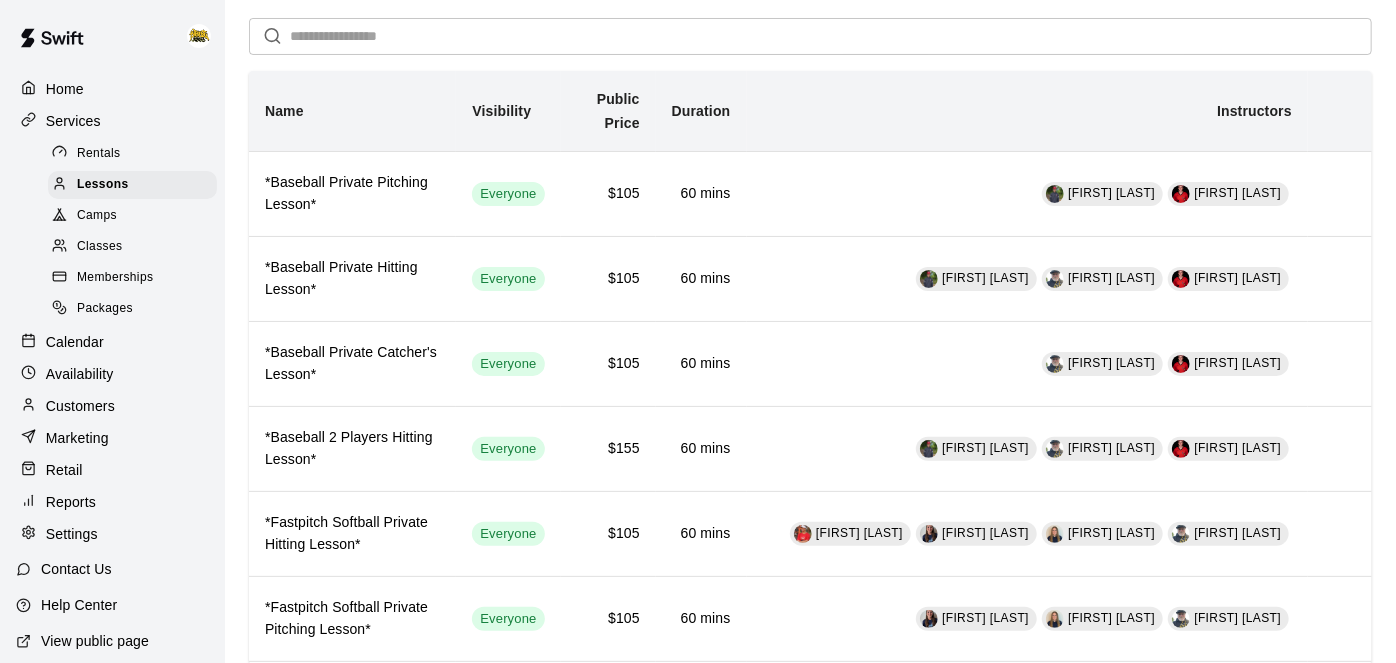 click on "Memberships" at bounding box center [115, 278] 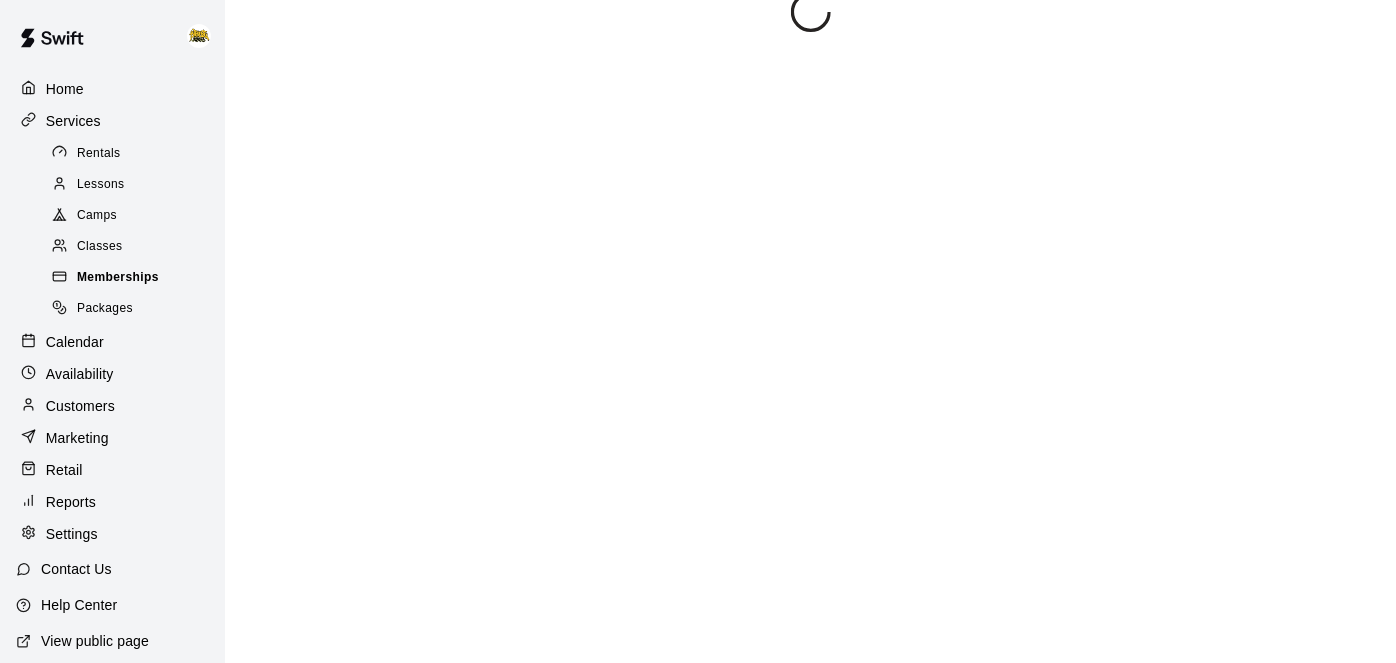 scroll, scrollTop: 0, scrollLeft: 0, axis: both 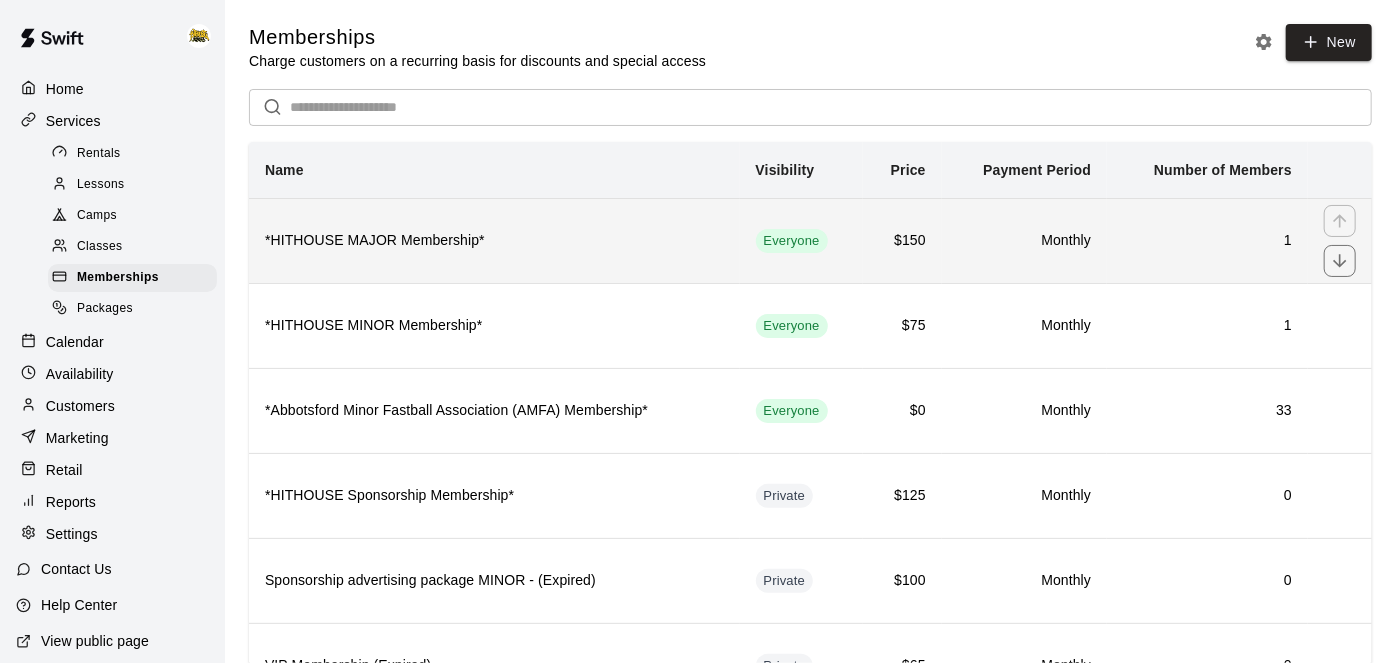 click on "*HITHOUSE MAJOR Membership*" at bounding box center [494, 240] 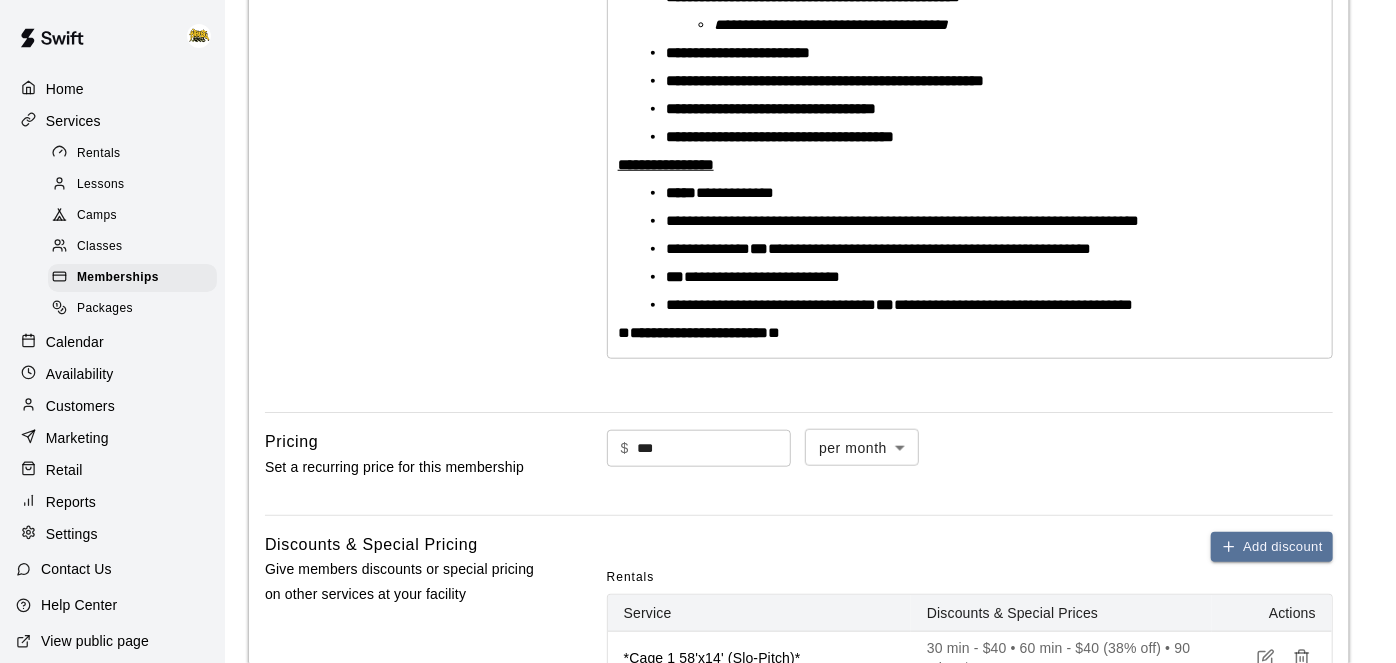 scroll, scrollTop: 0, scrollLeft: 0, axis: both 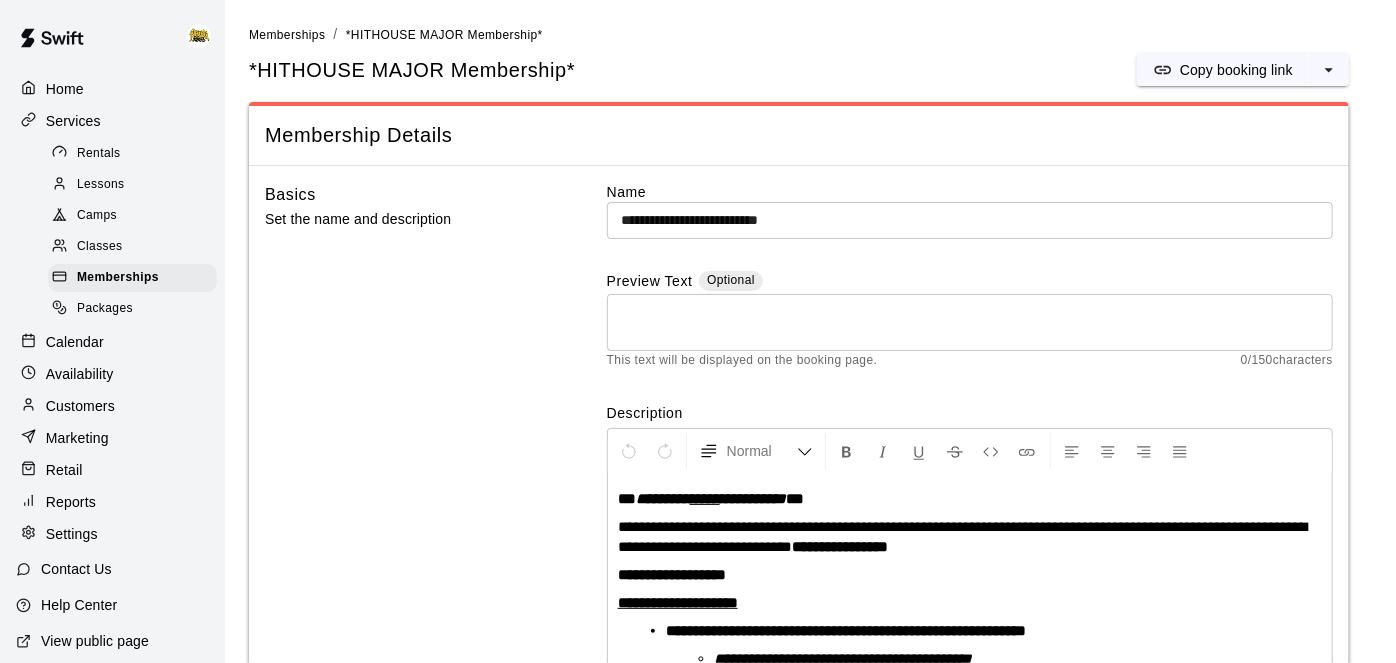 click on "Marketing" at bounding box center (77, 438) 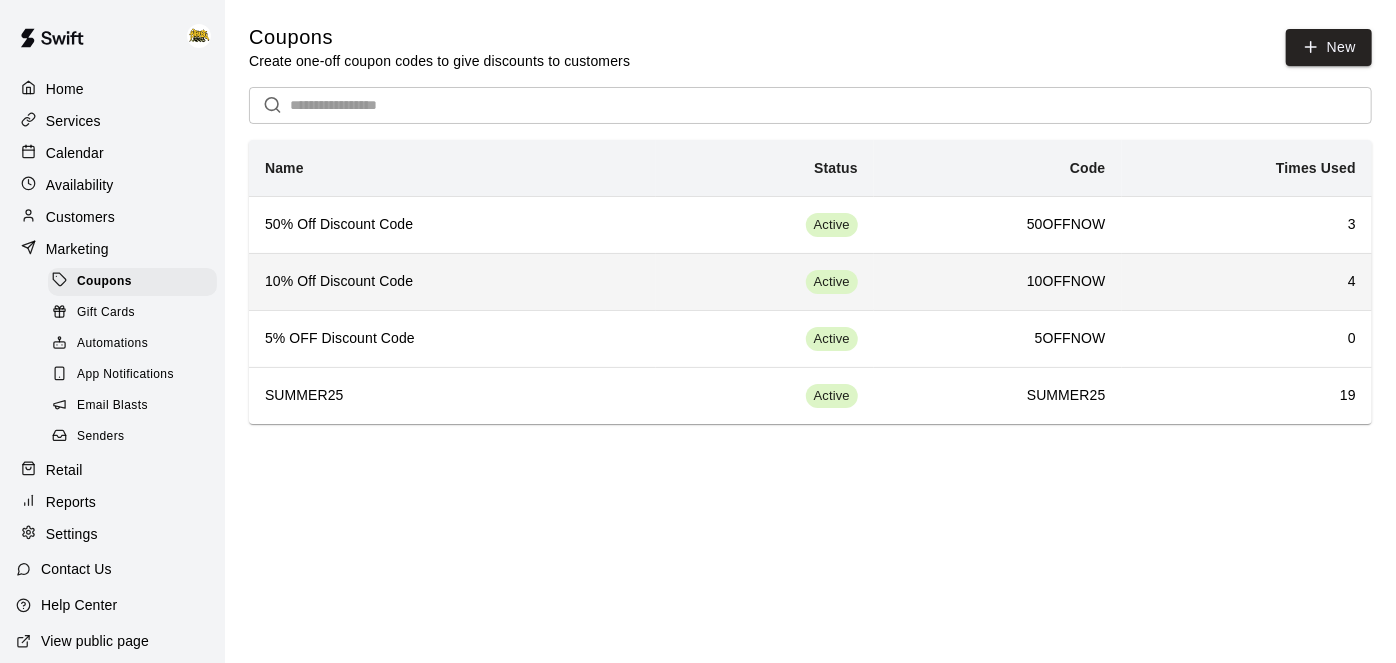click on "10% Off Discount Code" at bounding box center (452, 281) 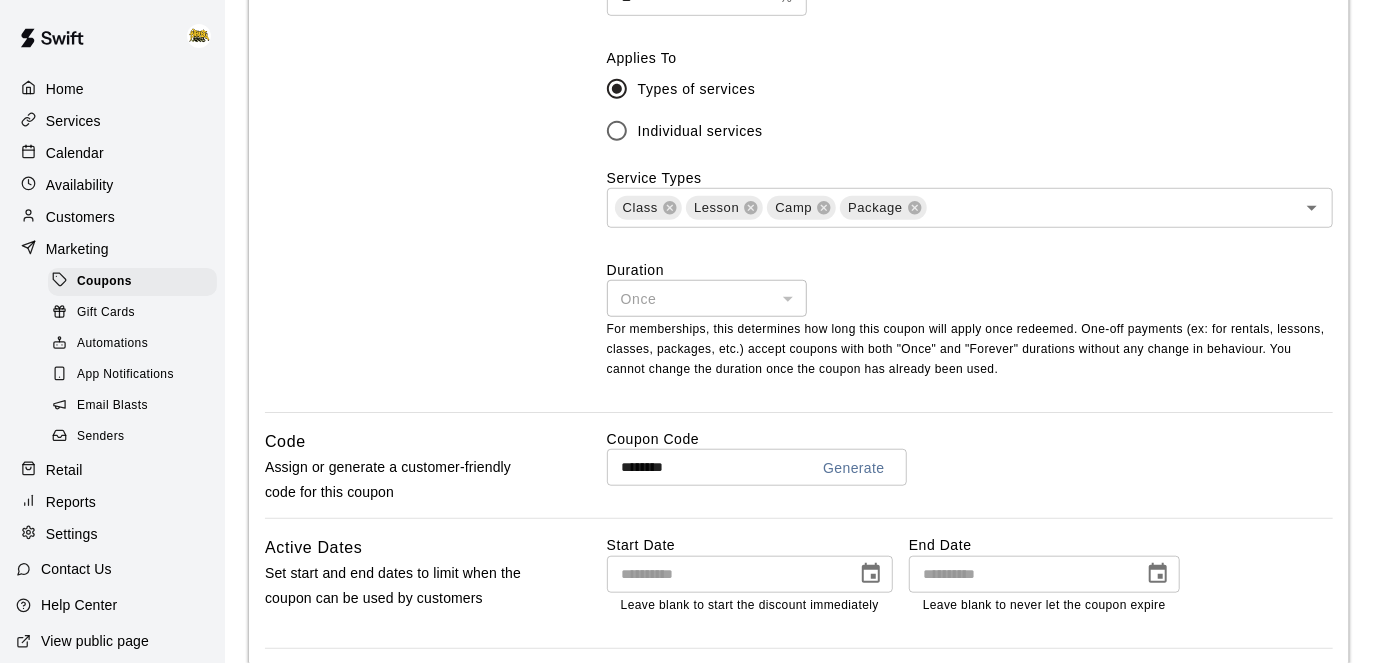 scroll, scrollTop: 668, scrollLeft: 0, axis: vertical 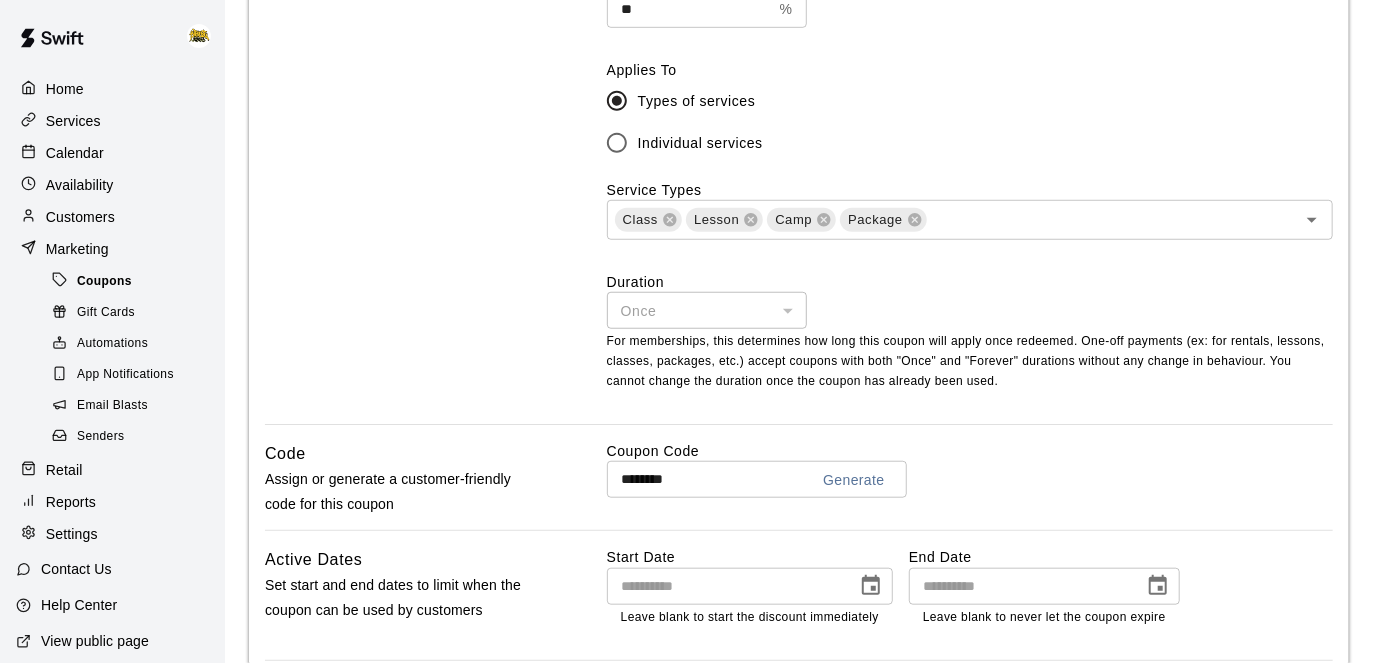 click on "Coupons" at bounding box center [104, 282] 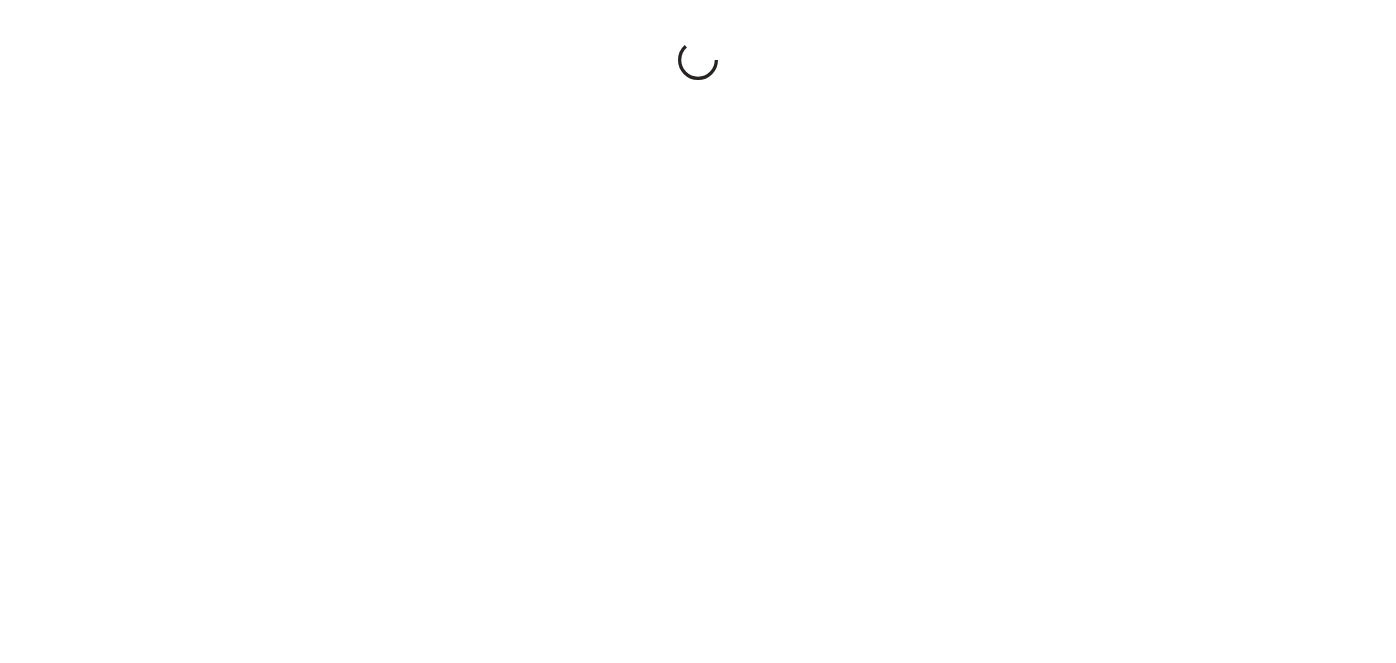 scroll, scrollTop: 0, scrollLeft: 0, axis: both 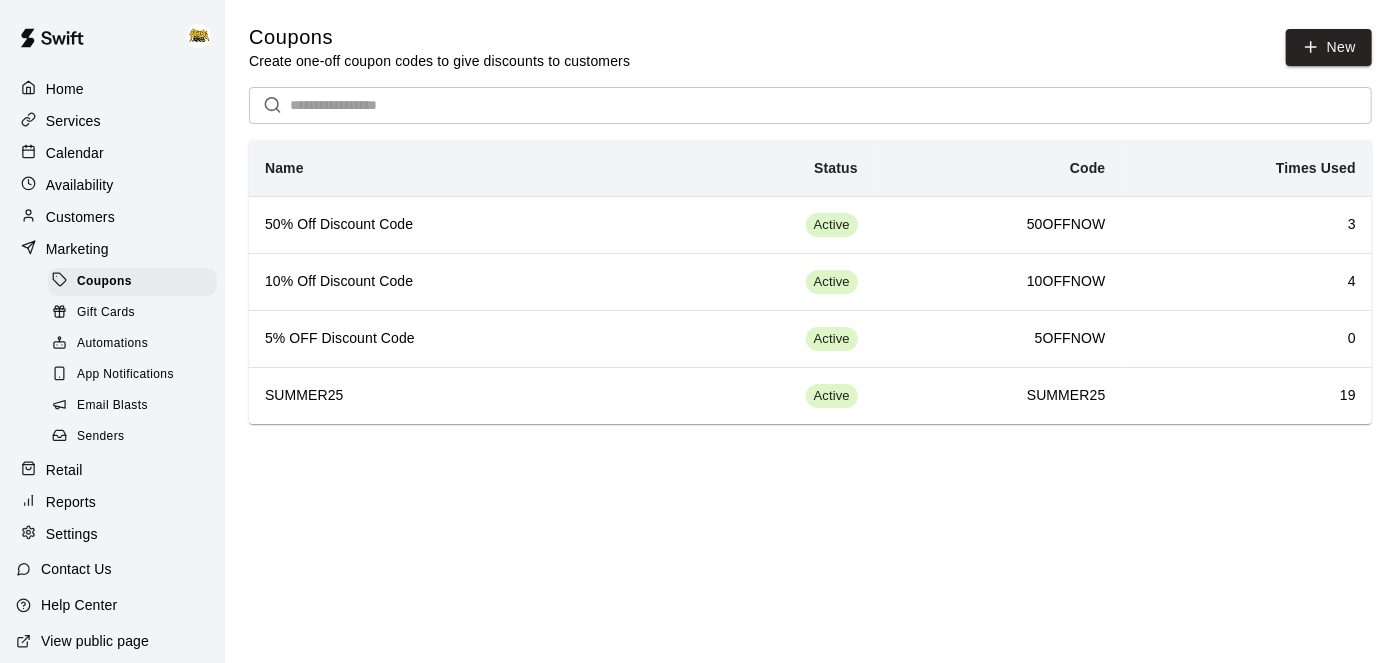 click on "Services" at bounding box center (73, 121) 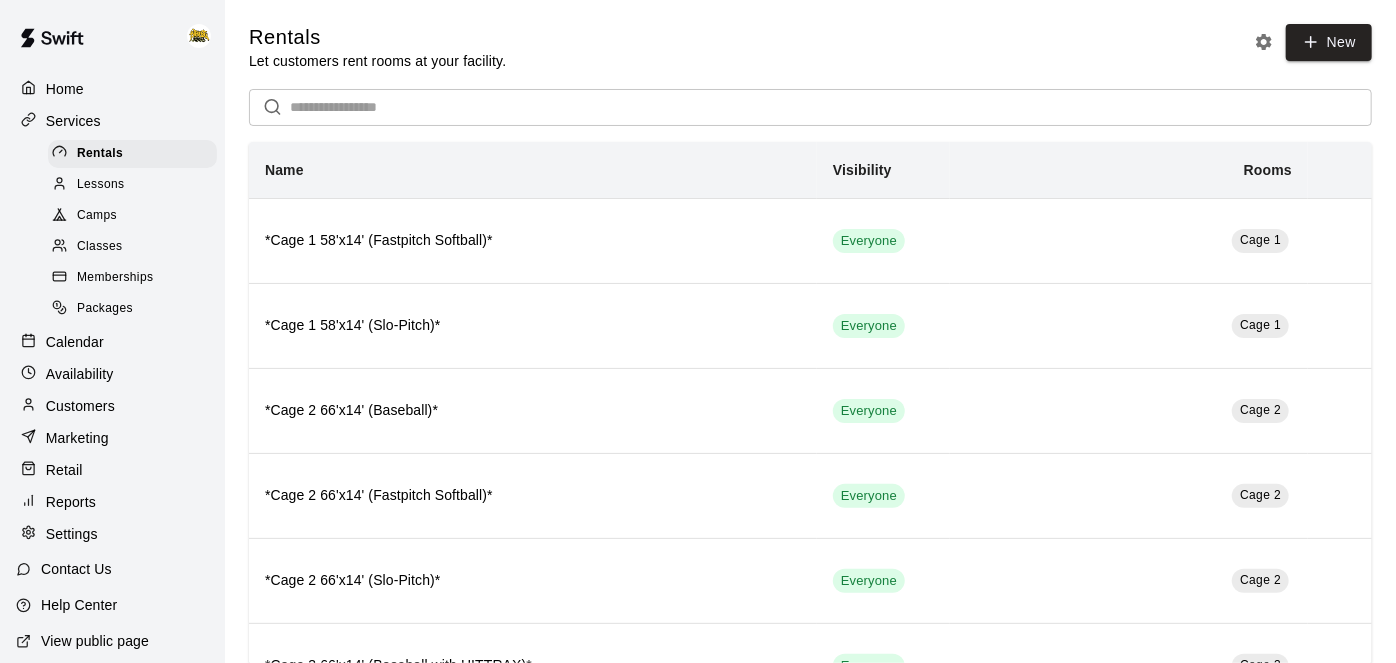 click on "Lessons" at bounding box center (132, 185) 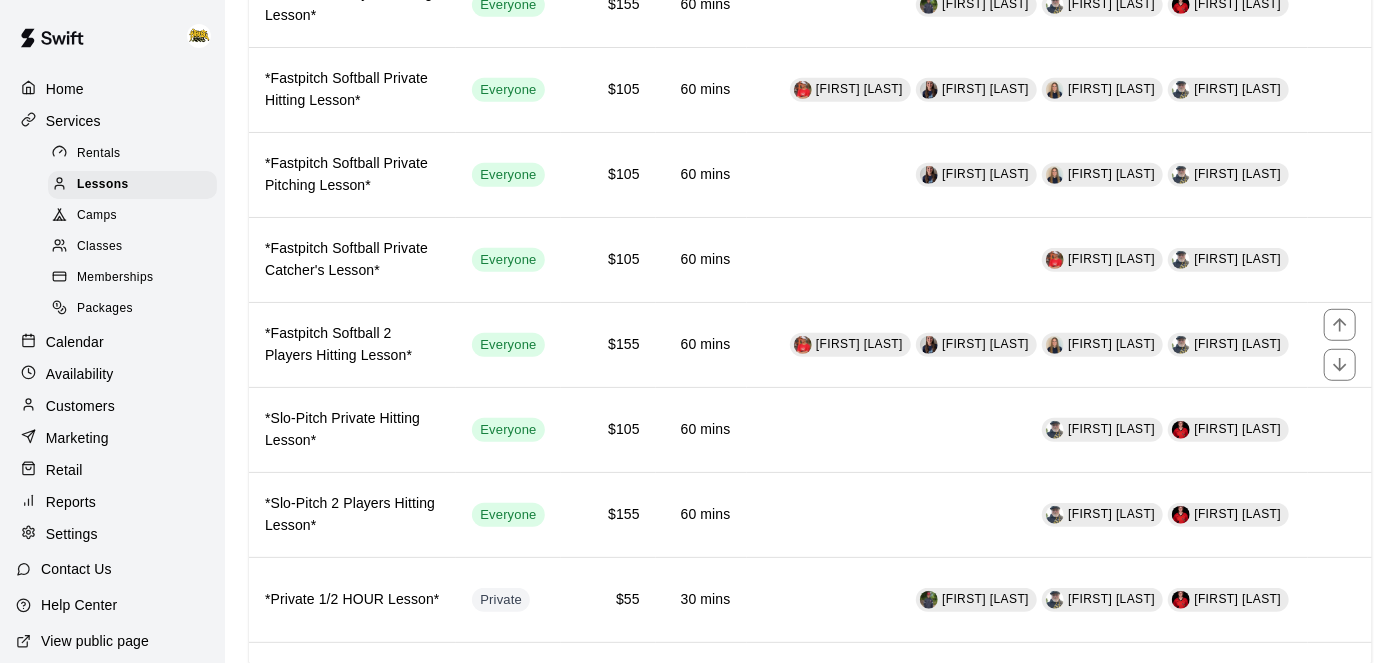 scroll, scrollTop: 512, scrollLeft: 0, axis: vertical 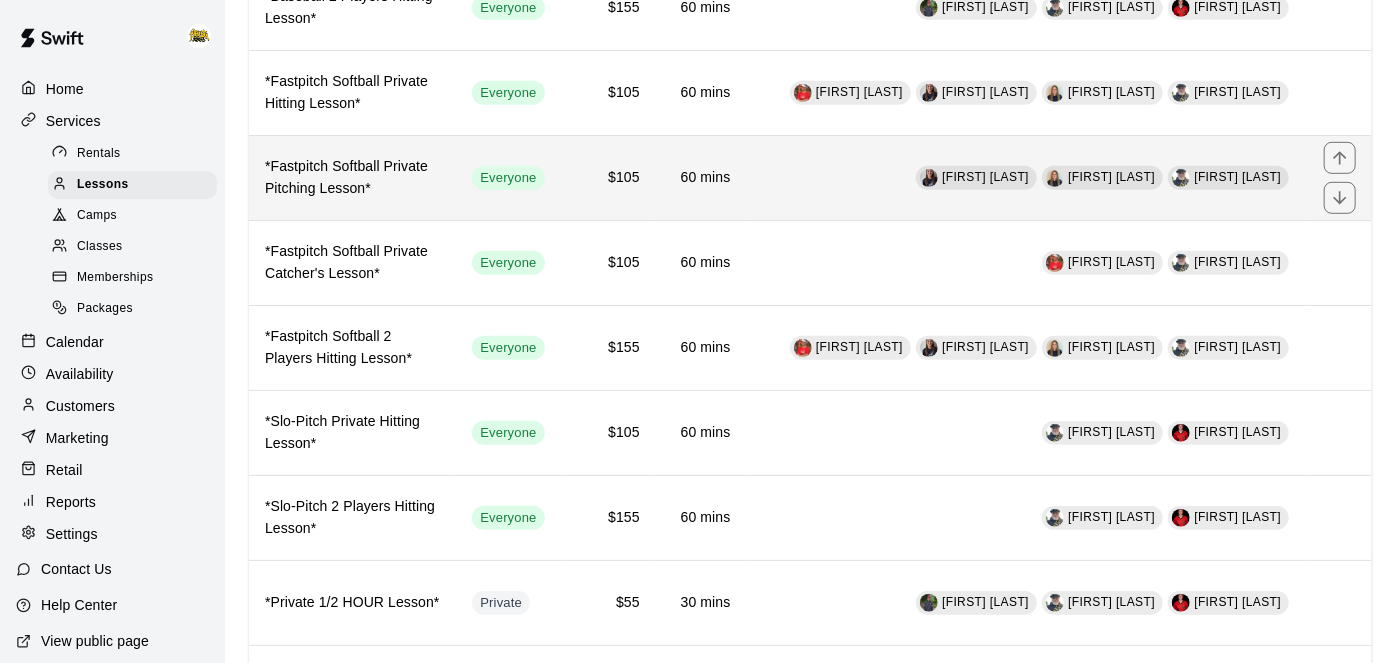 click on "Kailey Ross Kailyn Haig Cam Janzen" at bounding box center (1028, 177) 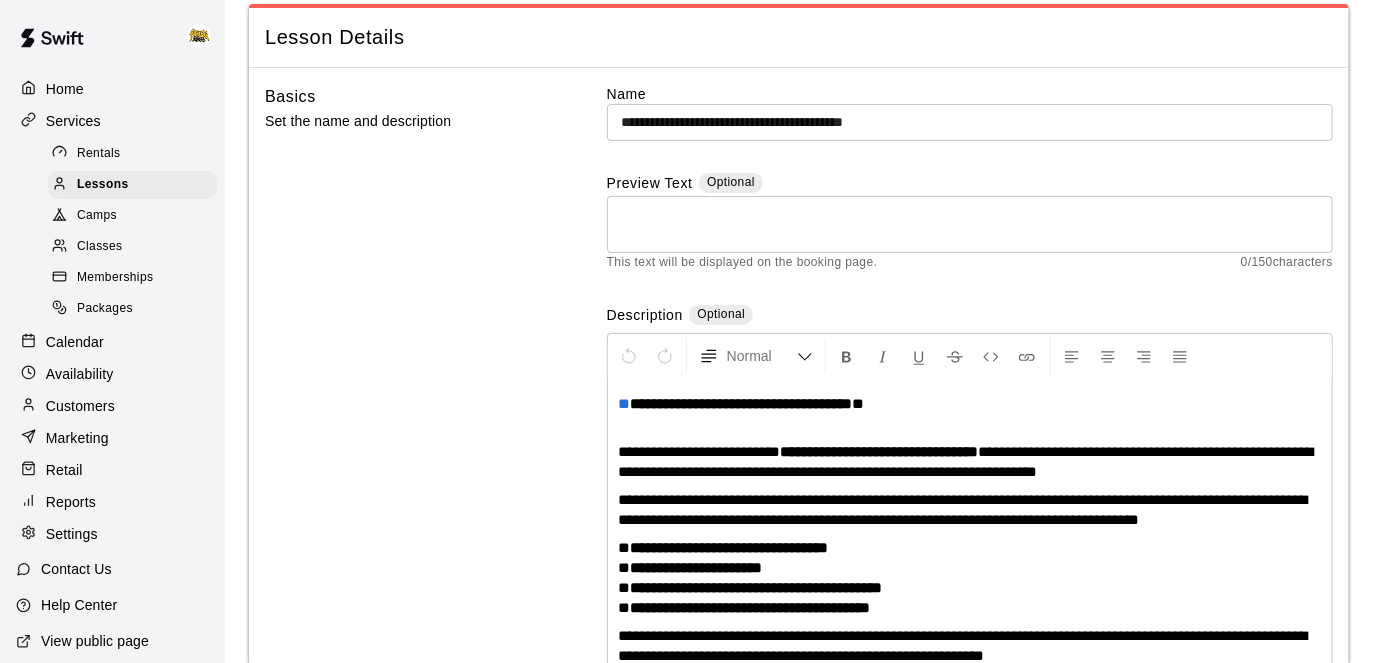 scroll, scrollTop: 0, scrollLeft: 0, axis: both 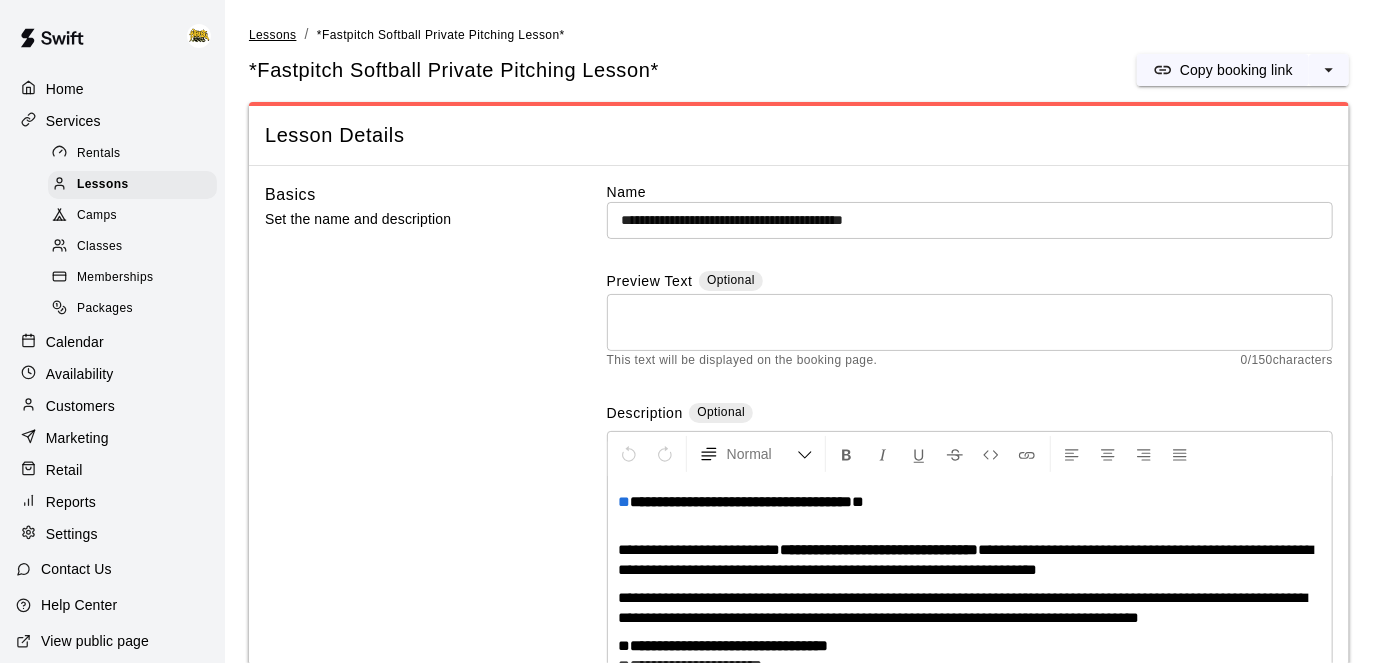 click on "Lessons" at bounding box center [273, 35] 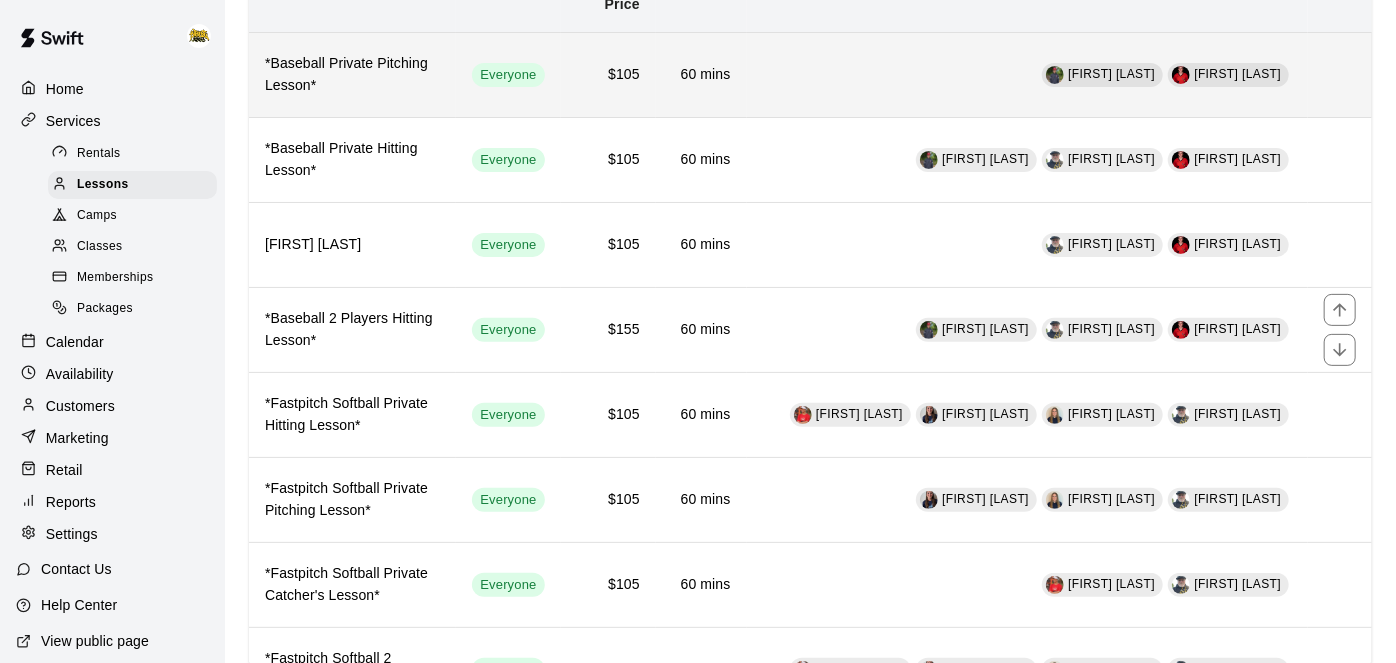 scroll, scrollTop: 218, scrollLeft: 0, axis: vertical 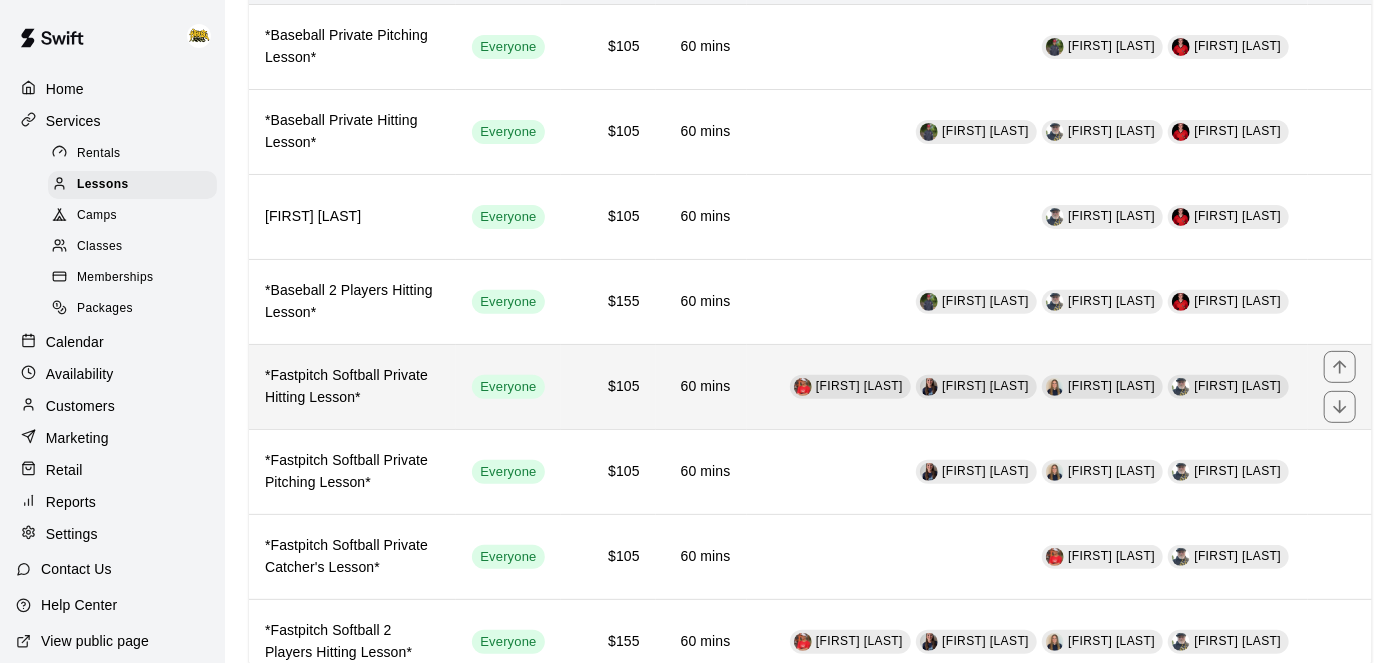 click on "Keyara Brown Kailey Ross Kailyn Haig Cam Janzen" at bounding box center (1028, 386) 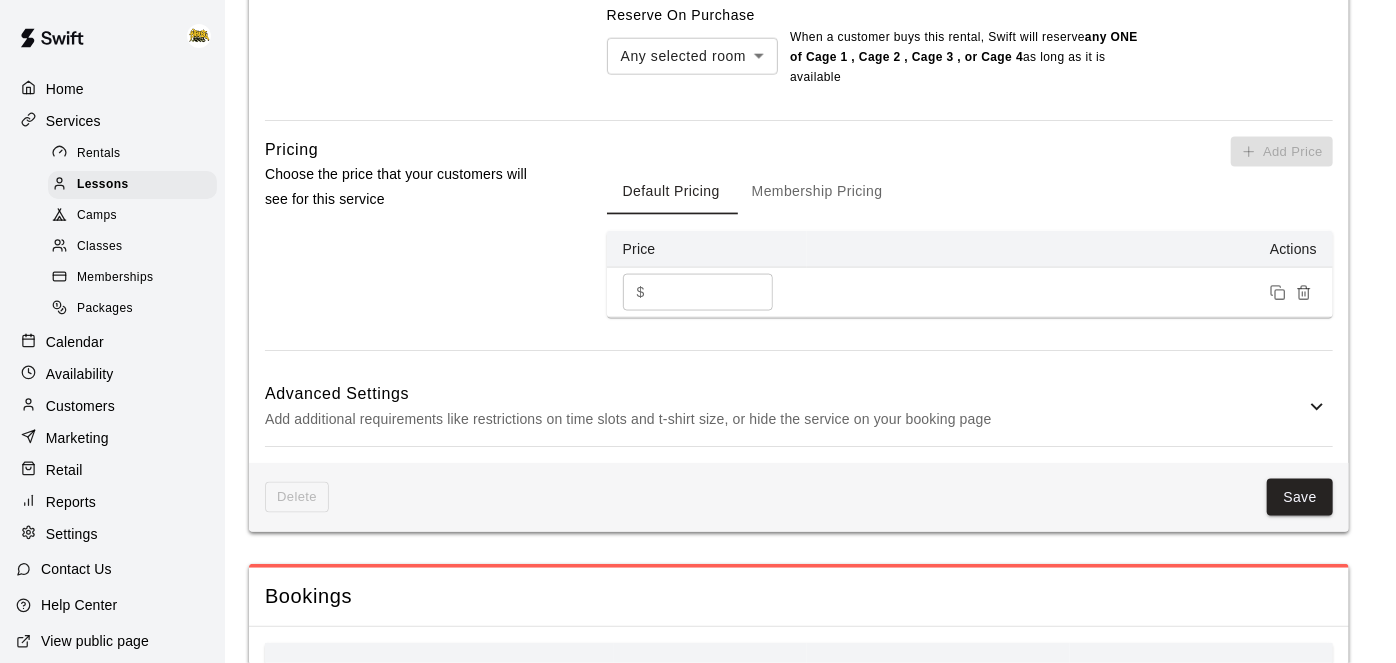scroll, scrollTop: 1376, scrollLeft: 0, axis: vertical 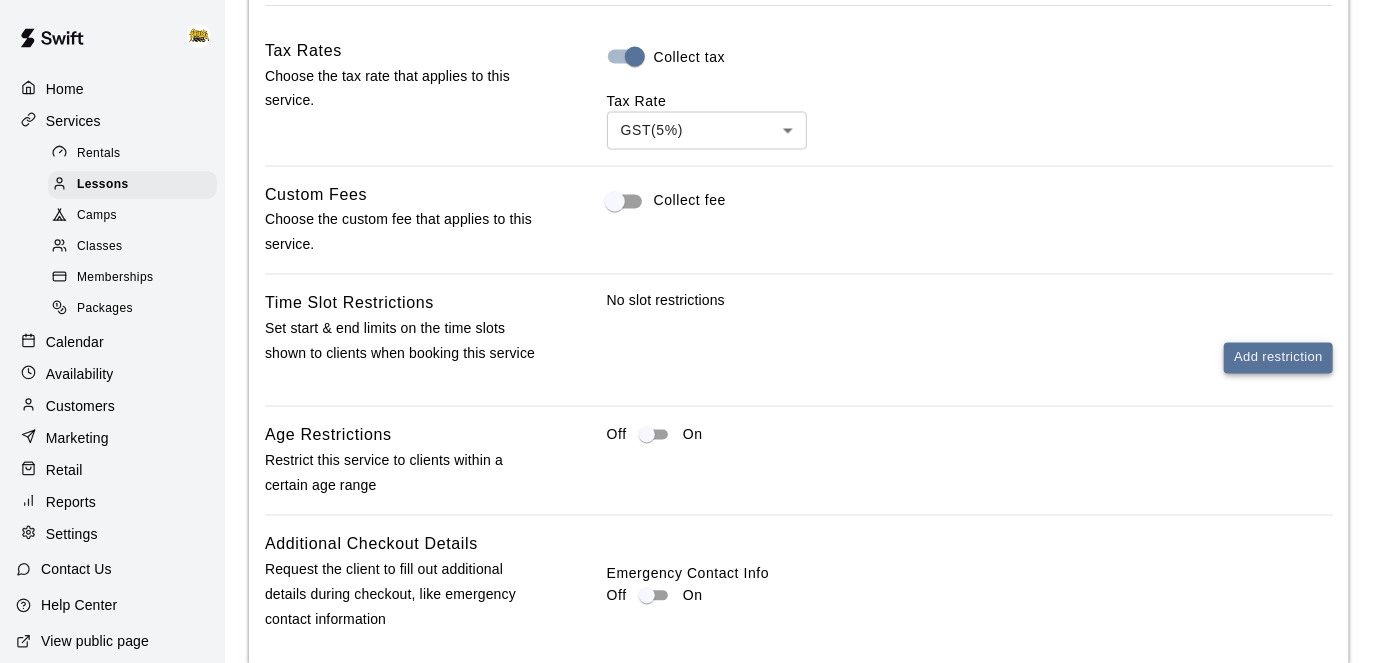 click on "Add restriction" at bounding box center [1278, 358] 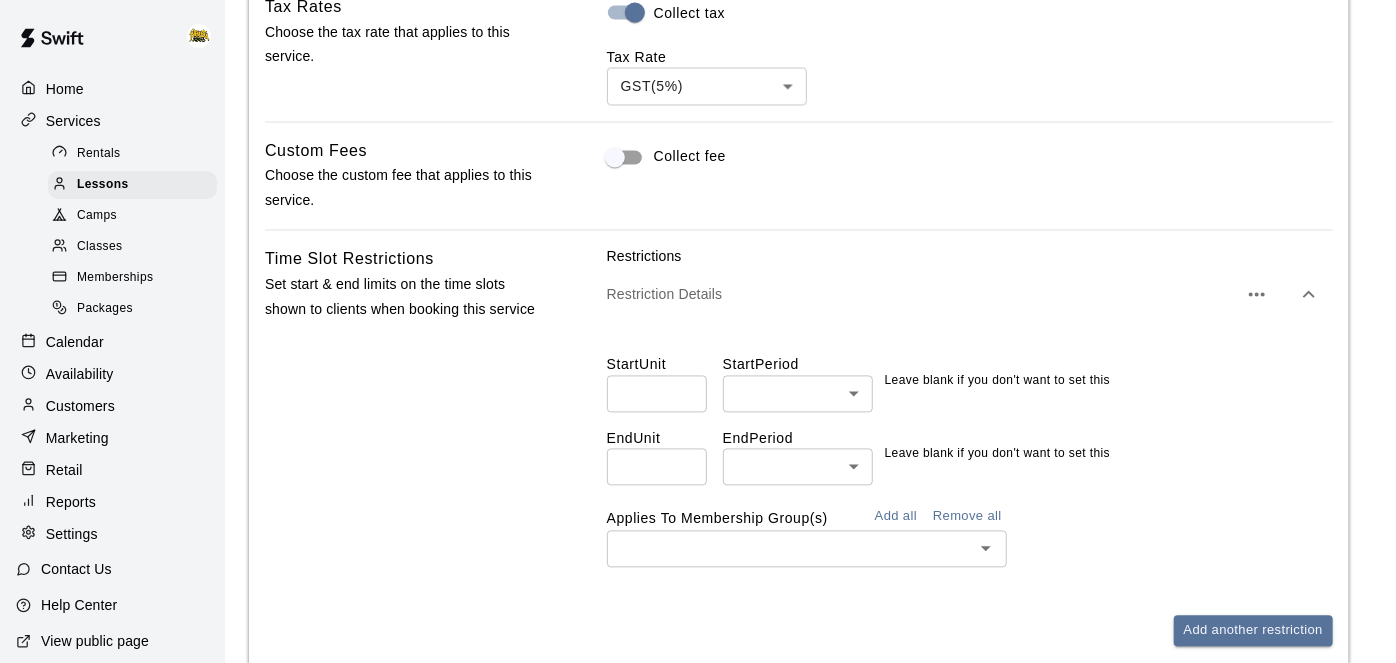 scroll, scrollTop: 1865, scrollLeft: 0, axis: vertical 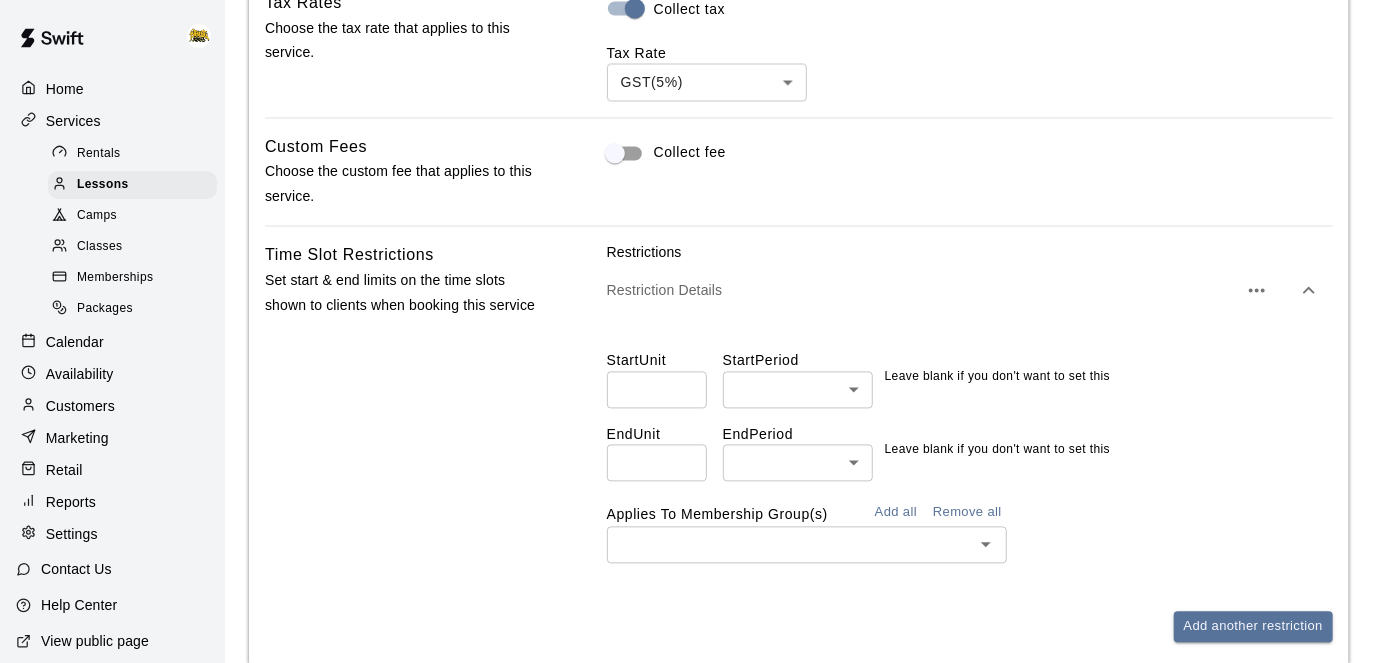 click at bounding box center (657, 390) 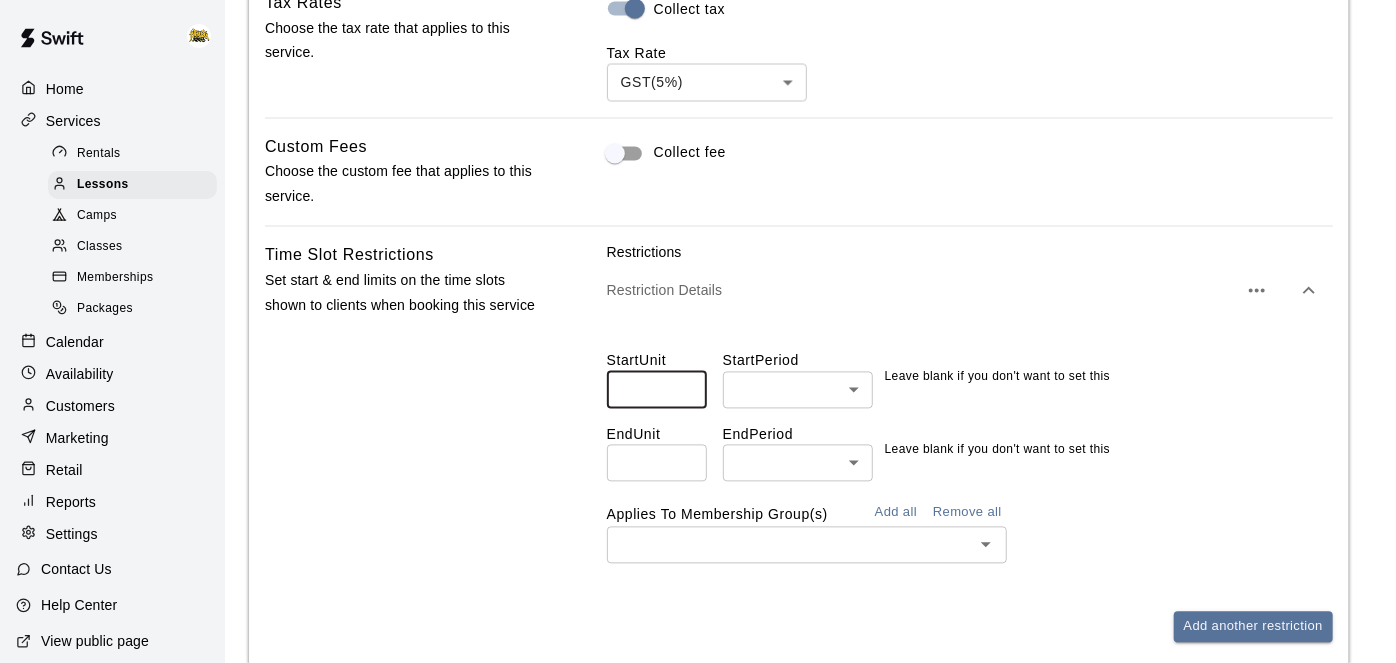 type on "*" 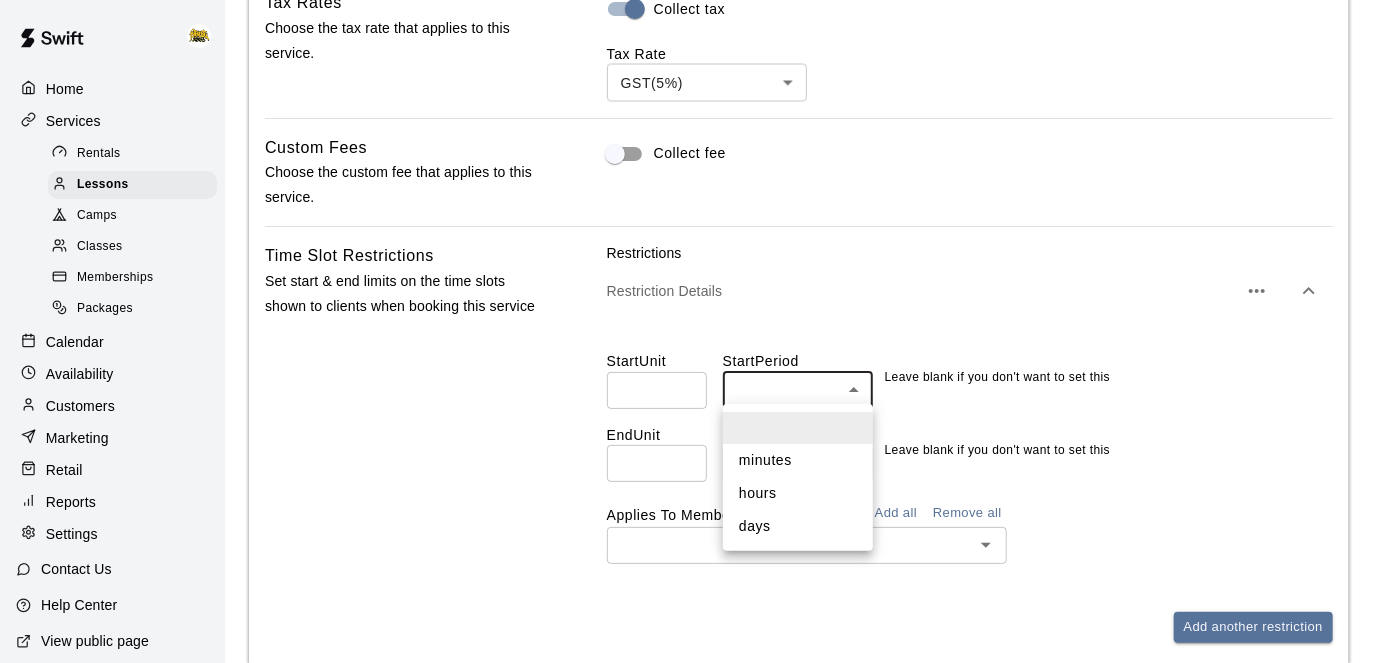 click on "**********" at bounding box center [698, -58] 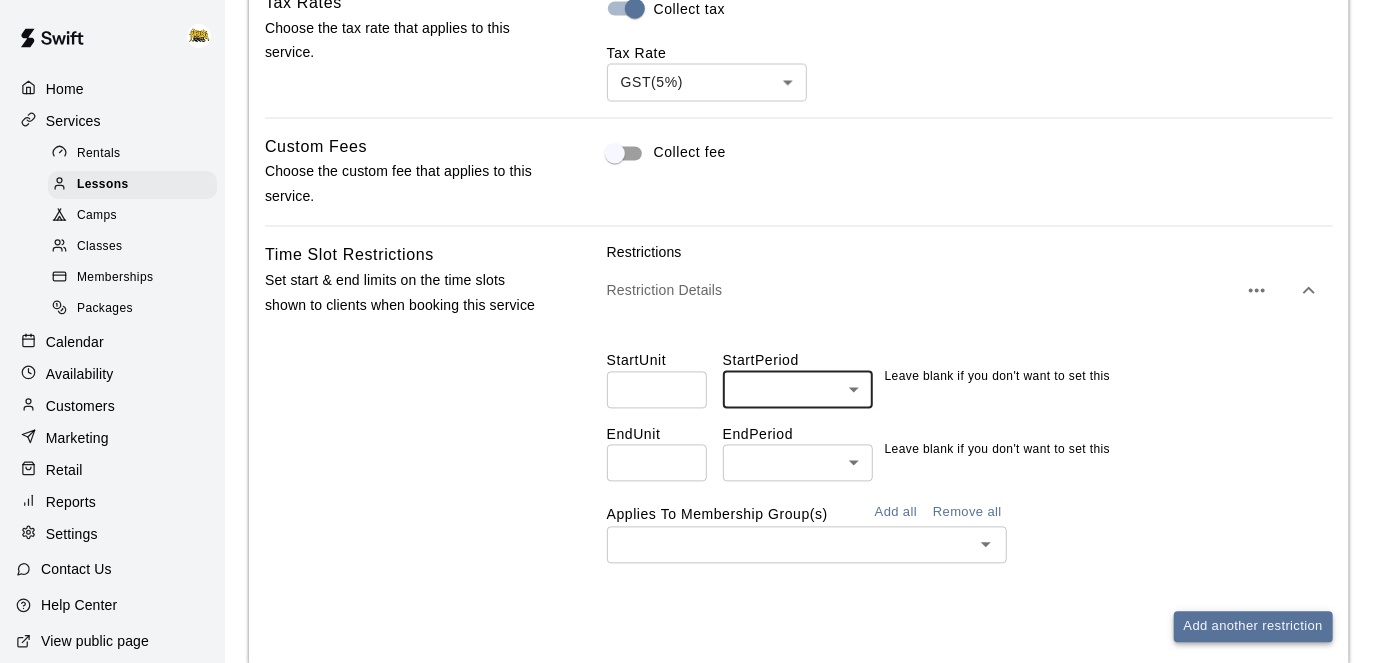 click on "Add another restriction" at bounding box center (1253, 627) 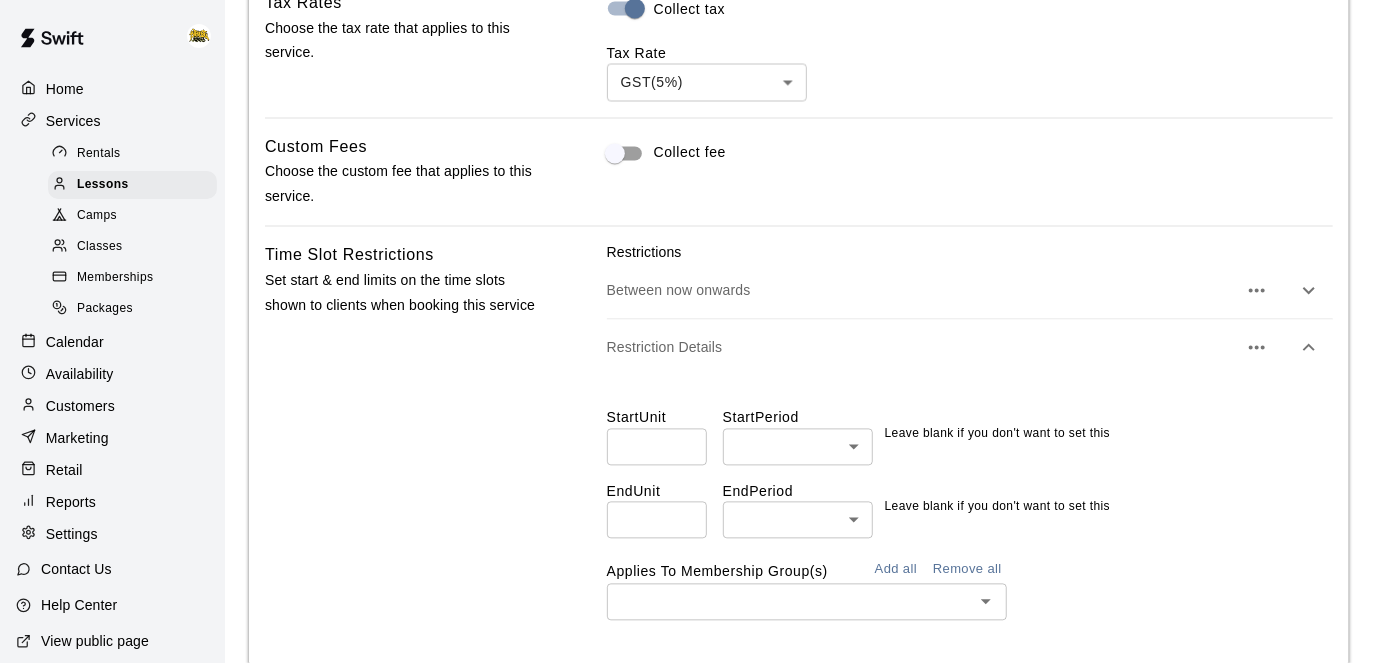 click 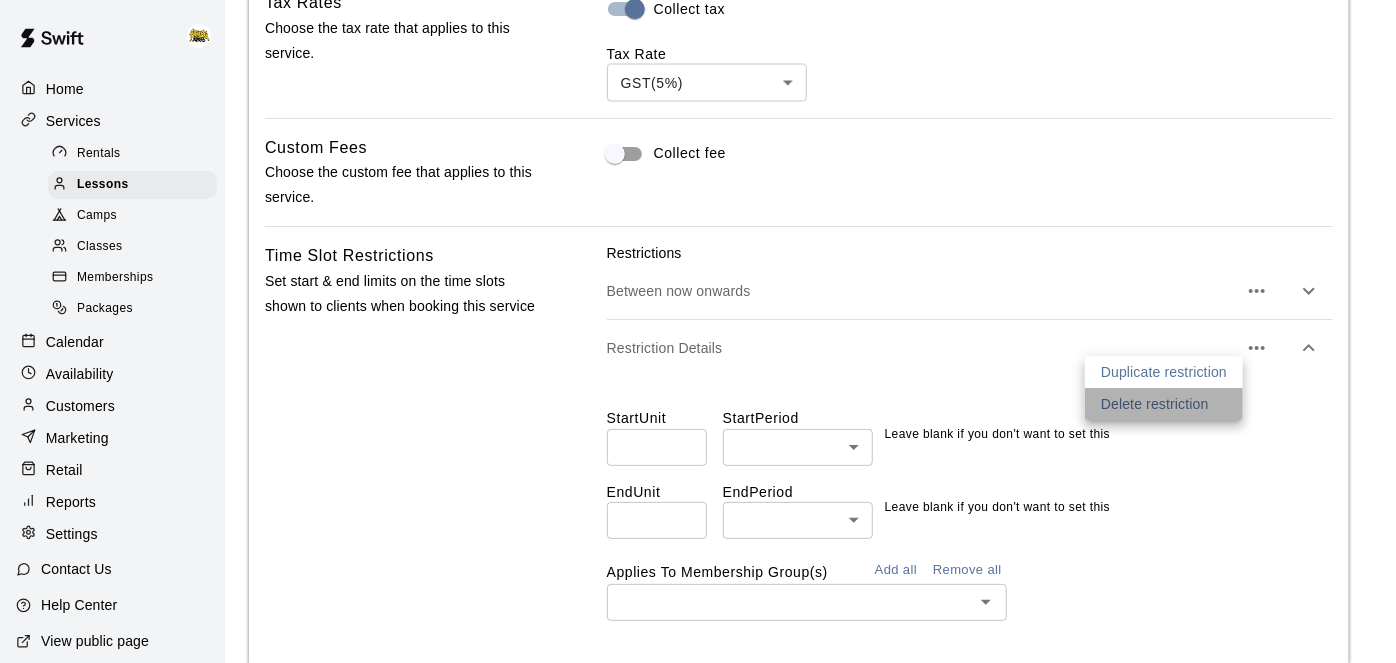 click on "Delete restriction" at bounding box center [1155, 404] 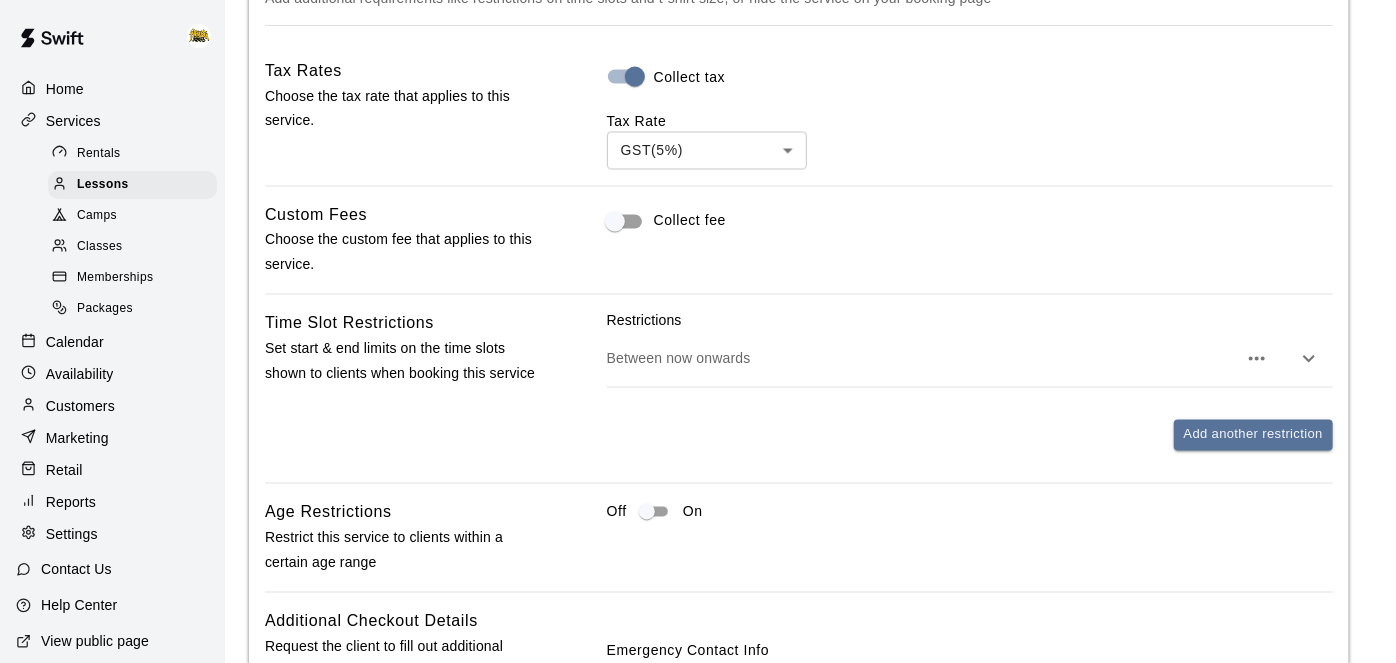 scroll, scrollTop: 1794, scrollLeft: 0, axis: vertical 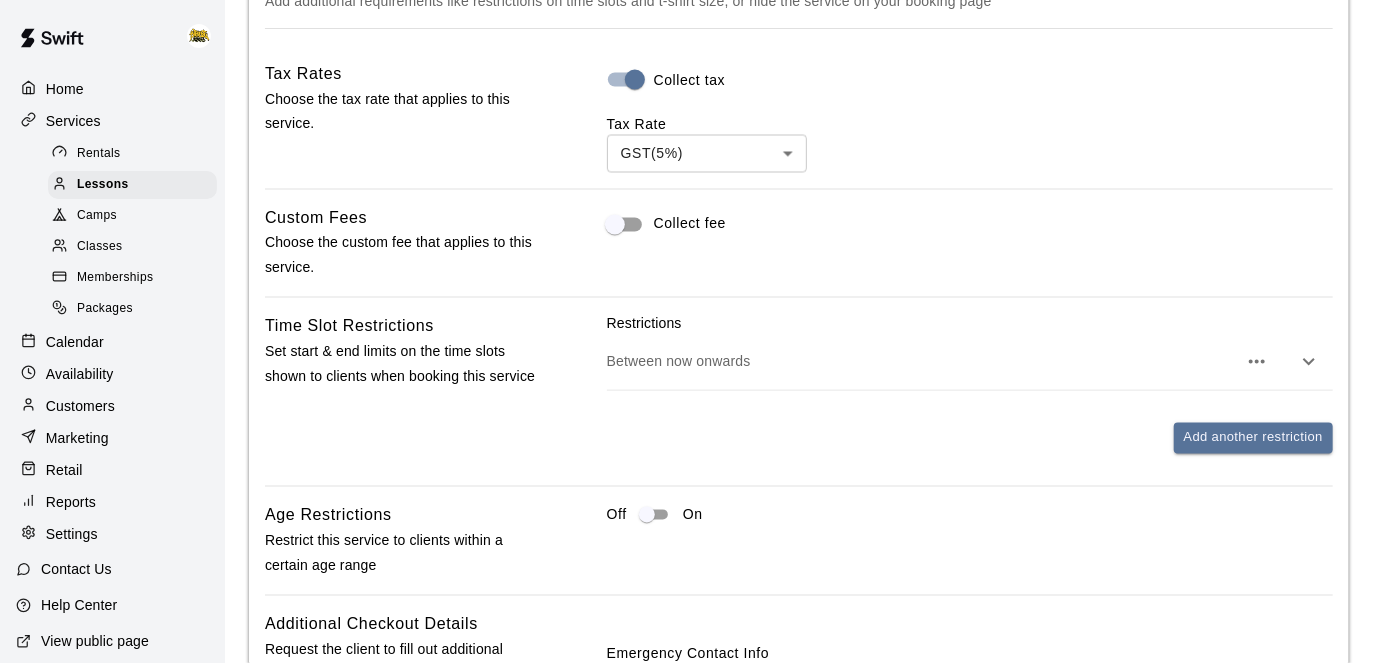 click 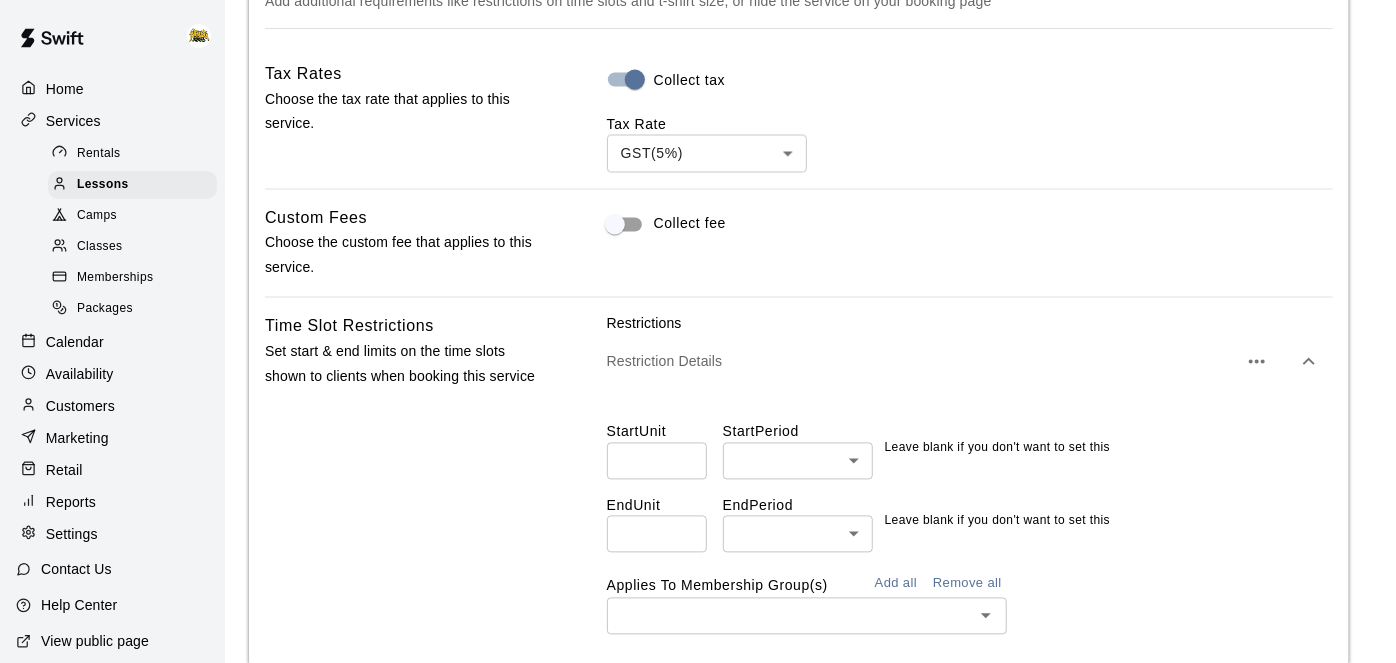 click on "Restrictions" at bounding box center (970, 324) 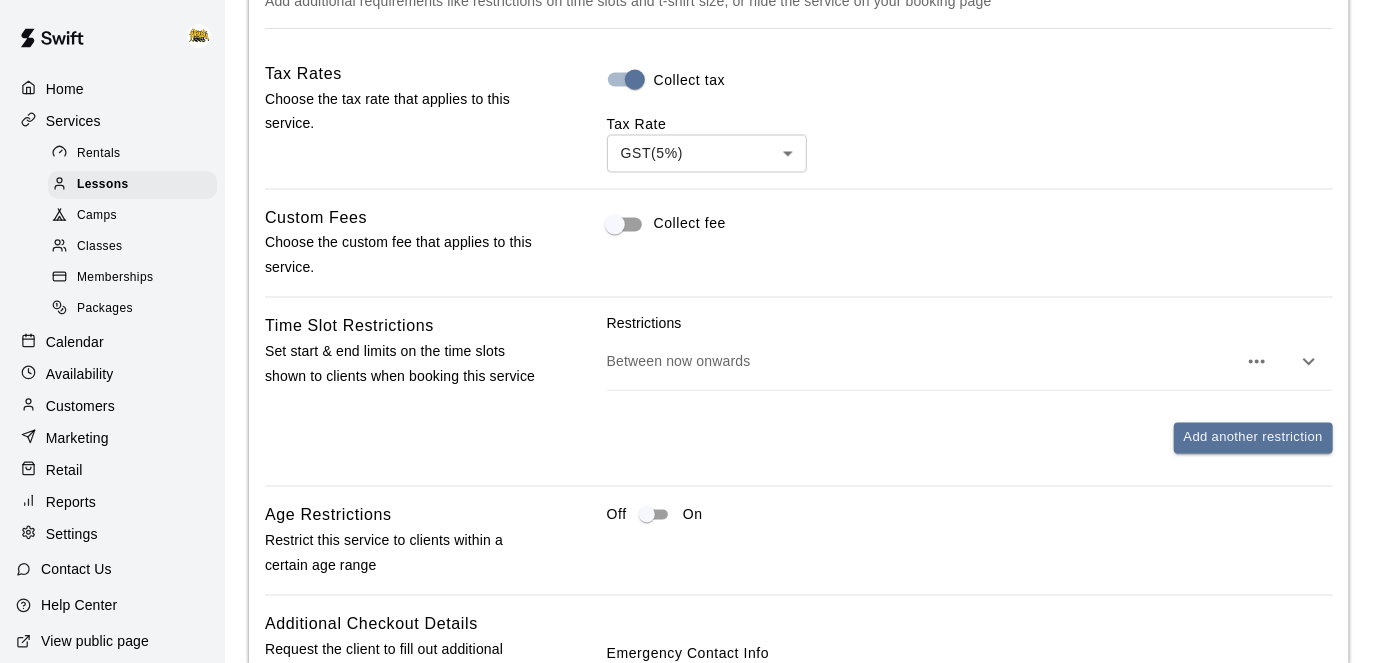 click 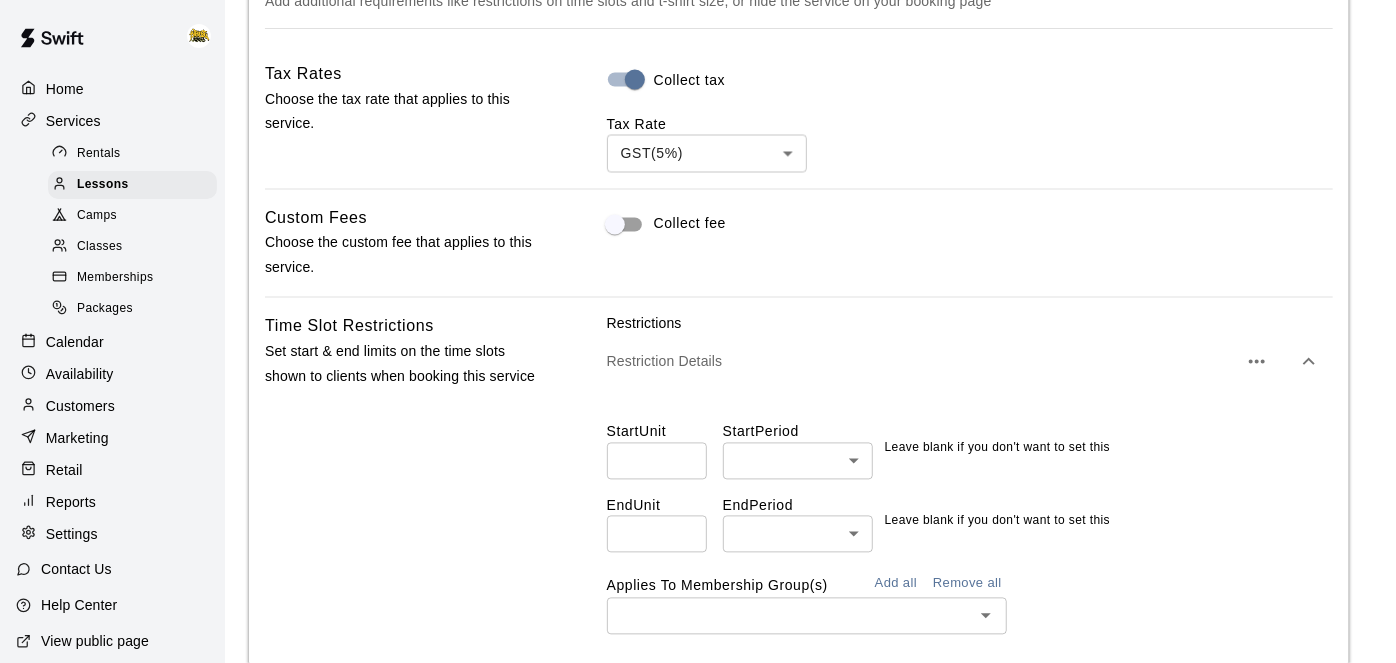 click on "**********" at bounding box center [698, 13] 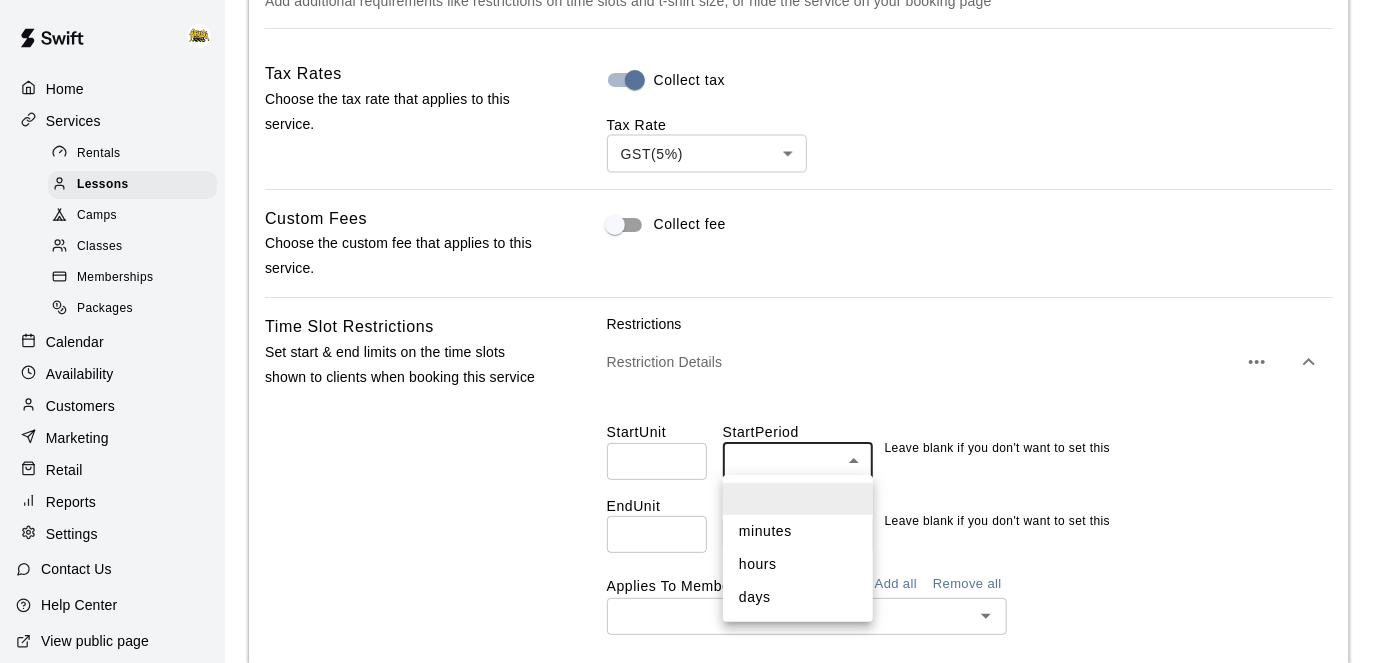 click on "hours" at bounding box center [798, 564] 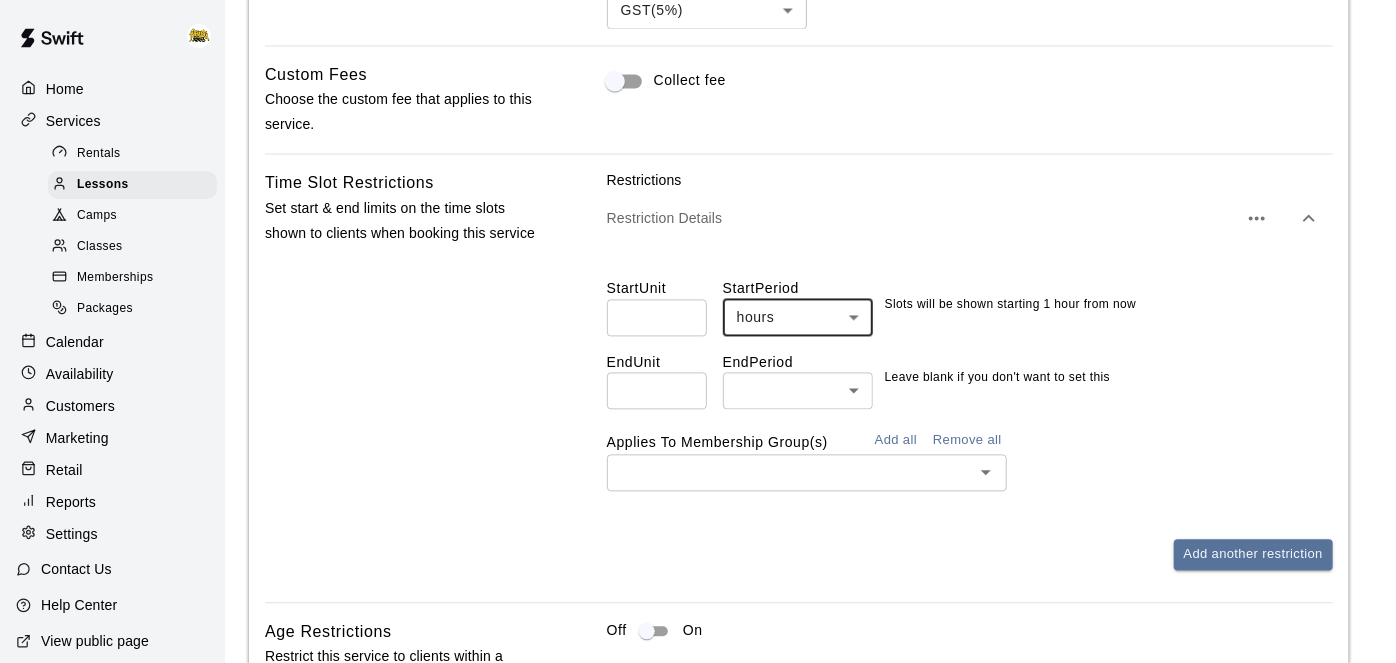 scroll, scrollTop: 1940, scrollLeft: 0, axis: vertical 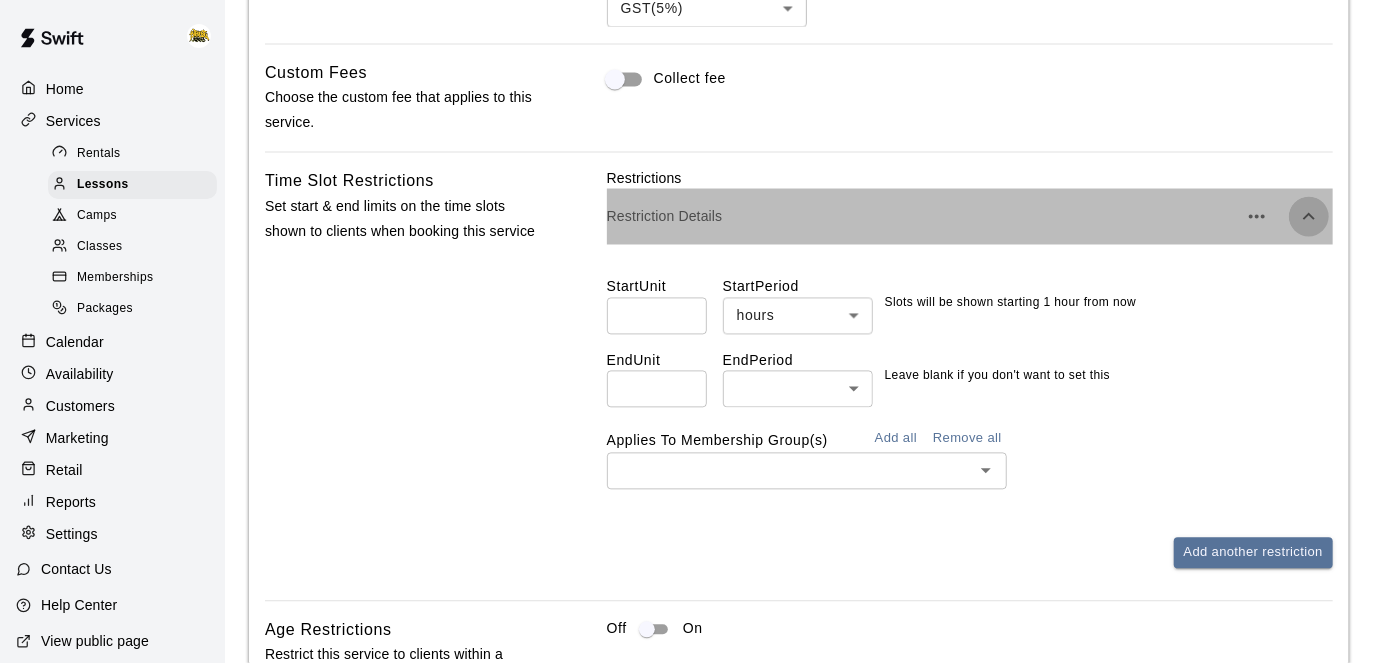 click 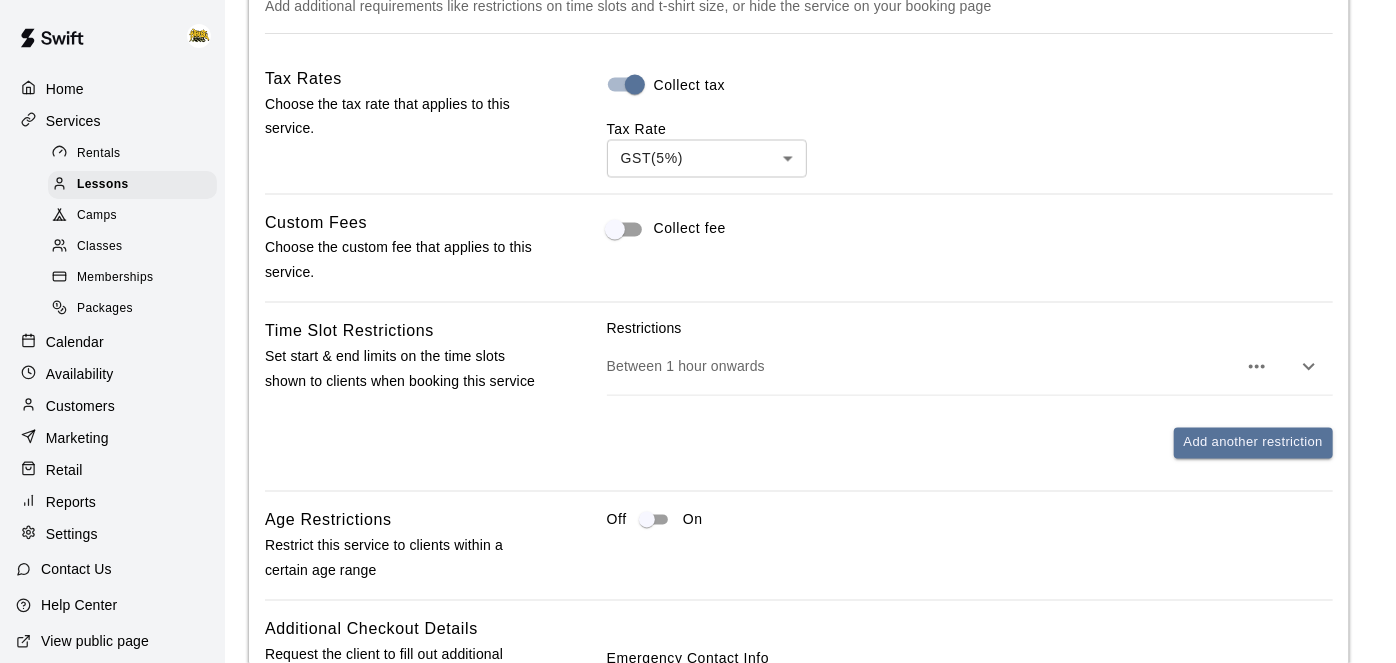 scroll, scrollTop: 1788, scrollLeft: 0, axis: vertical 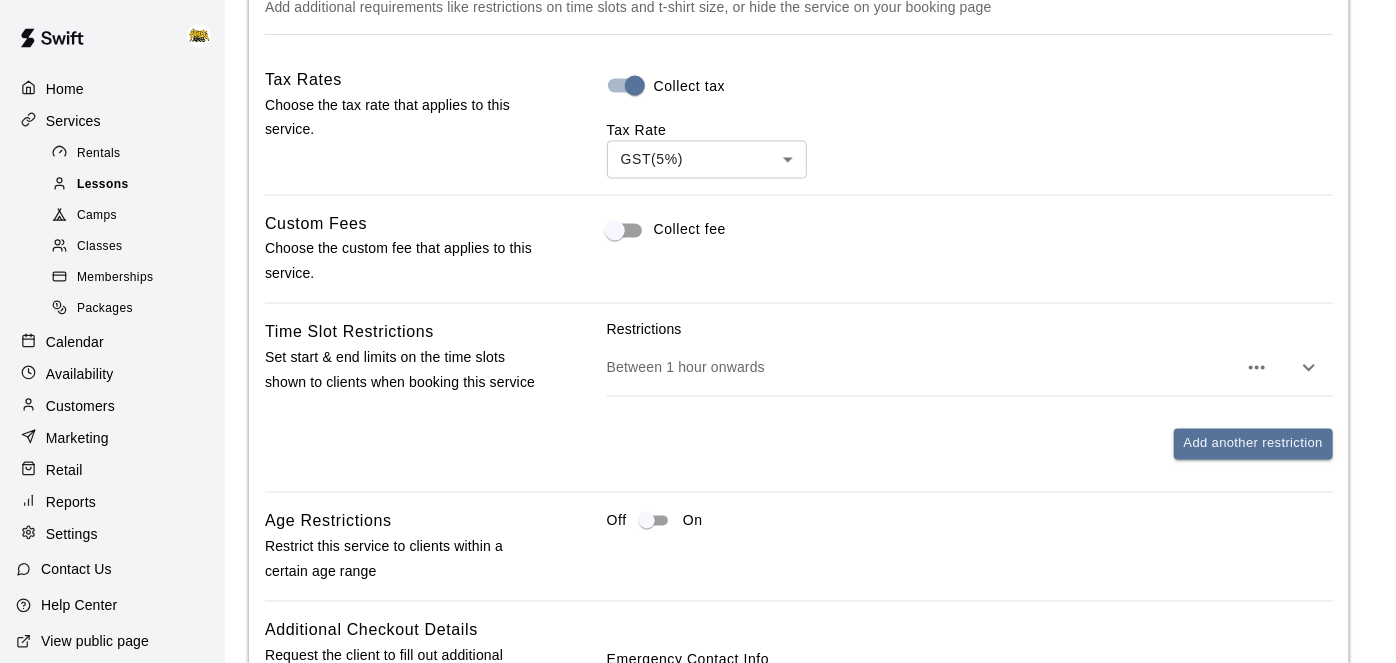 click on "Lessons" at bounding box center (103, 185) 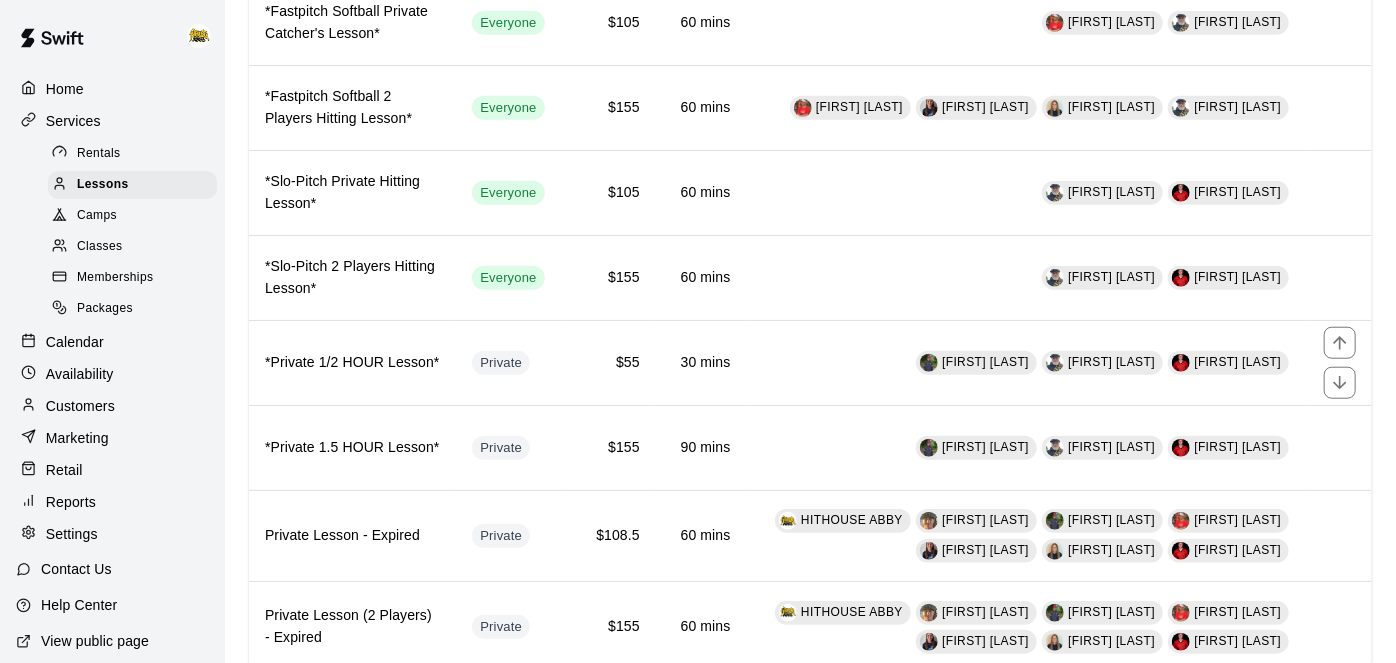 scroll, scrollTop: 757, scrollLeft: 0, axis: vertical 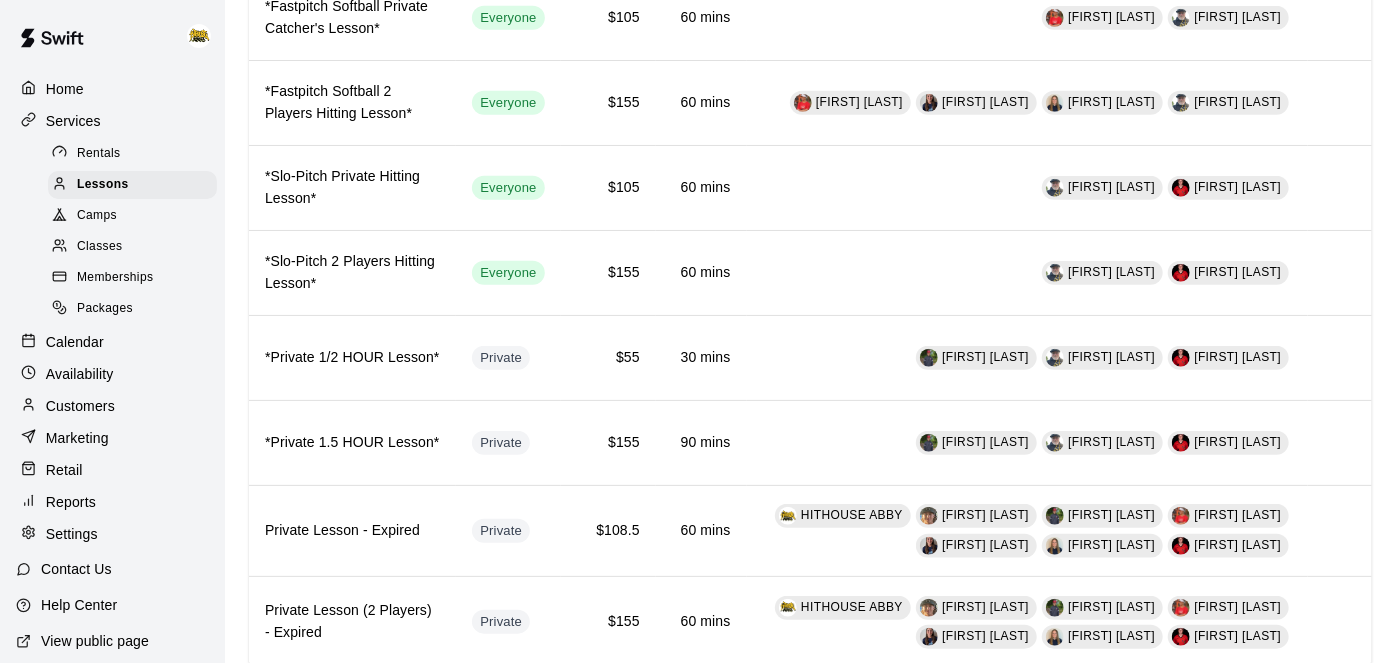 click on "Home" at bounding box center (112, 89) 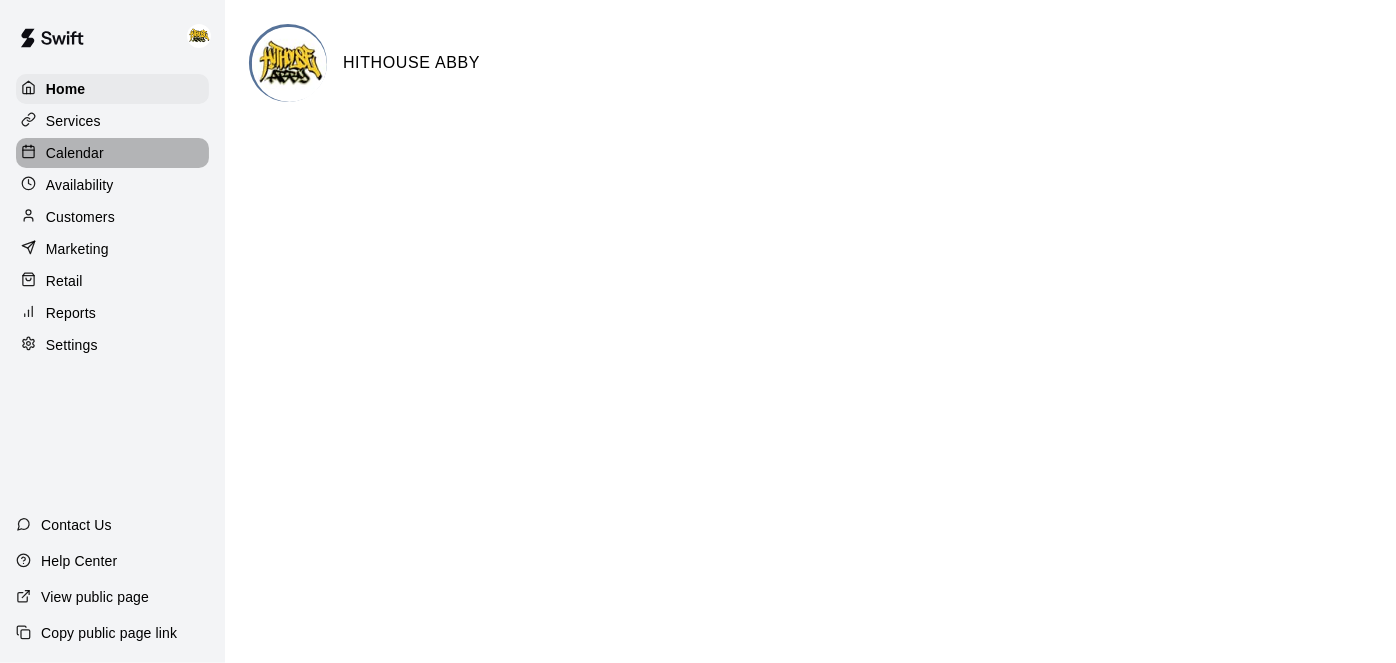 click on "Calendar" at bounding box center (112, 153) 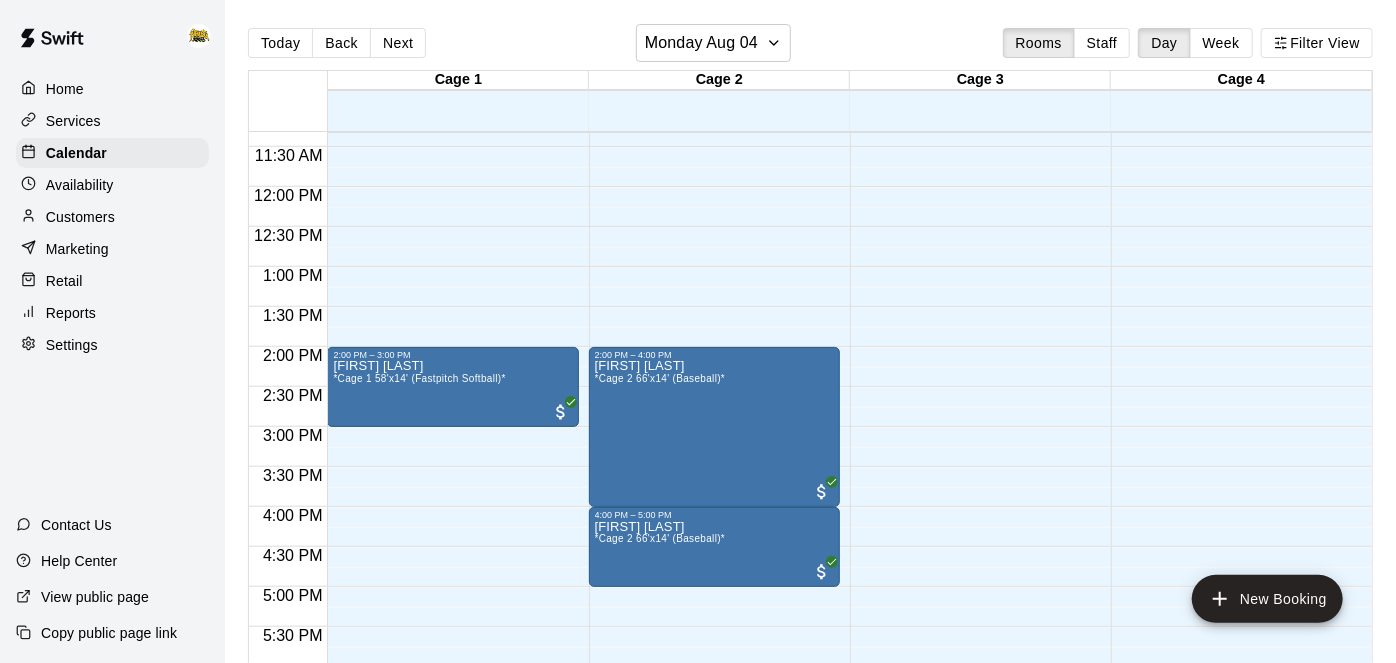 scroll, scrollTop: 821, scrollLeft: 0, axis: vertical 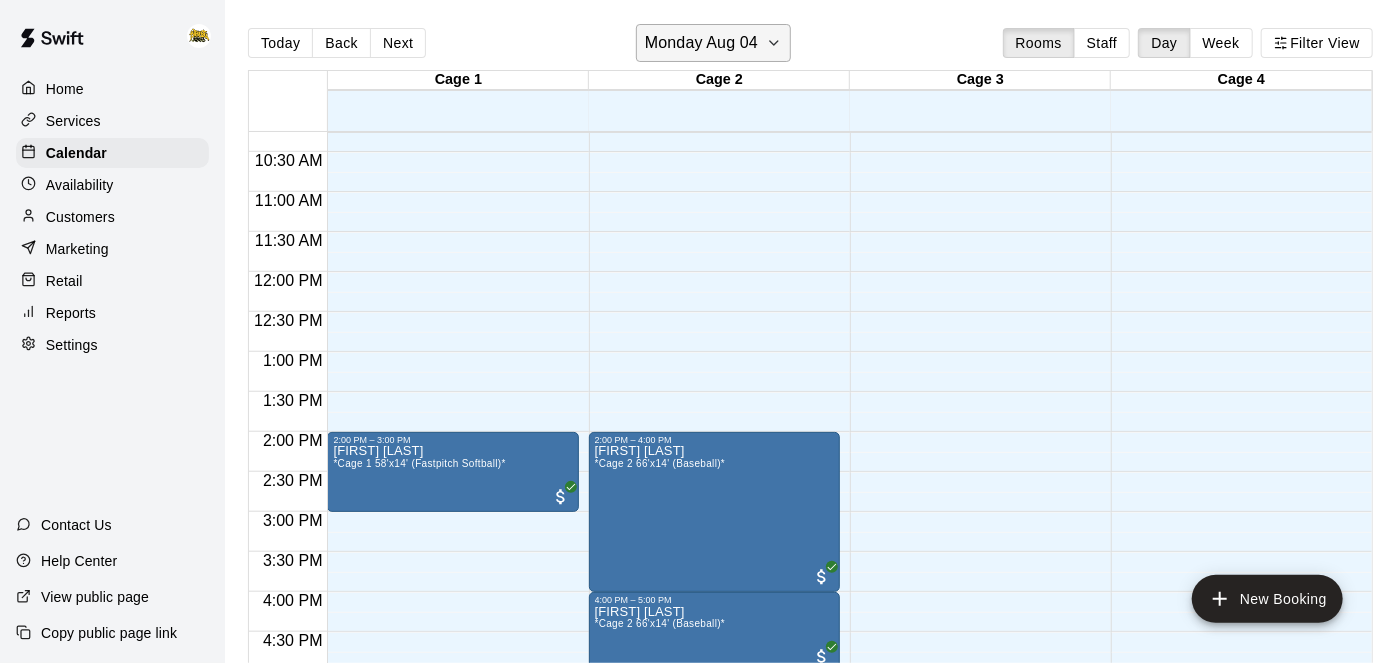 click 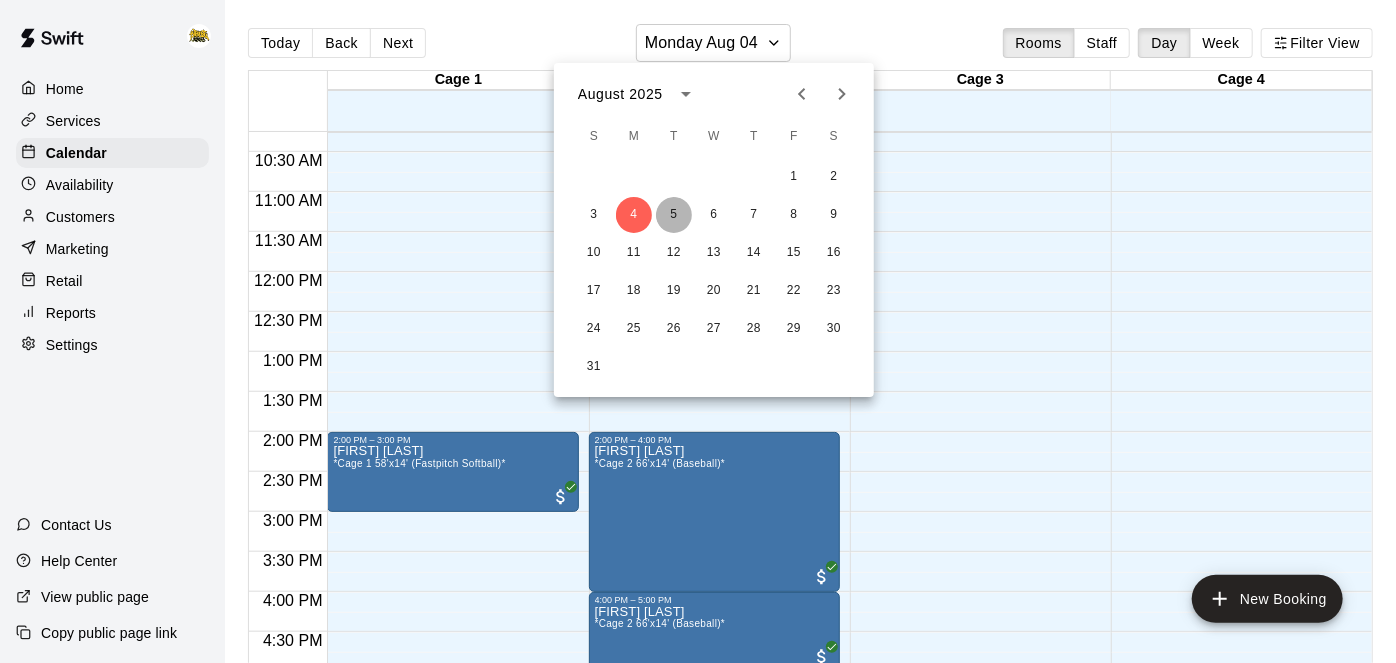 click on "5" at bounding box center (674, 215) 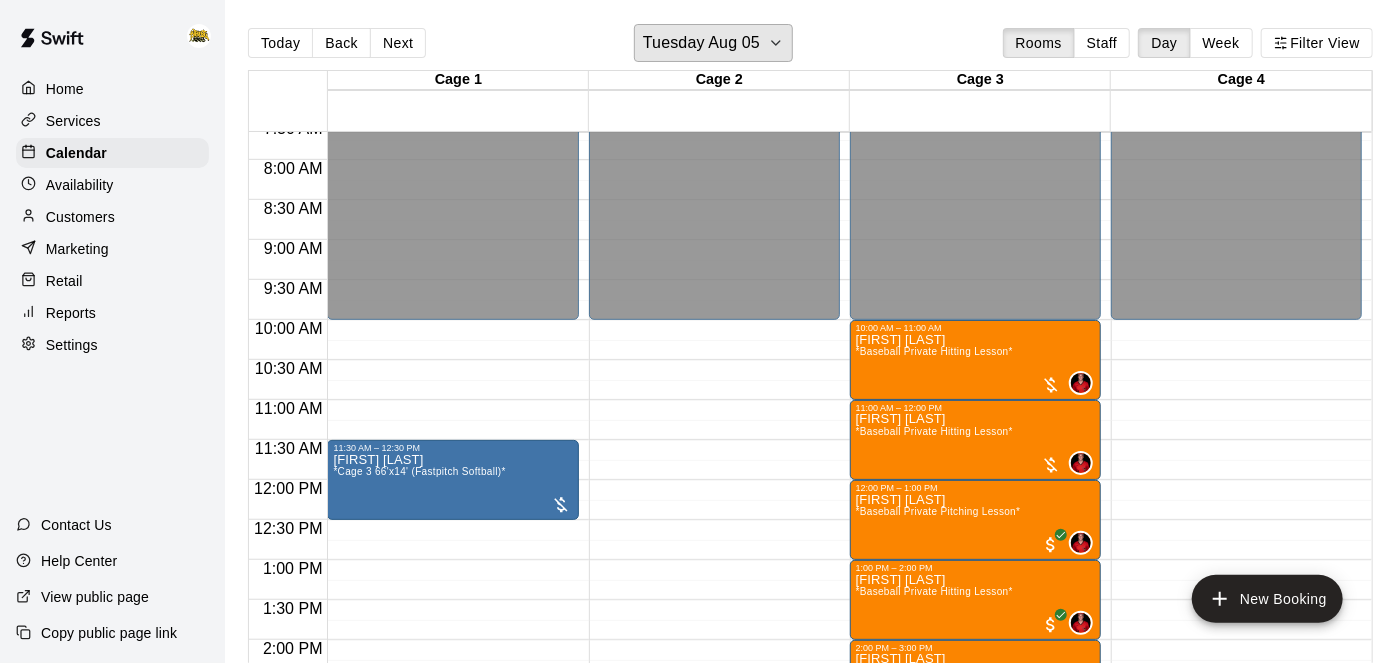 scroll, scrollTop: 608, scrollLeft: 0, axis: vertical 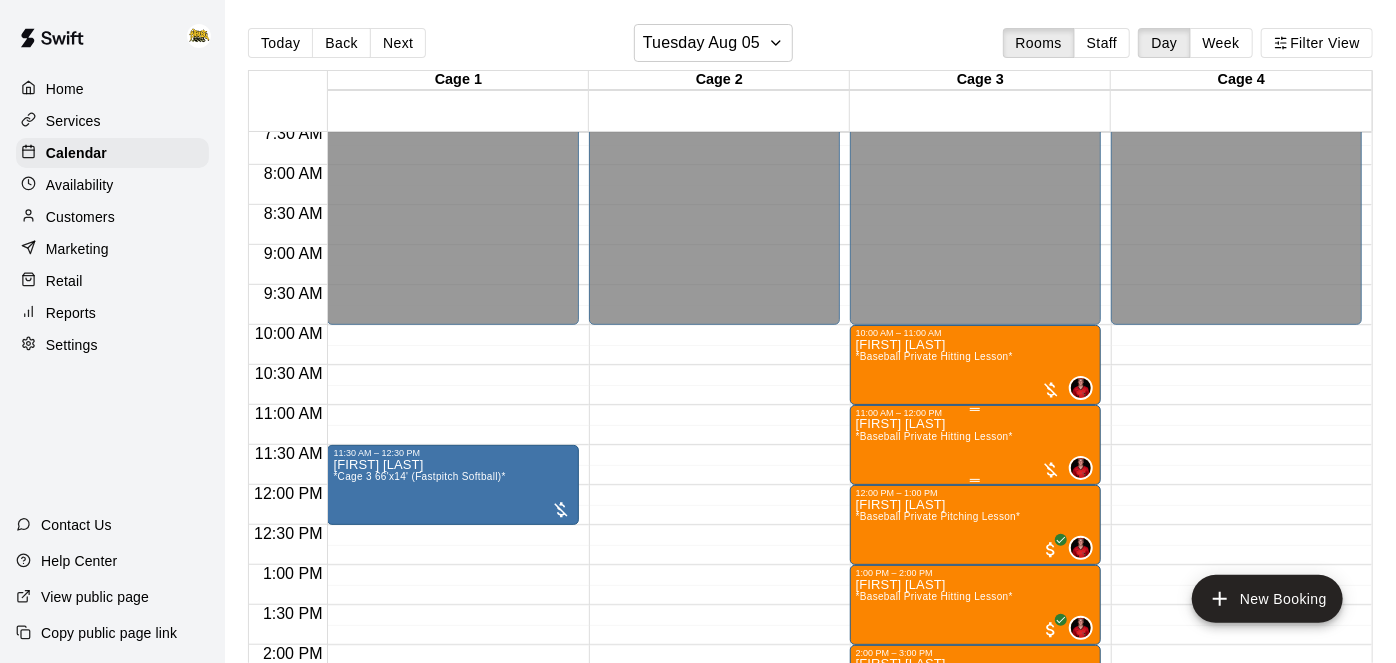 click on "*Baseball Private Hitting Lesson*" at bounding box center (934, 436) 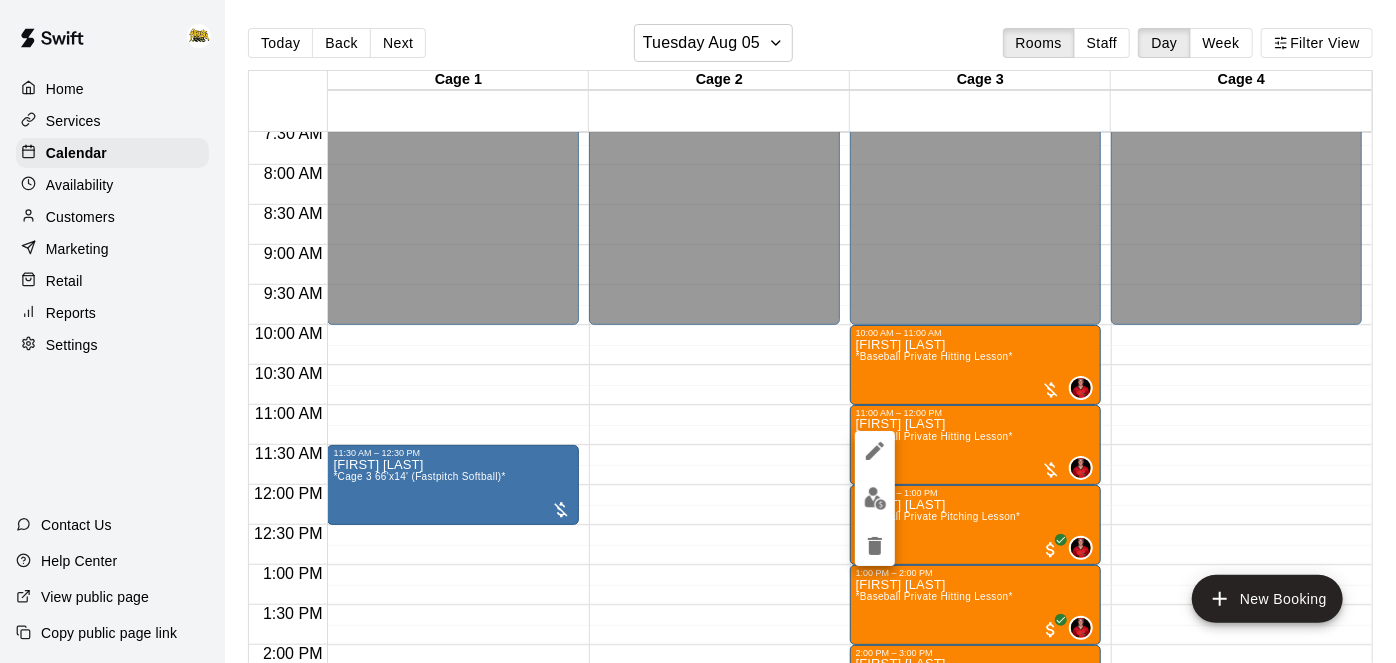 click at bounding box center (698, 331) 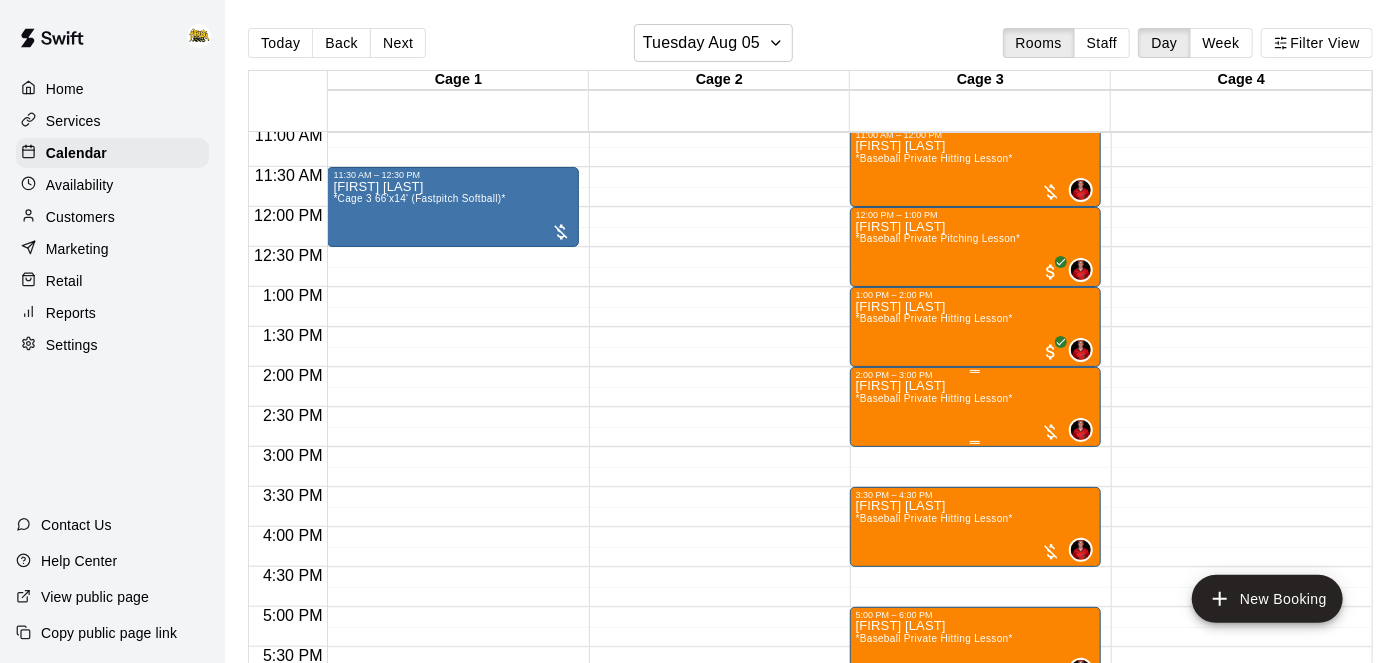 scroll, scrollTop: 904, scrollLeft: 0, axis: vertical 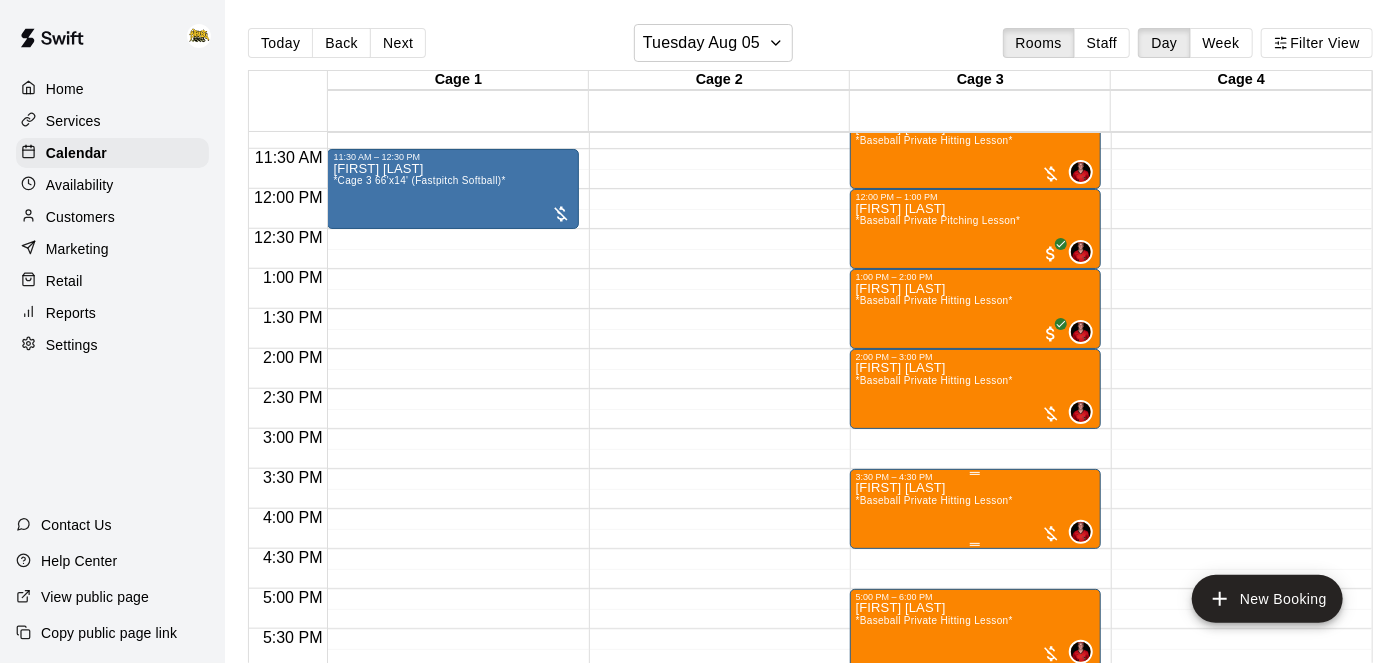 click on "Gavan Friesen *Baseball Private Hitting Lesson*" at bounding box center [934, 813] 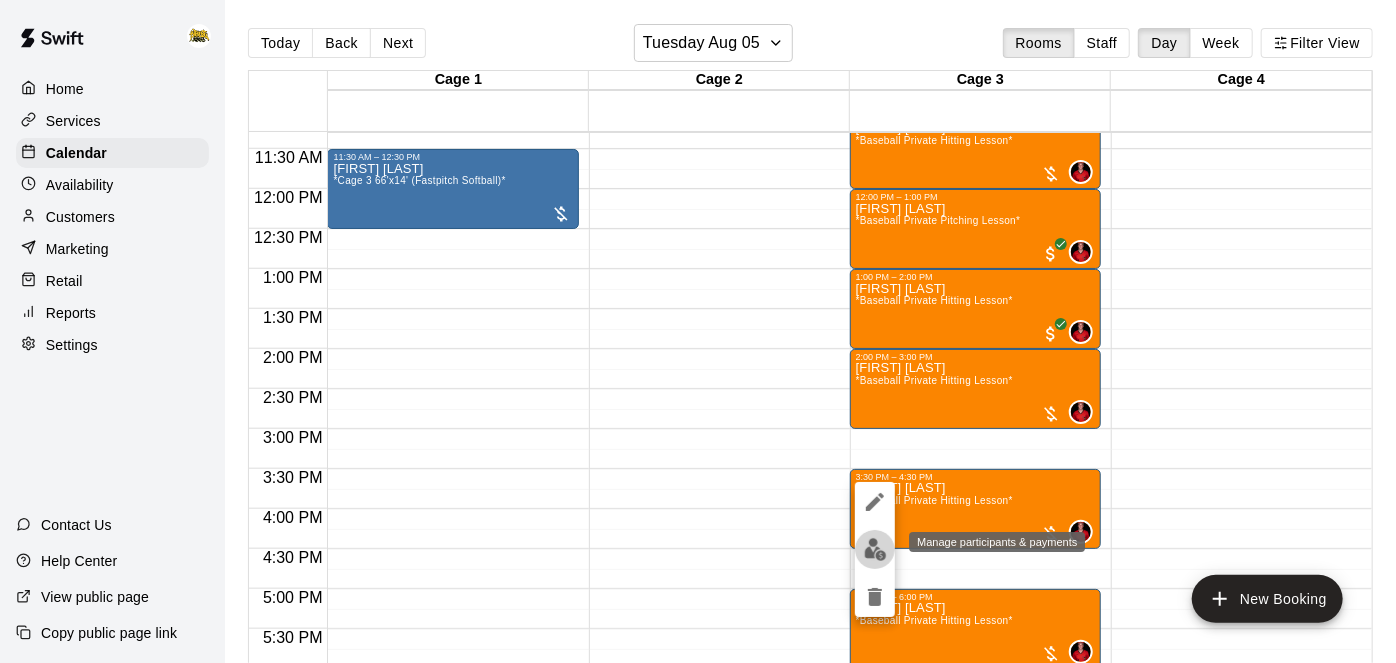 click at bounding box center [875, 549] 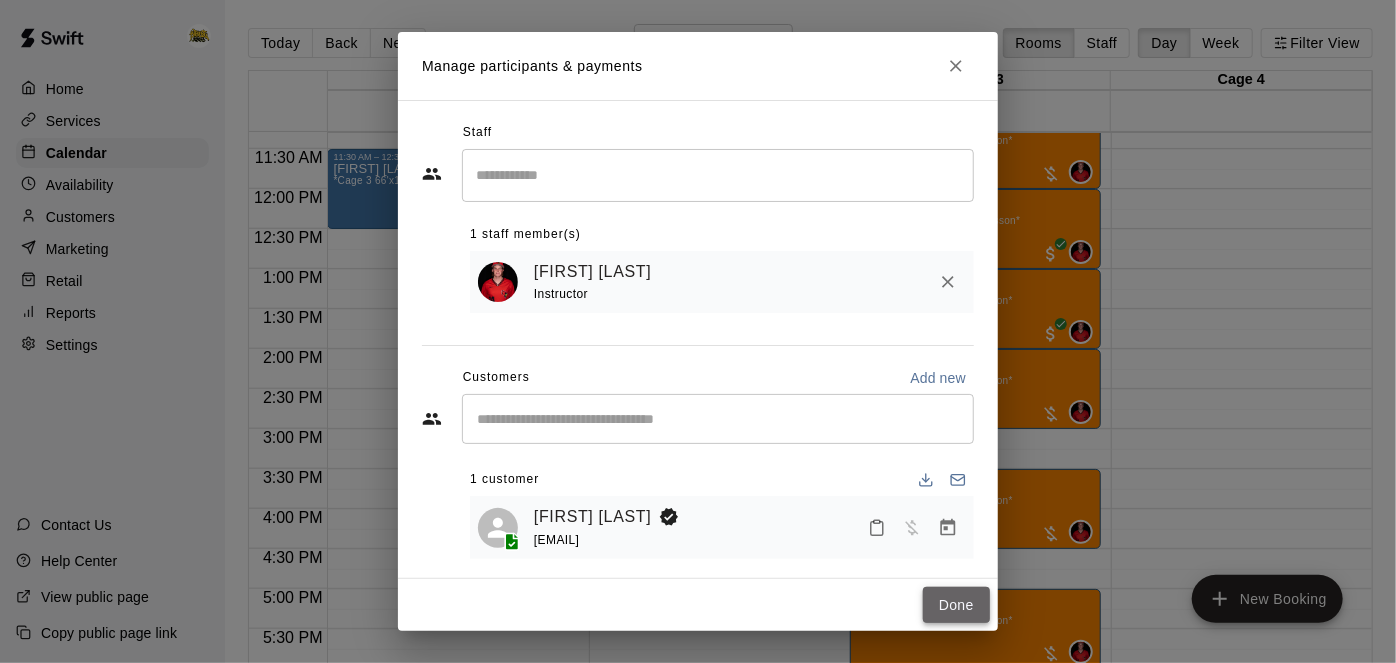 click on "Done" at bounding box center [956, 605] 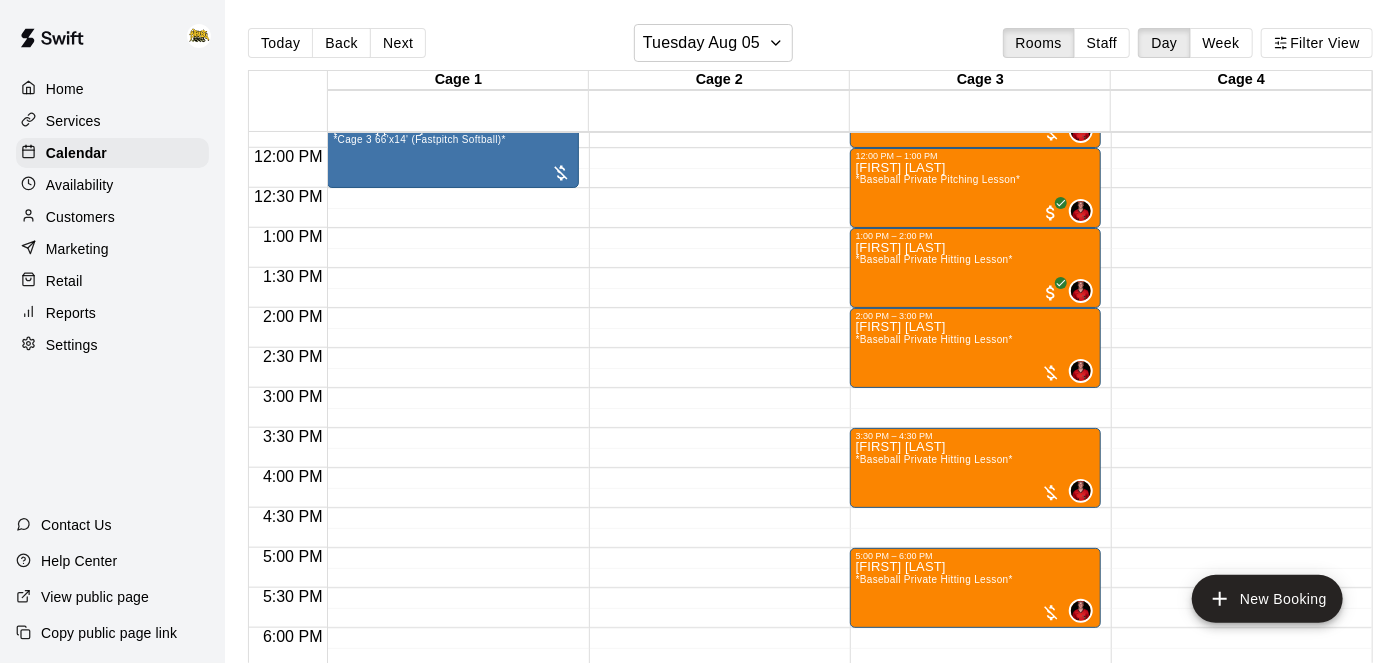 scroll, scrollTop: 944, scrollLeft: 0, axis: vertical 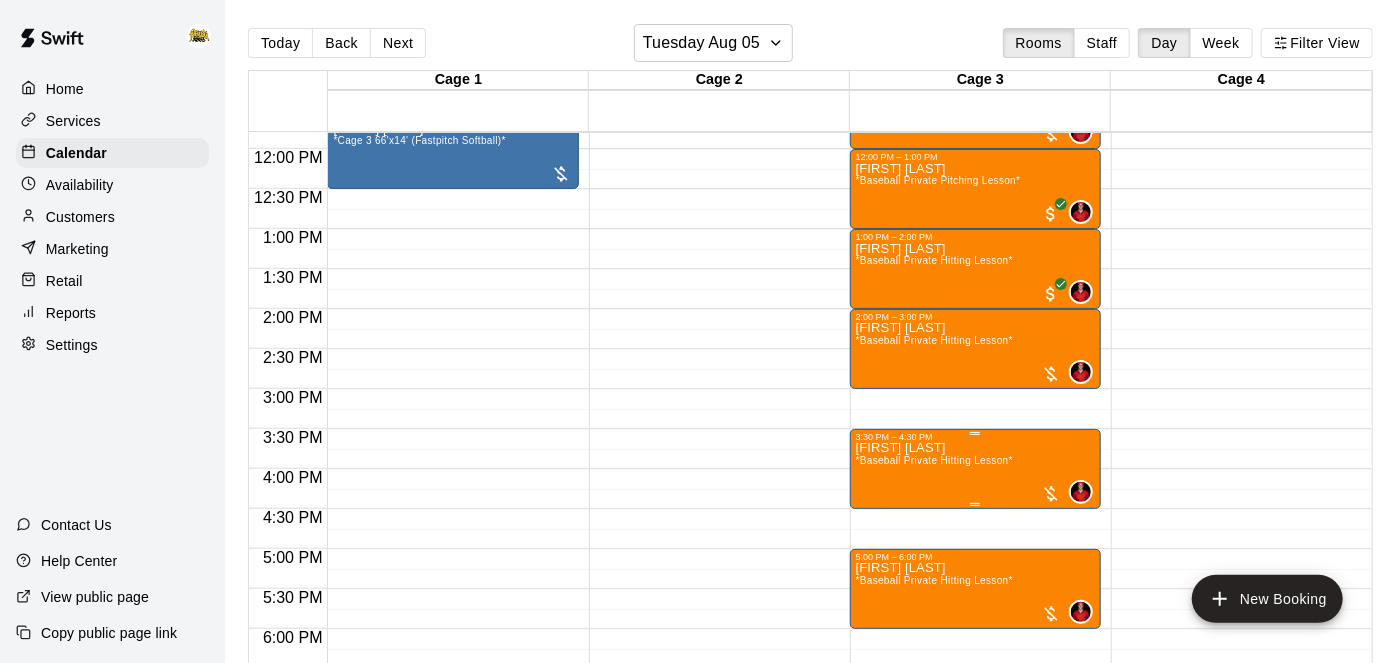 click on "*Baseball Private Hitting Lesson*" at bounding box center [934, 460] 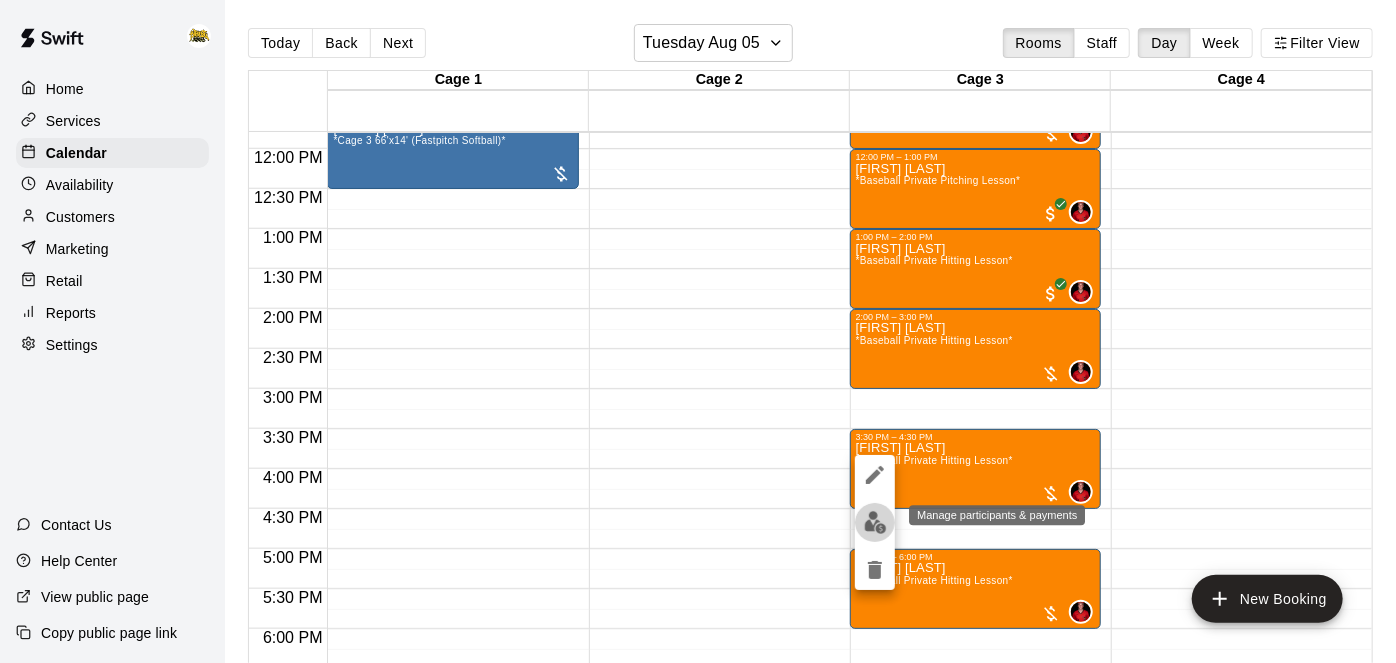 click at bounding box center (875, 522) 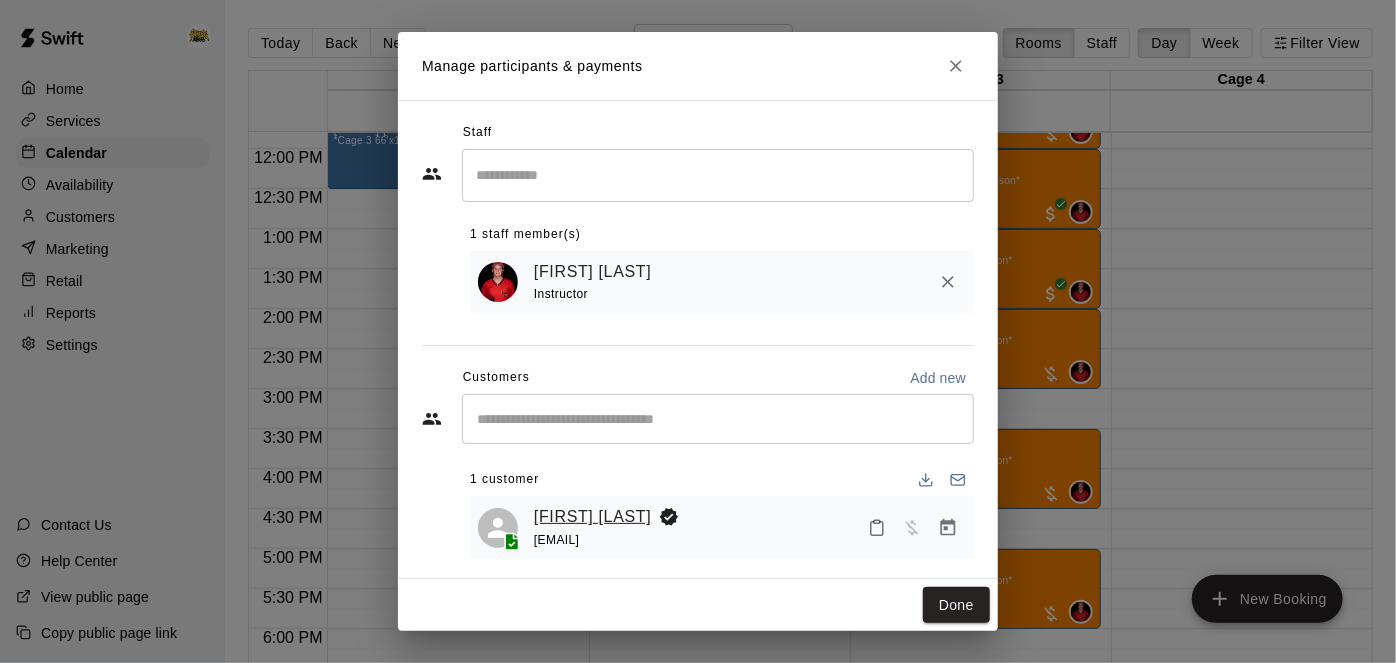 click on "[FIRST] [LAST]" at bounding box center (592, 517) 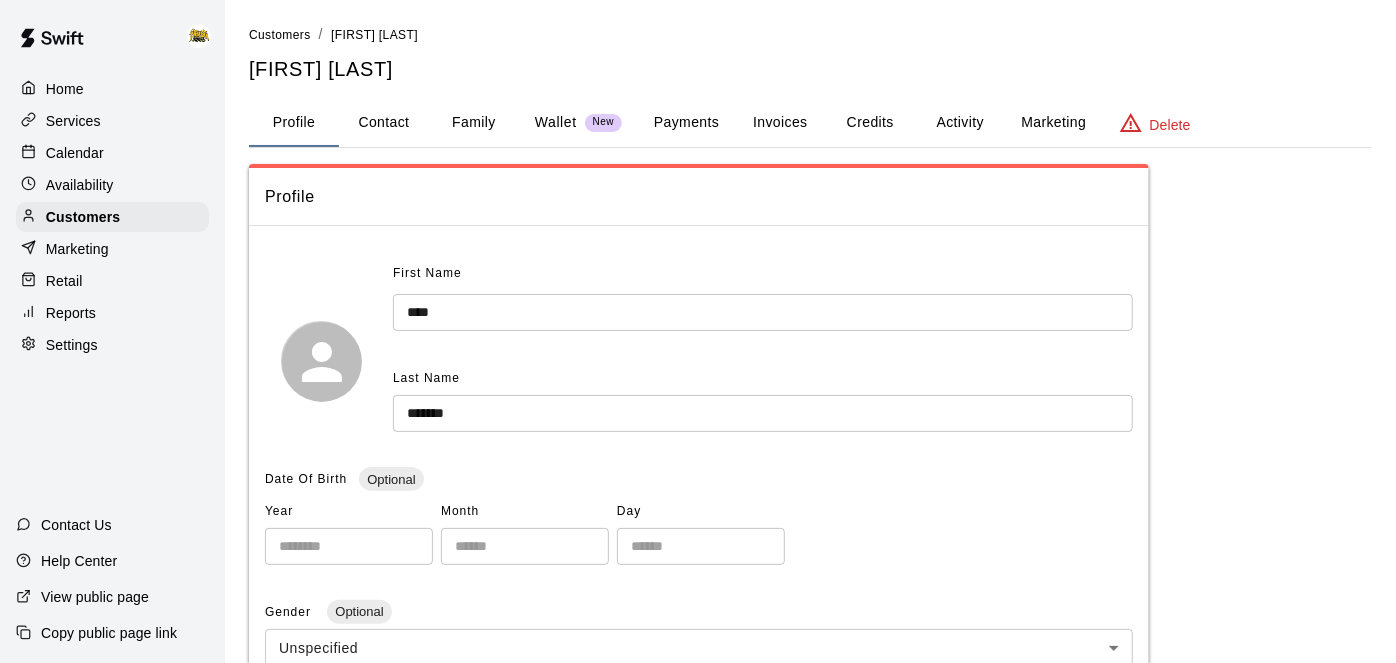 click on "Payments" at bounding box center [686, 123] 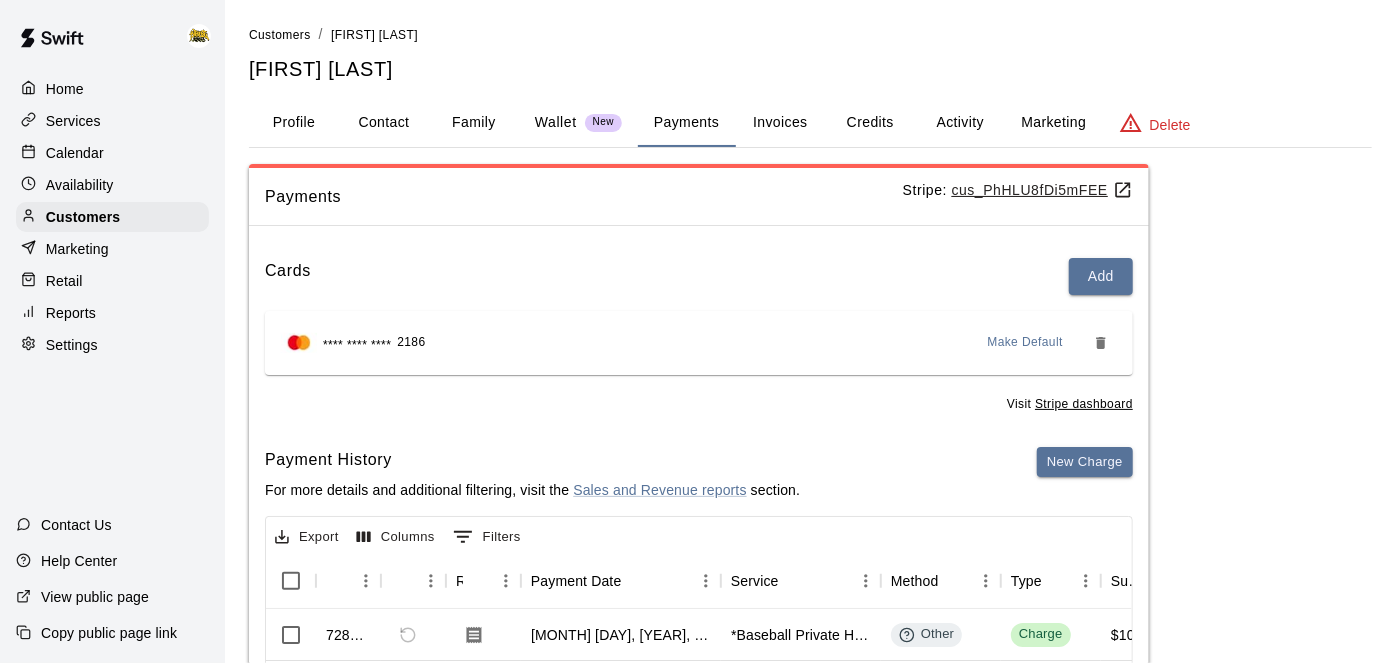 scroll, scrollTop: 138, scrollLeft: 0, axis: vertical 